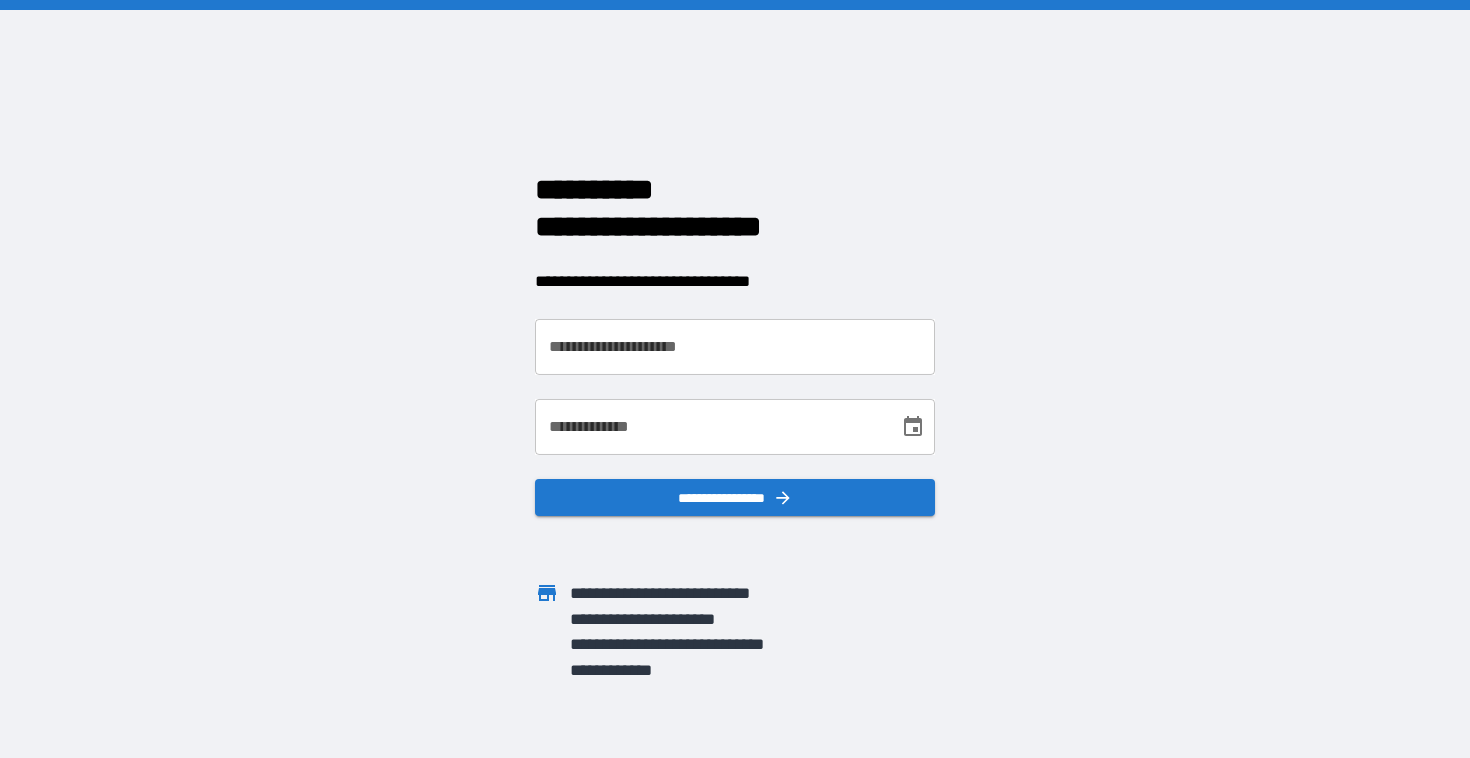 scroll, scrollTop: 0, scrollLeft: 0, axis: both 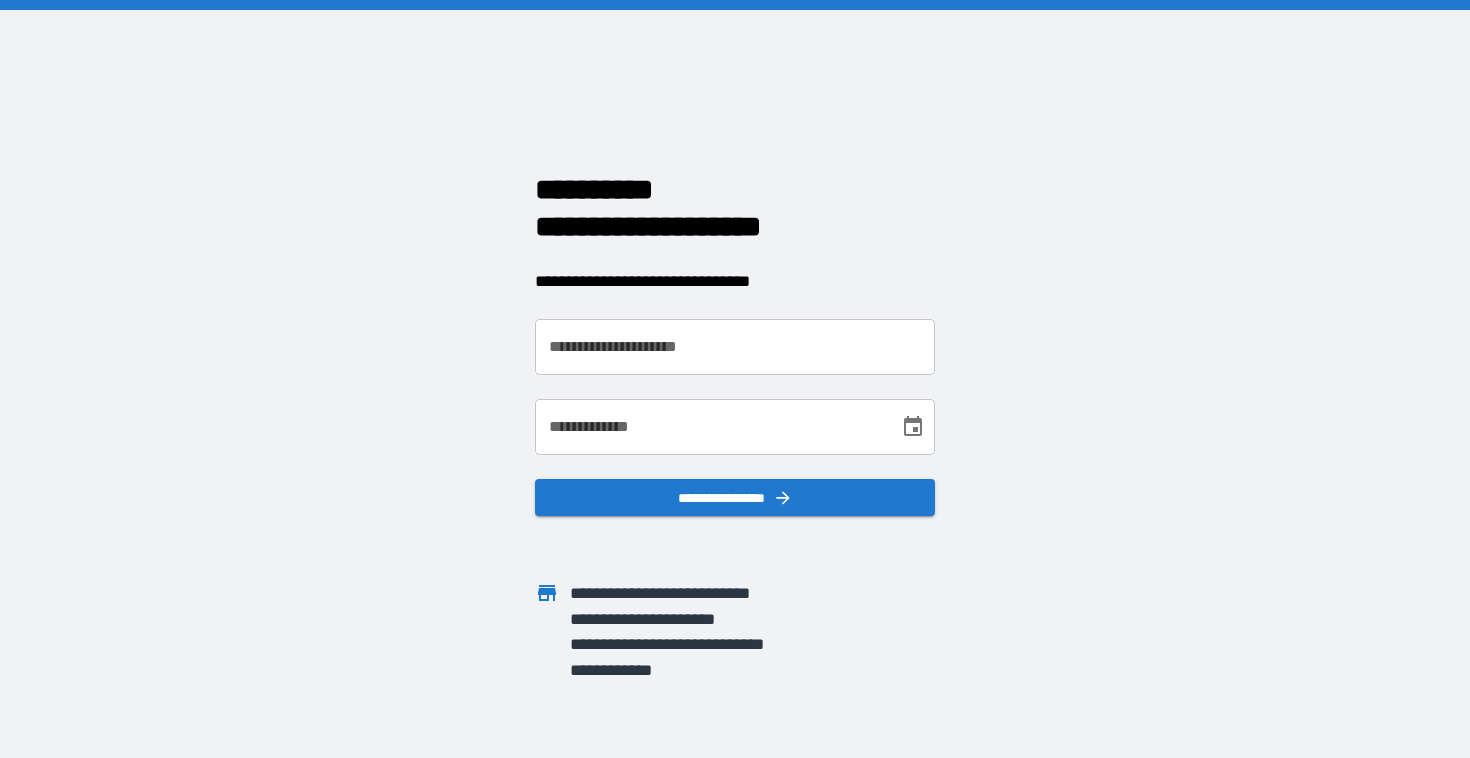 click on "**********" at bounding box center (735, 347) 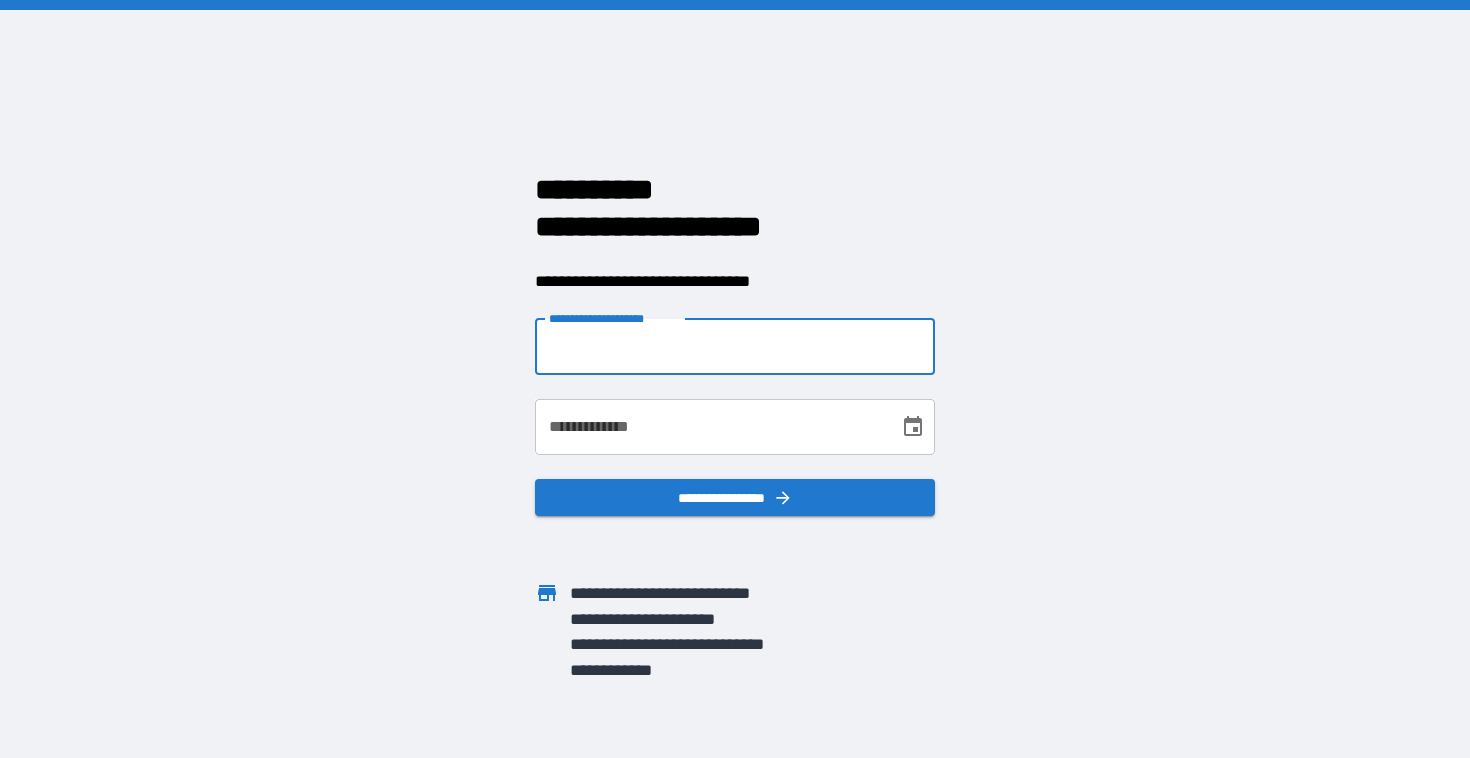 type on "*" 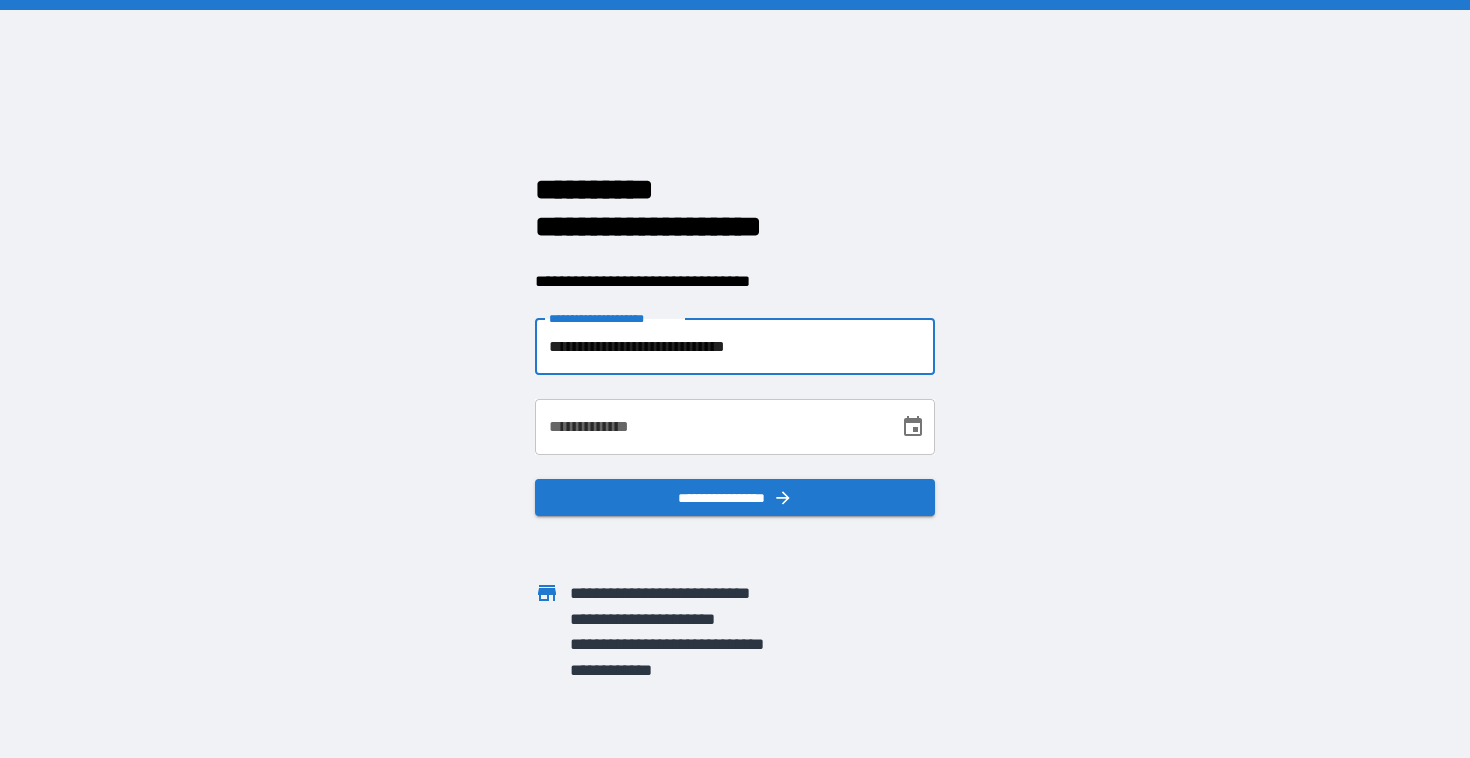 type on "**********" 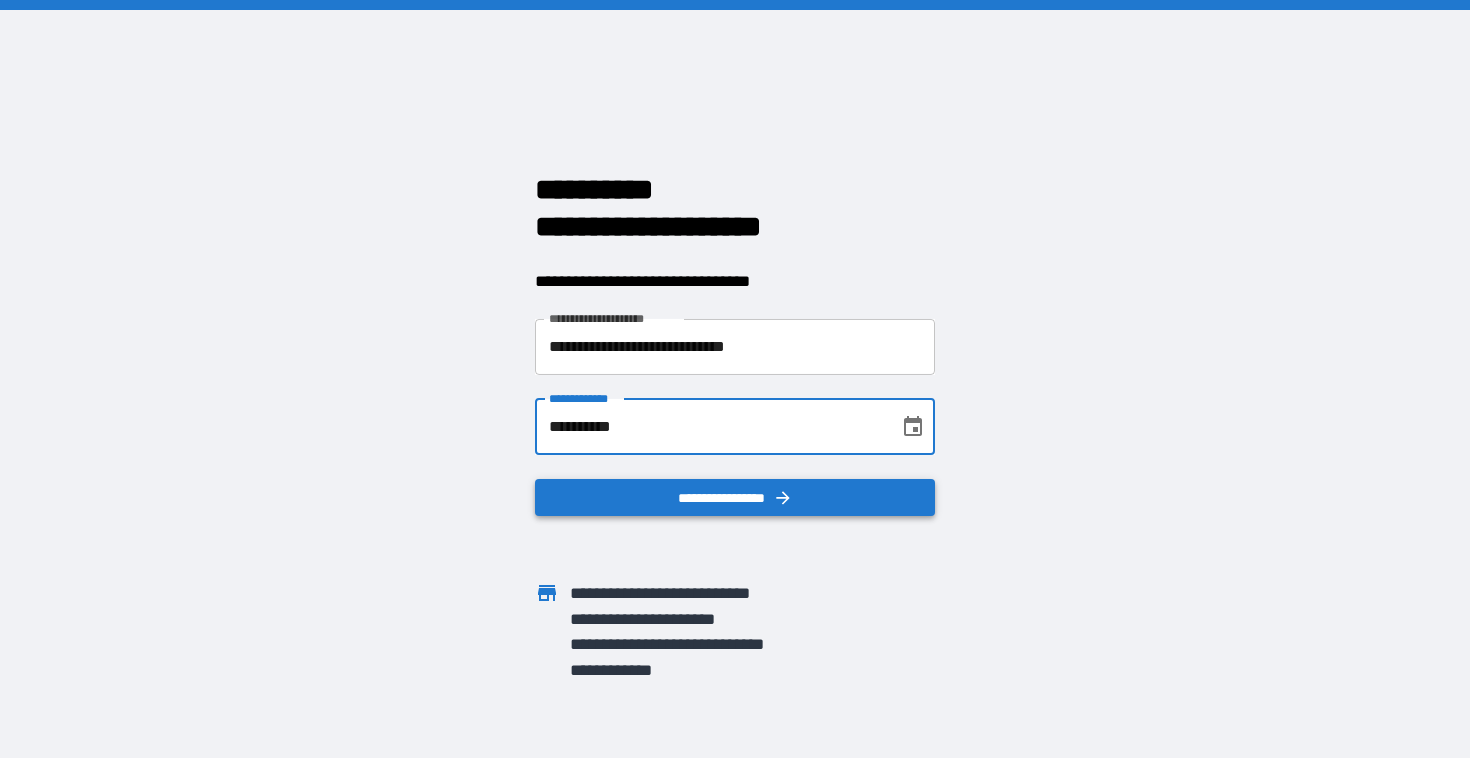 type on "**********" 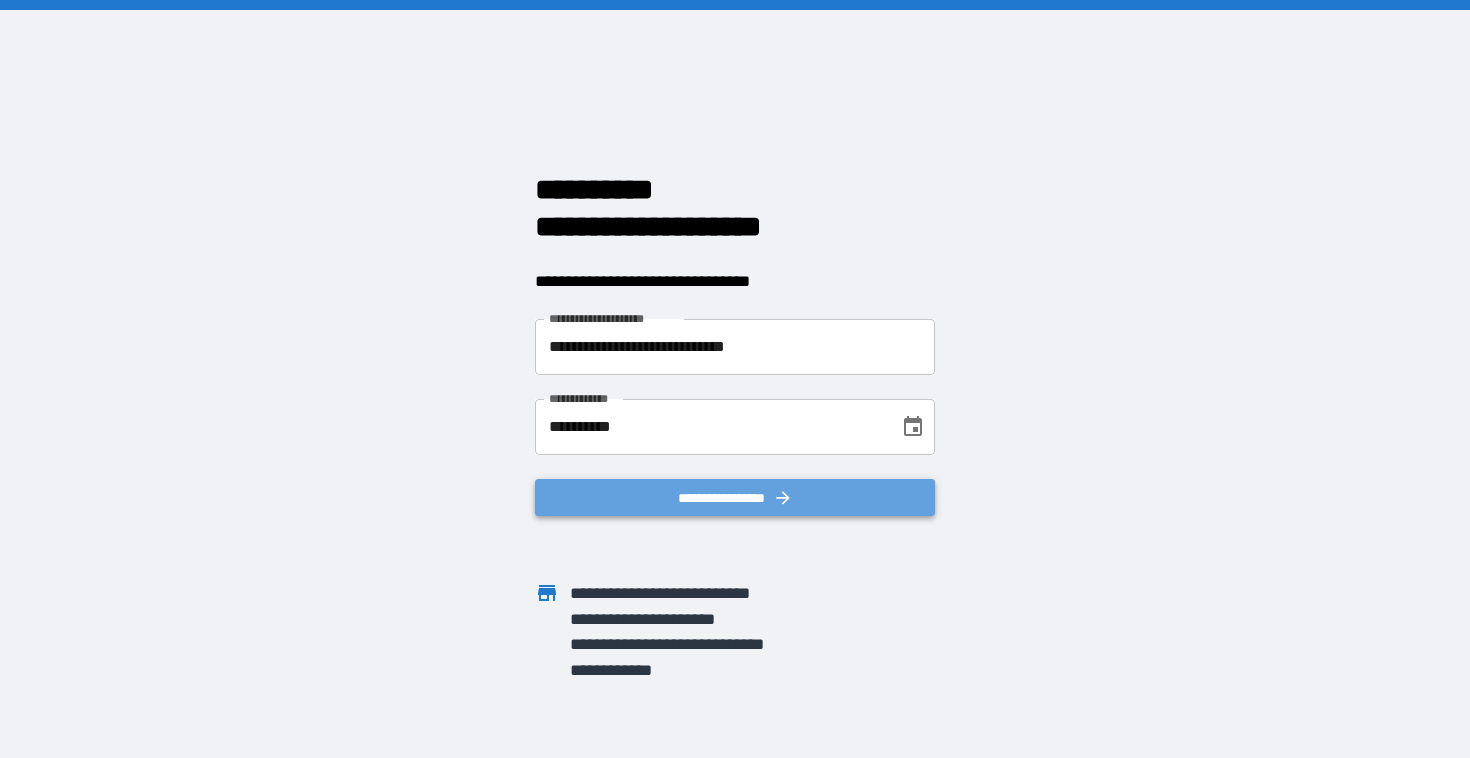 click on "**********" at bounding box center (735, 498) 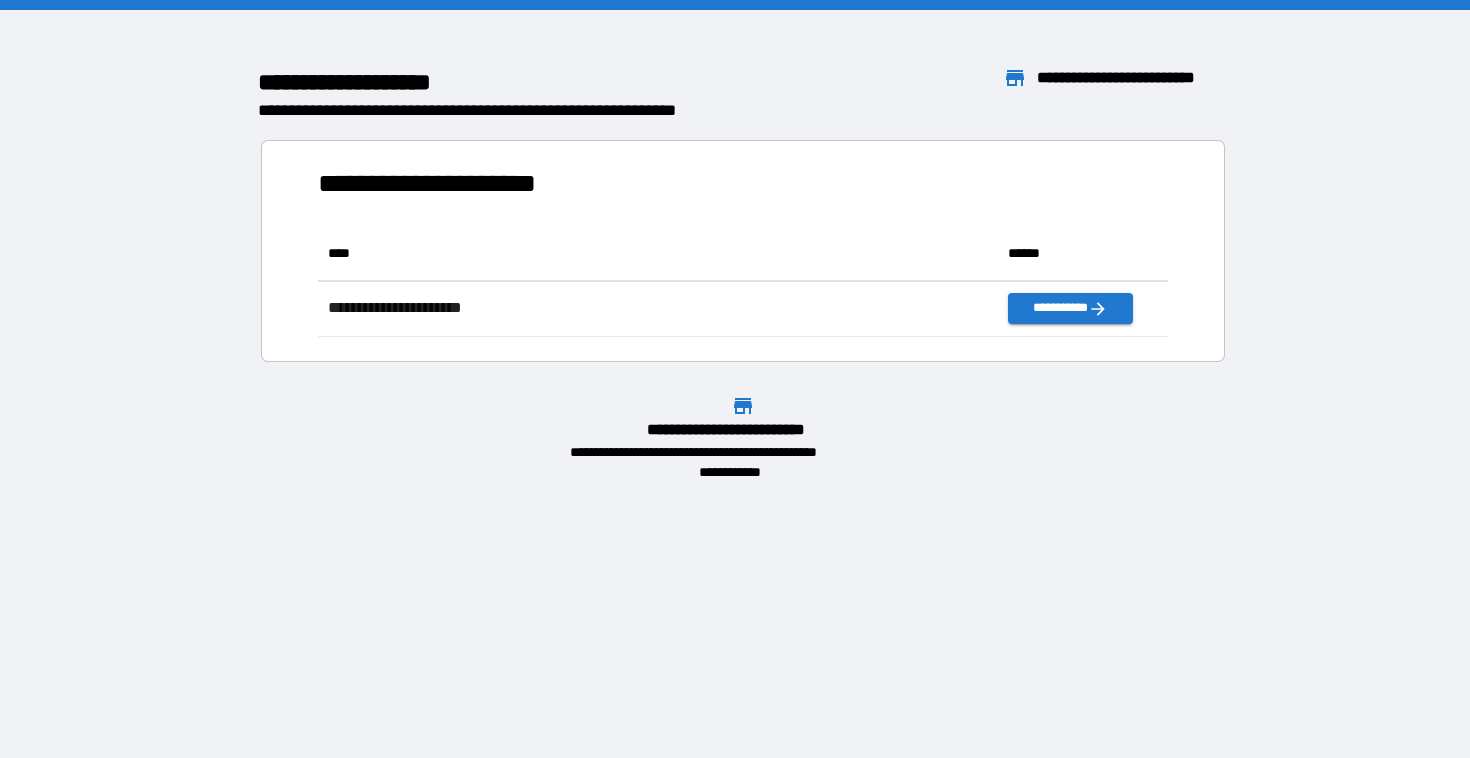 scroll, scrollTop: 1, scrollLeft: 1, axis: both 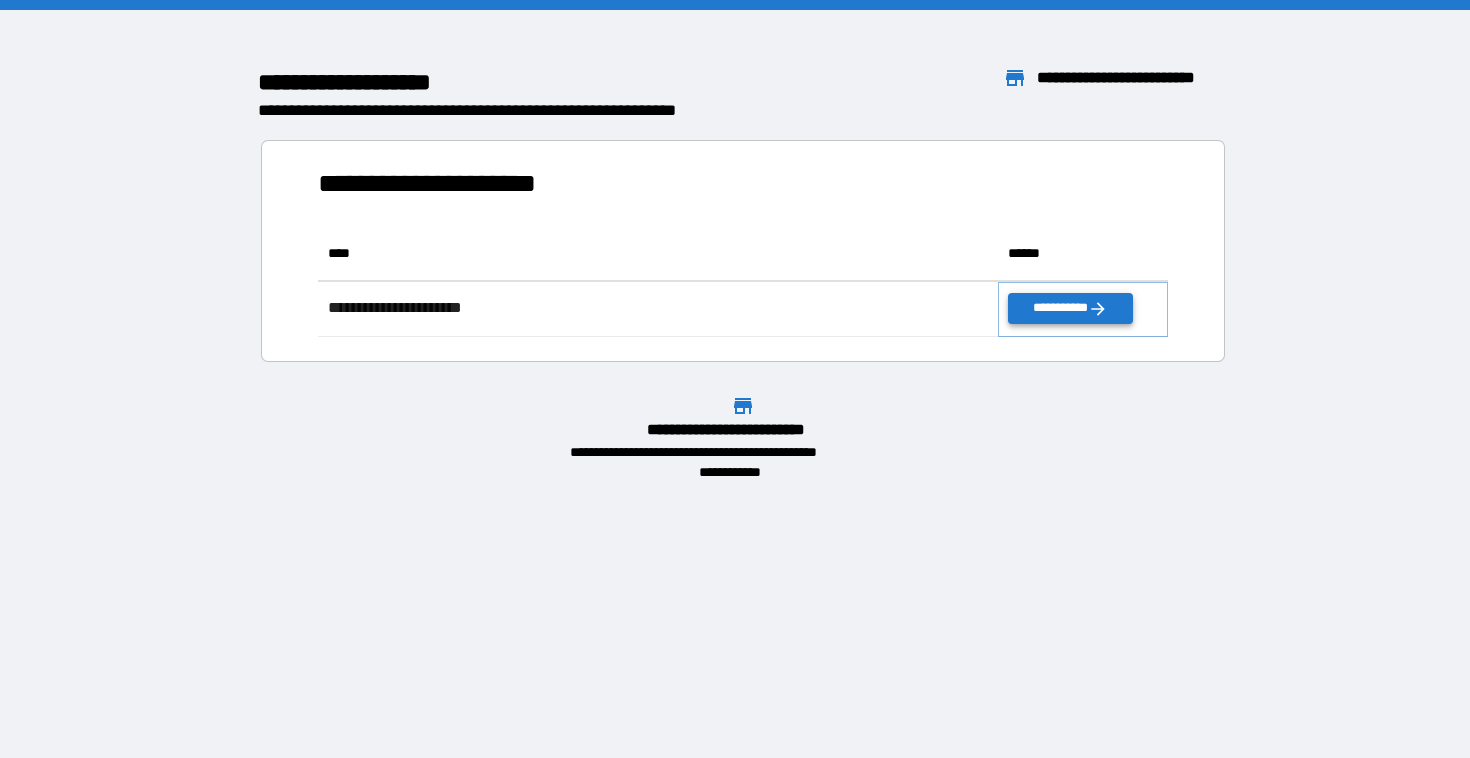 click on "**********" at bounding box center [1070, 308] 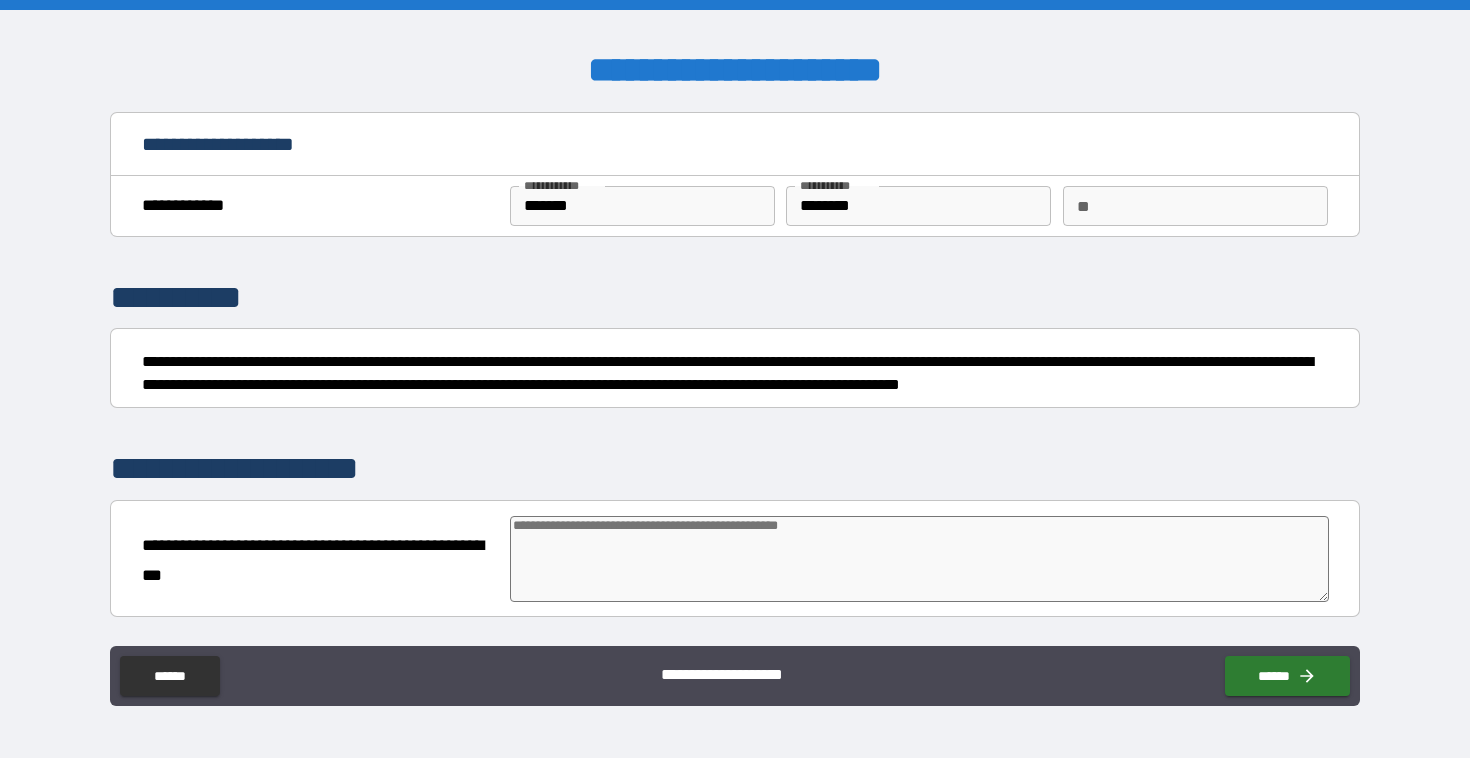 type on "*" 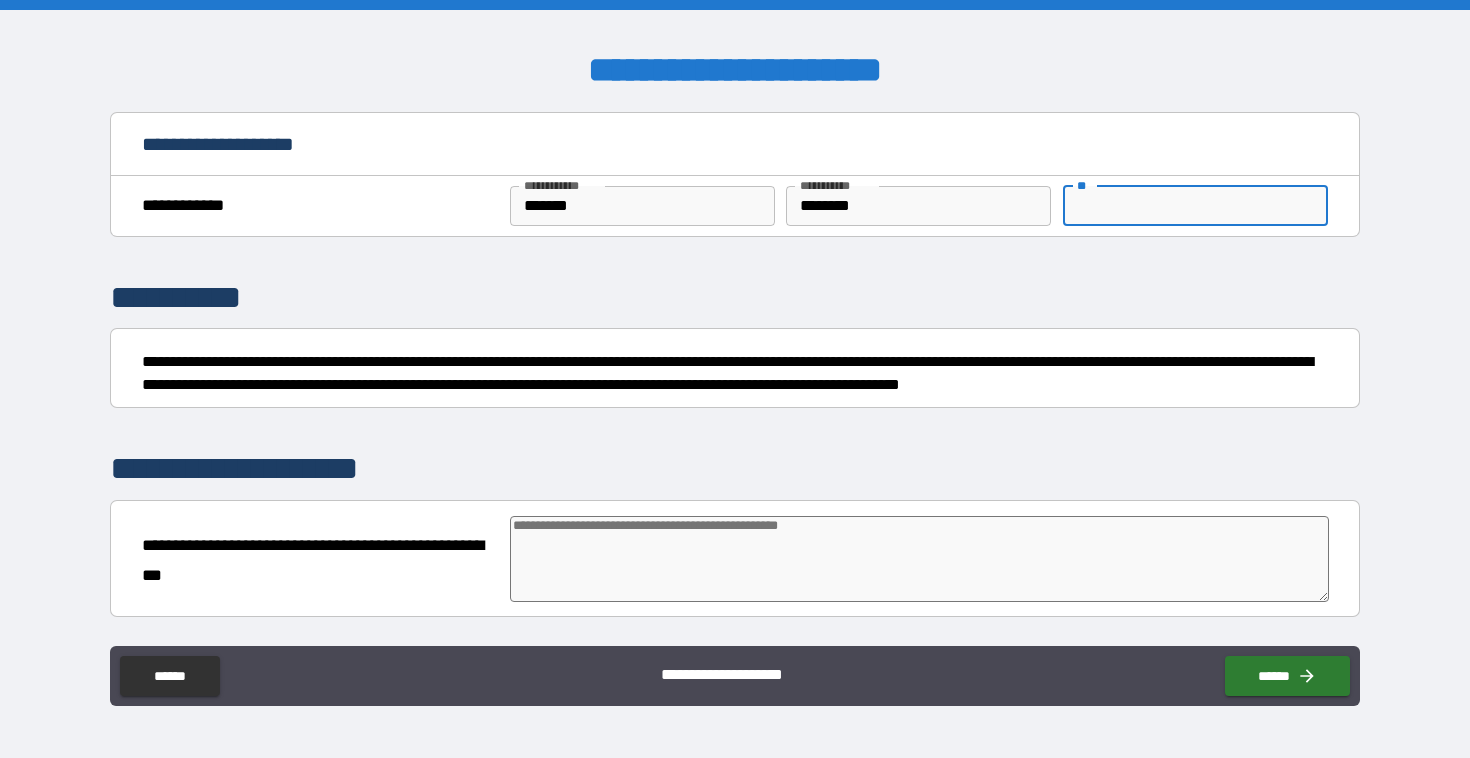 click on "**" at bounding box center (1195, 206) 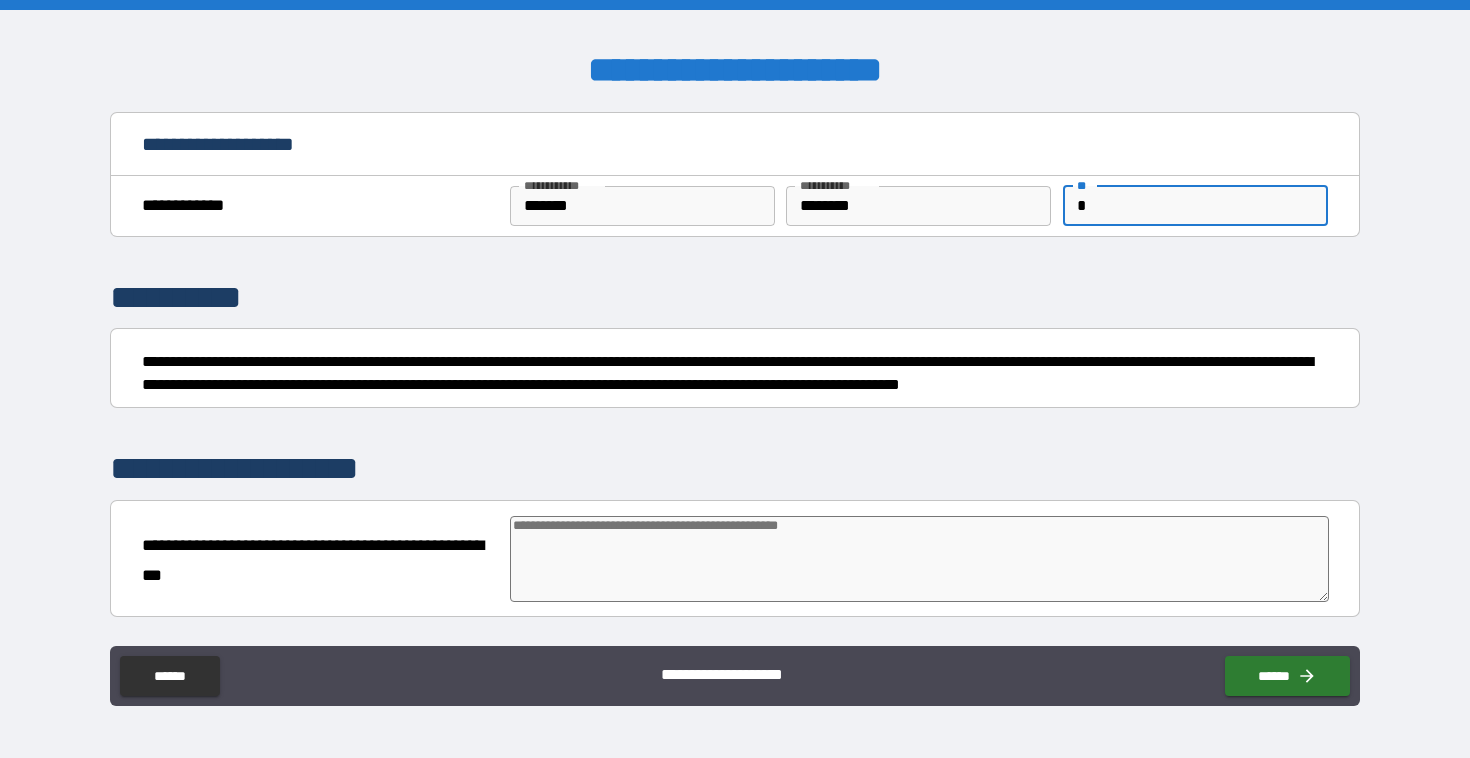 type on "*" 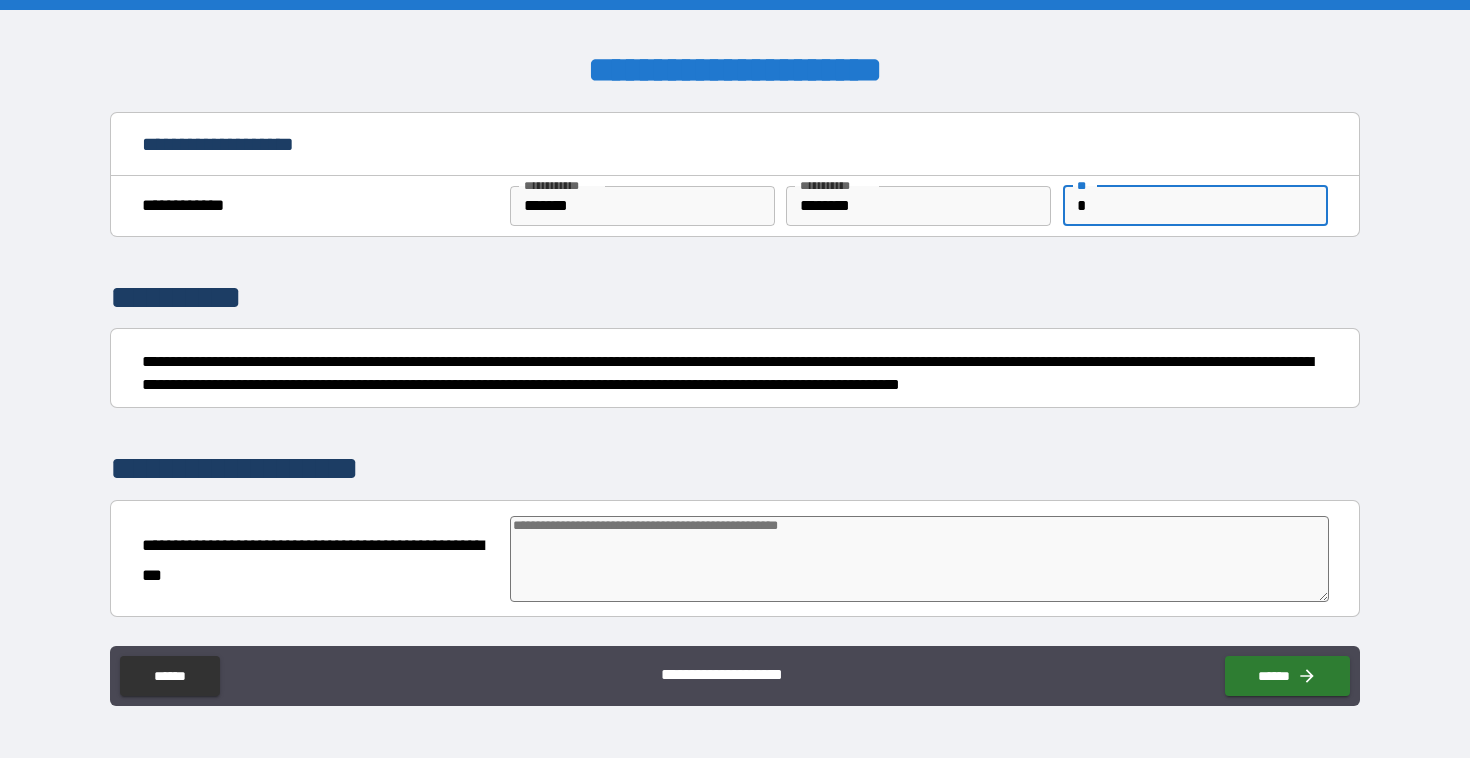 type on "*" 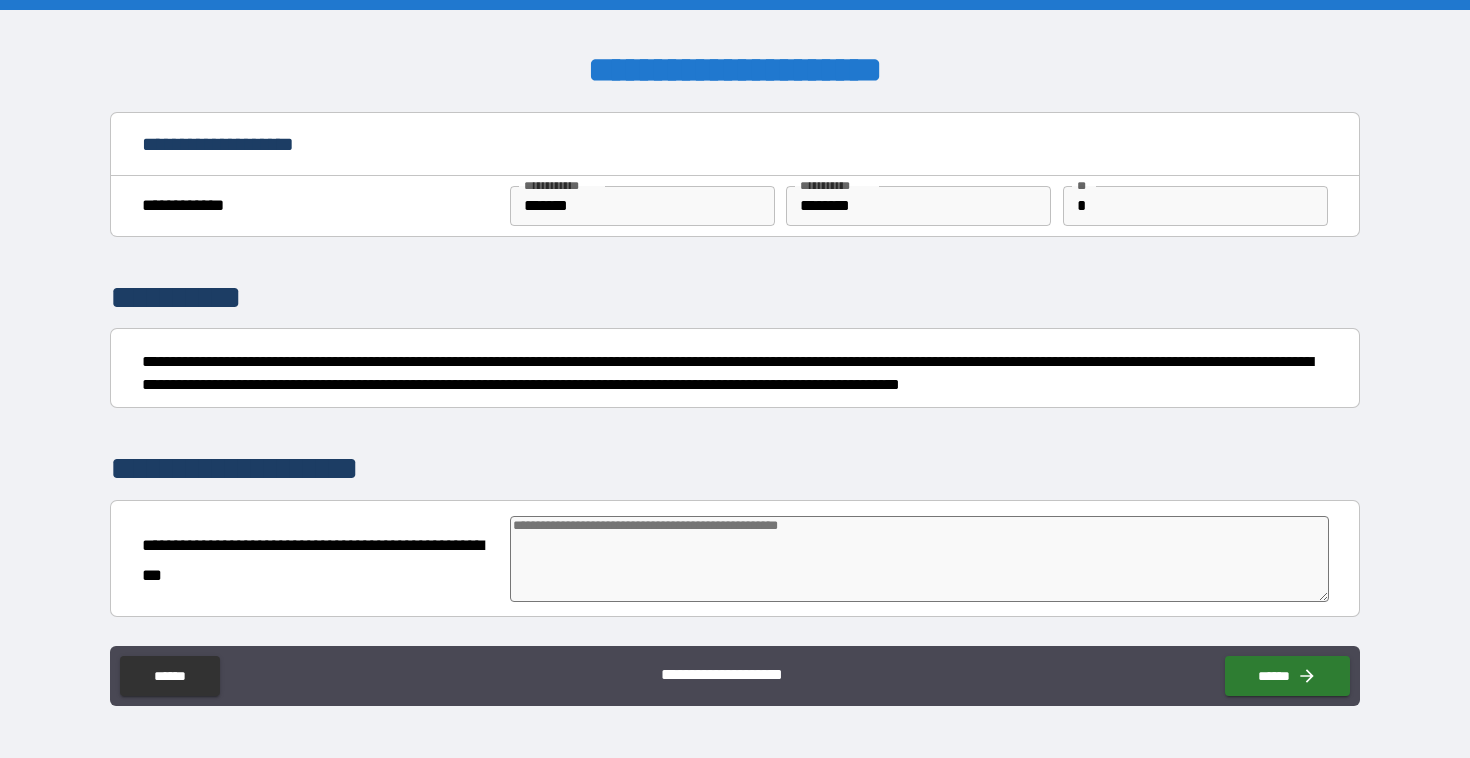 click at bounding box center [919, 559] 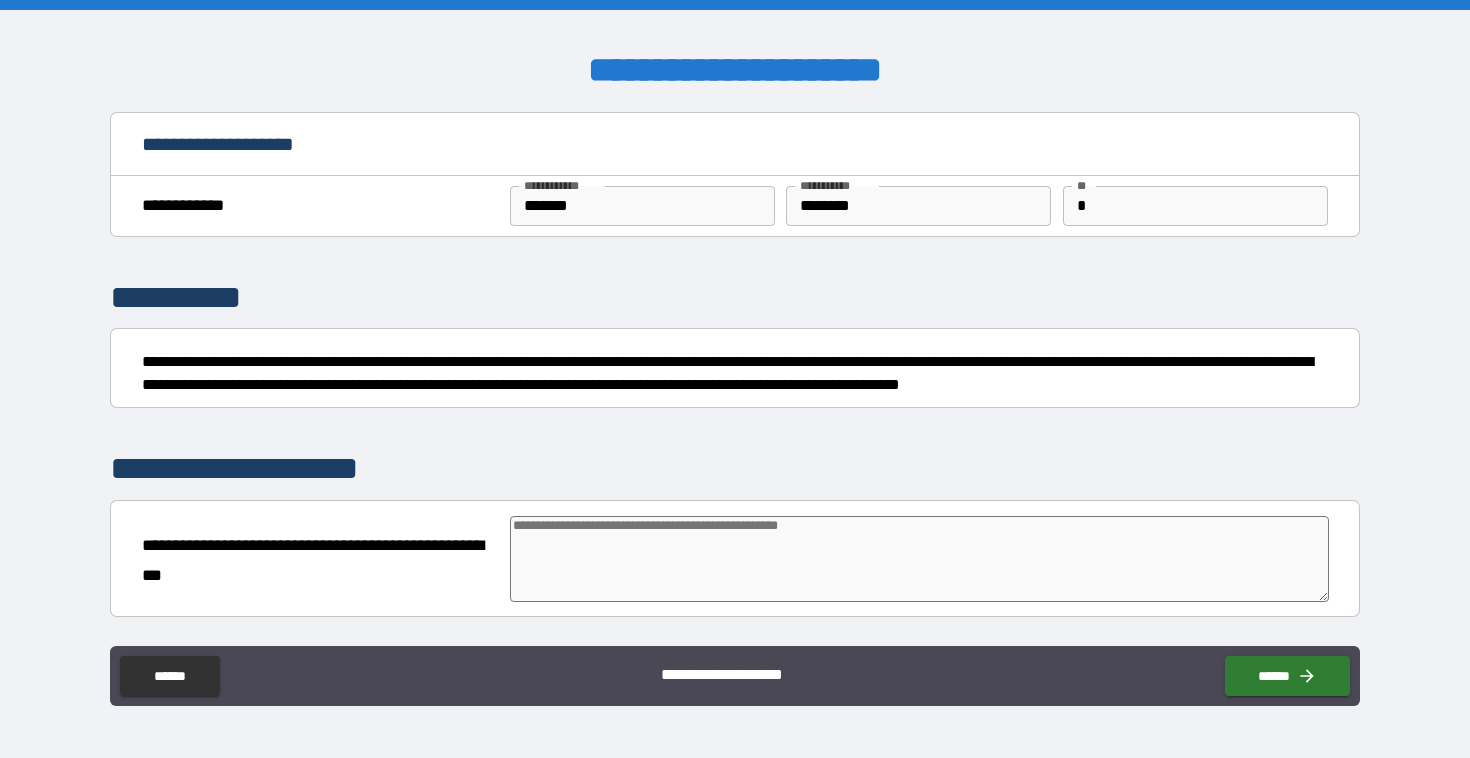 type on "*" 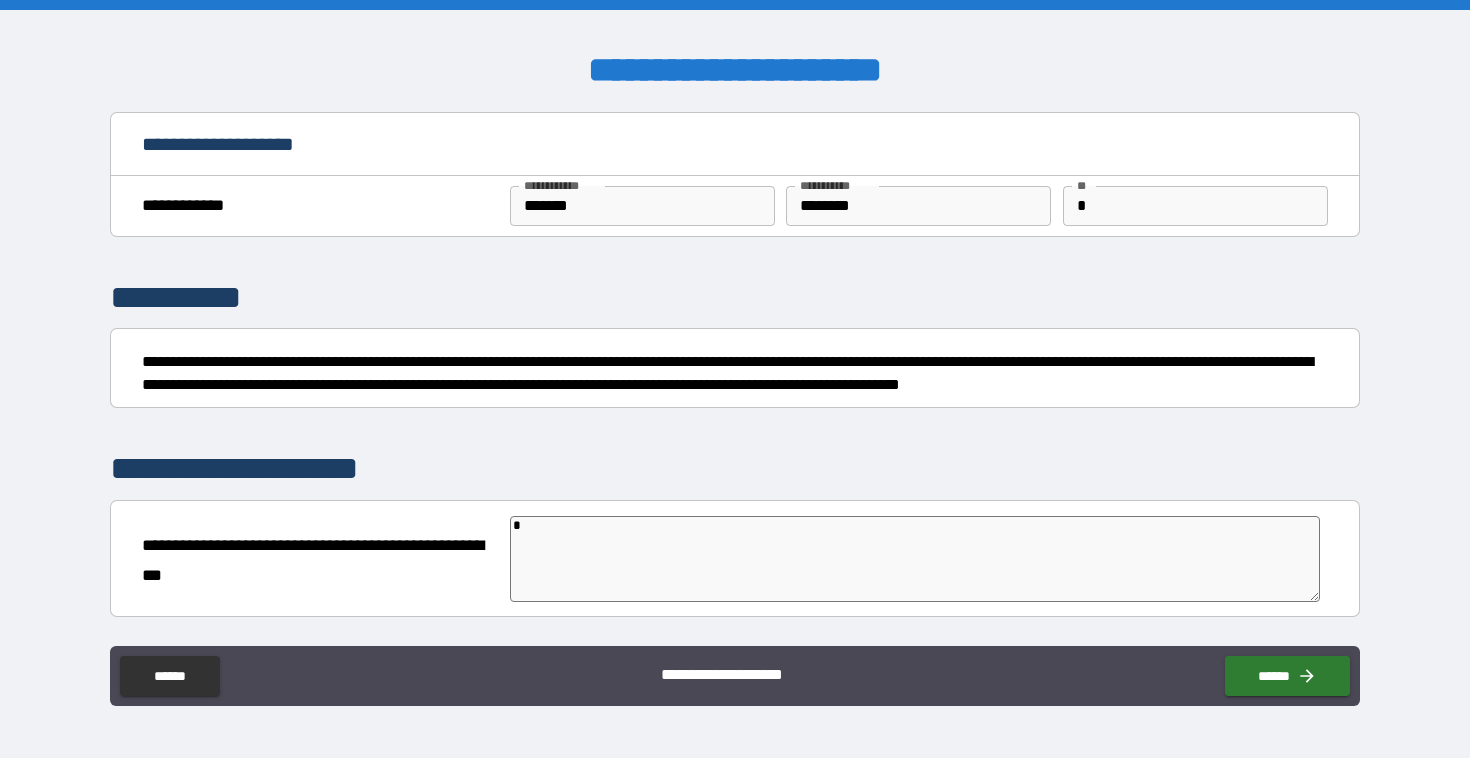 type on "**" 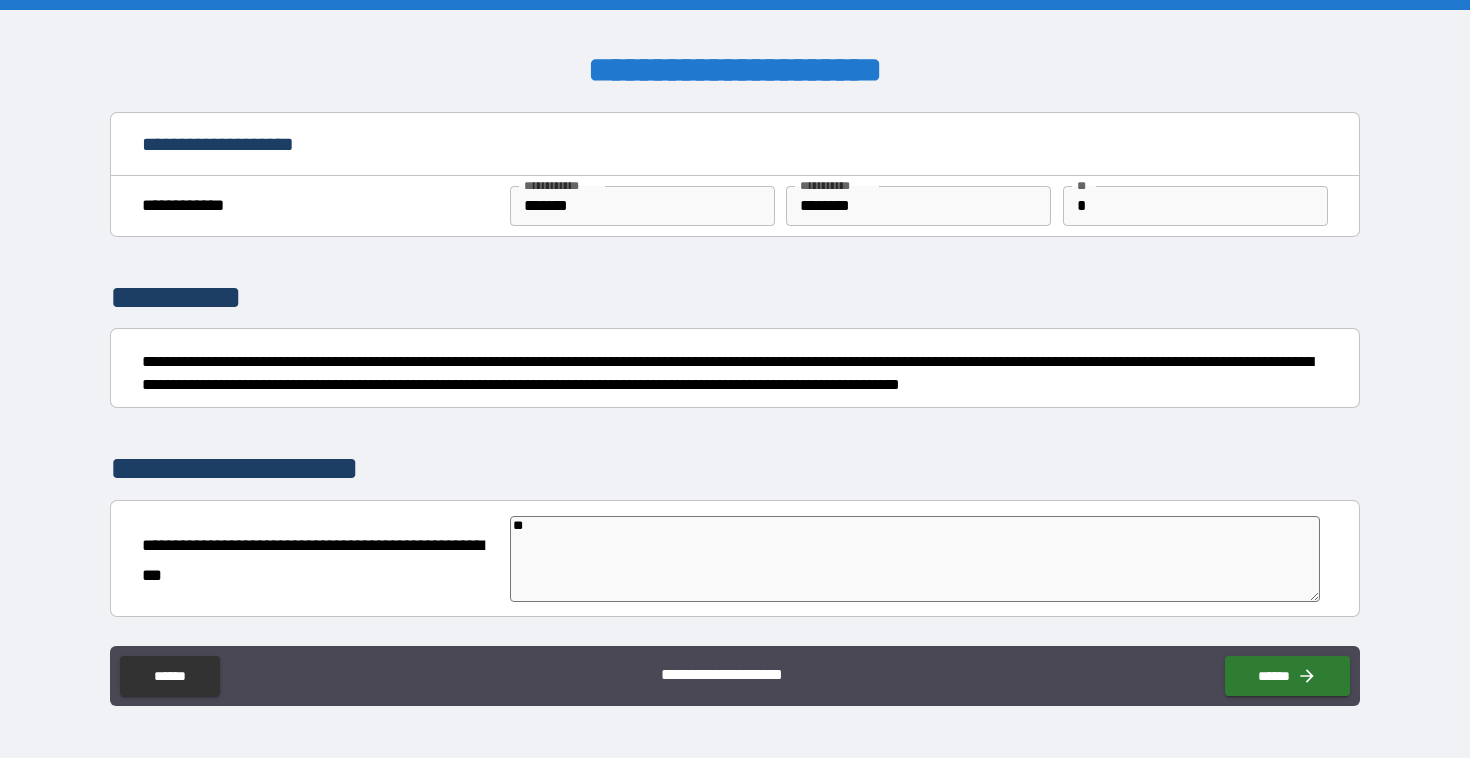 type on "*" 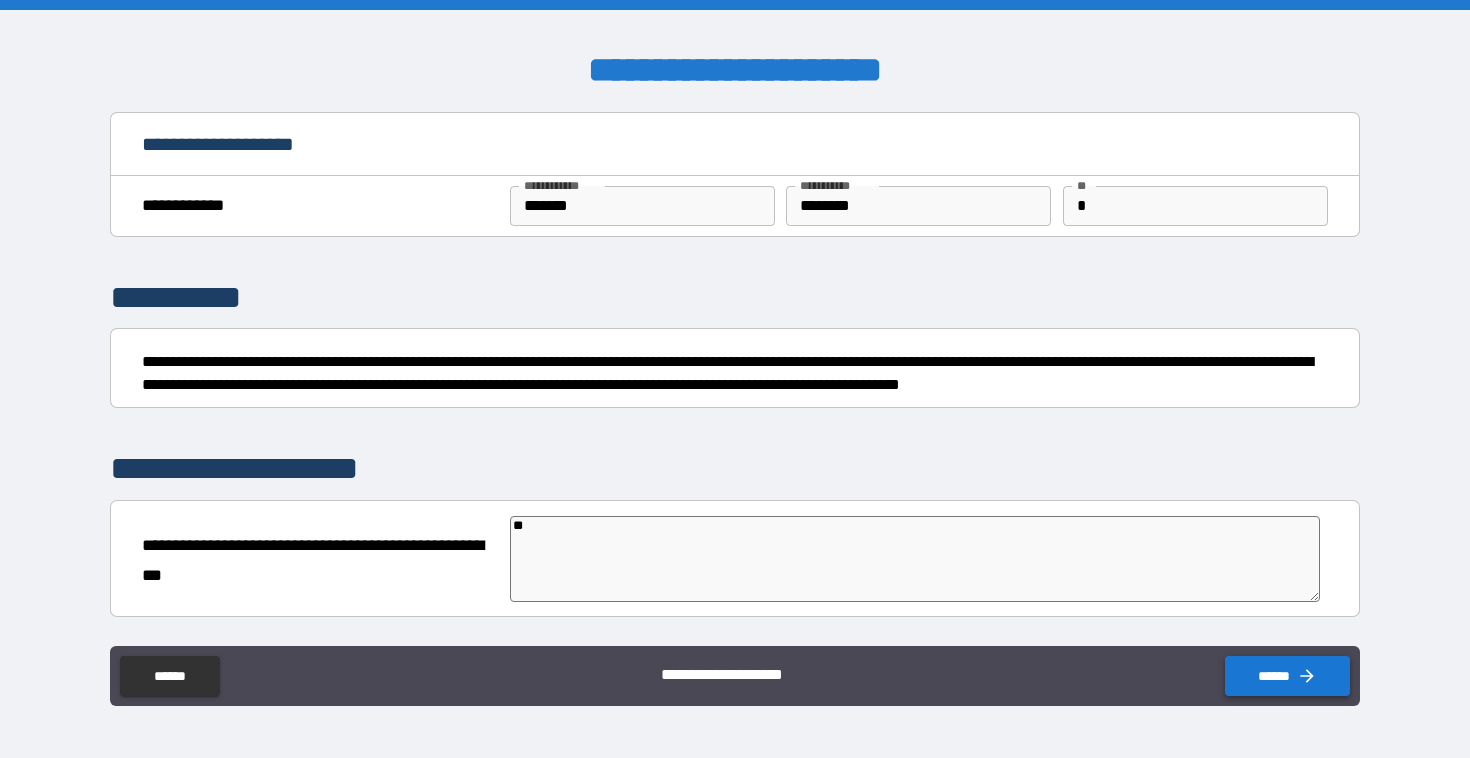 type on "**" 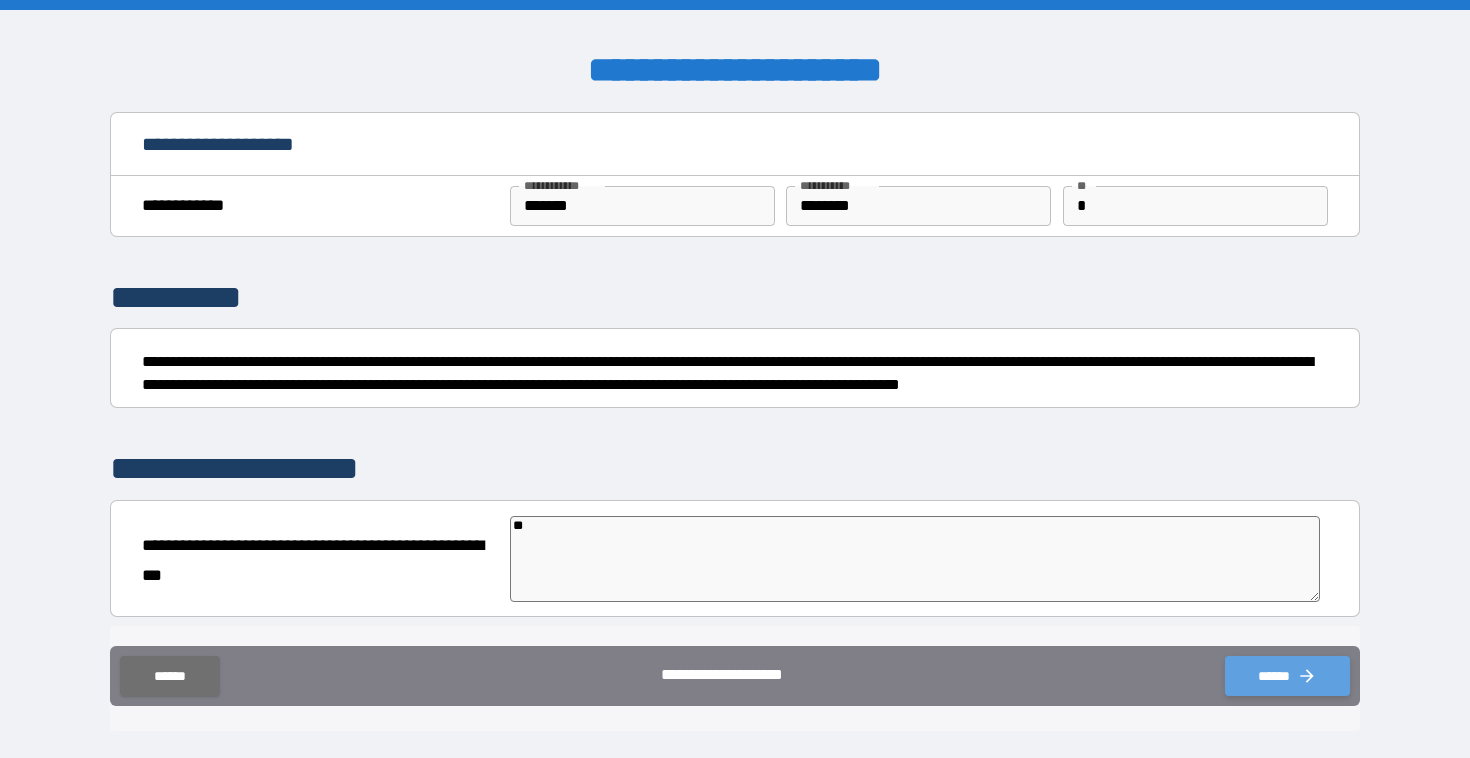 click on "******" at bounding box center (1287, 676) 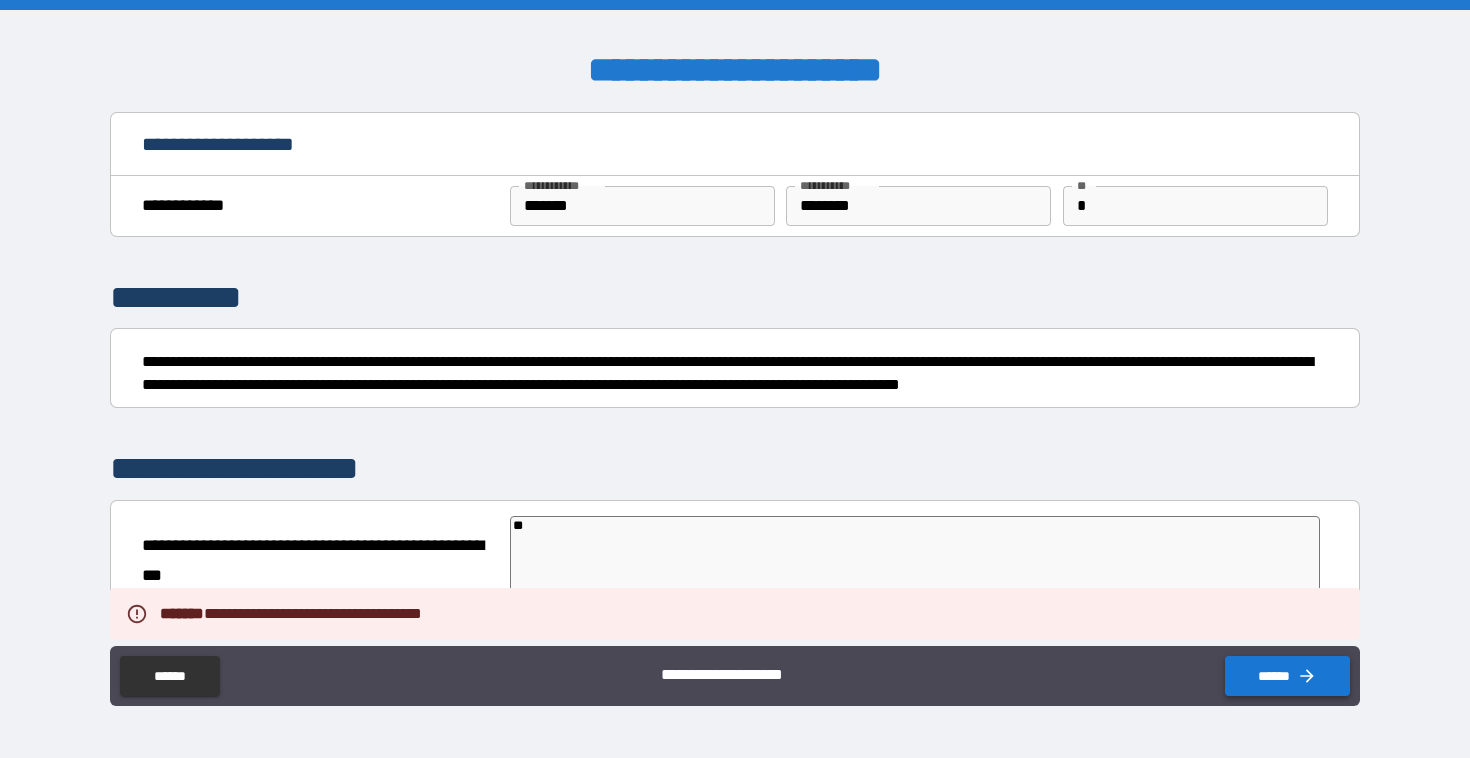 type on "*" 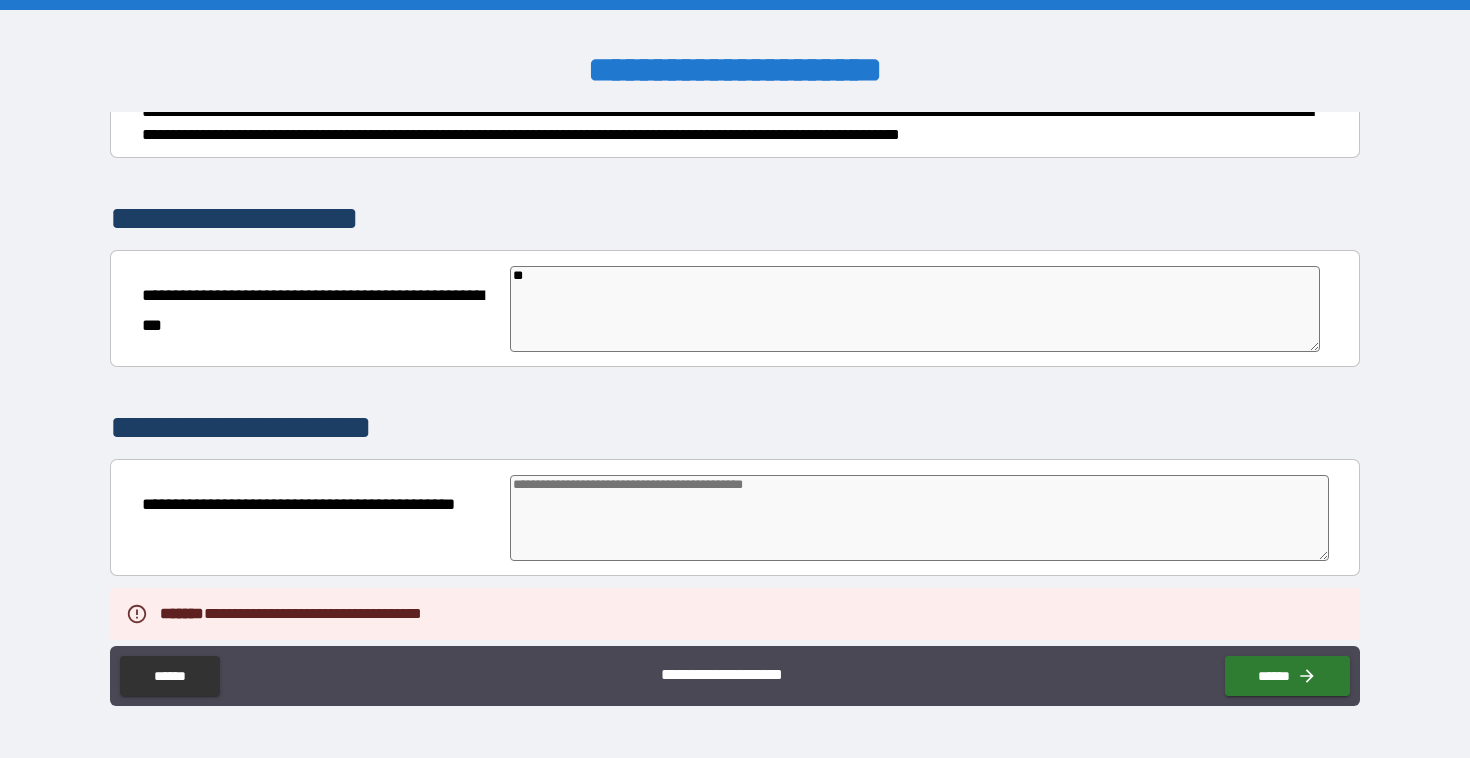 scroll, scrollTop: 272, scrollLeft: 0, axis: vertical 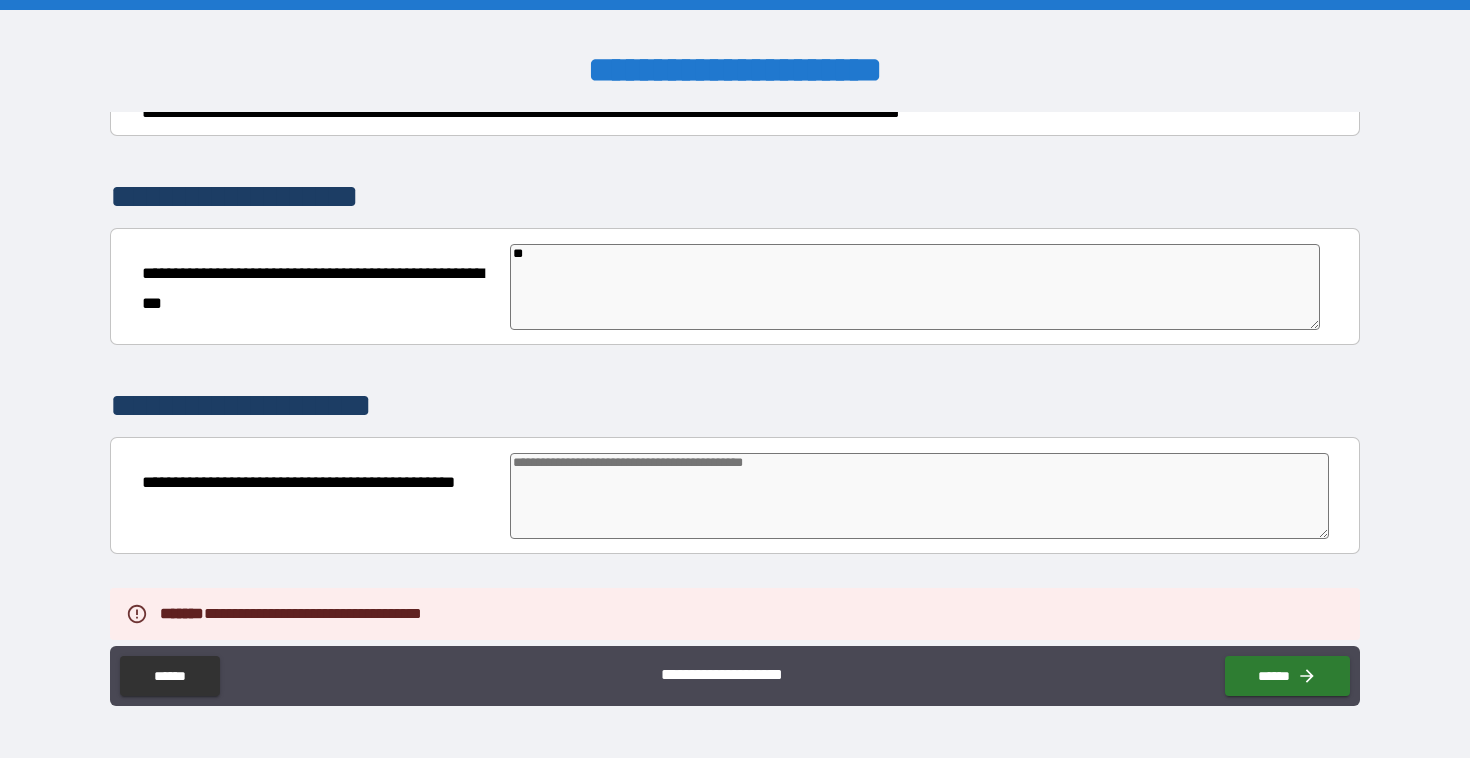click at bounding box center [919, 496] 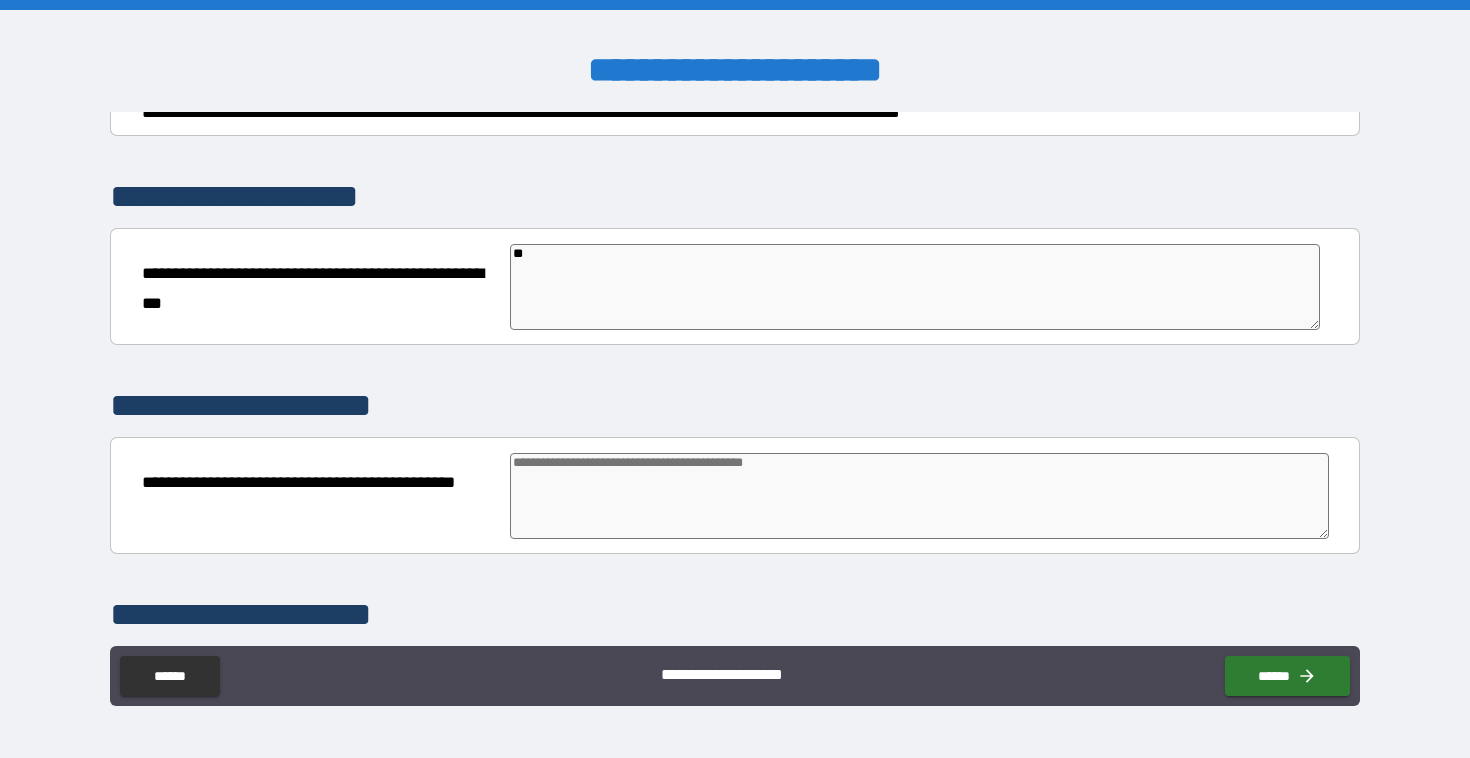 type on "*" 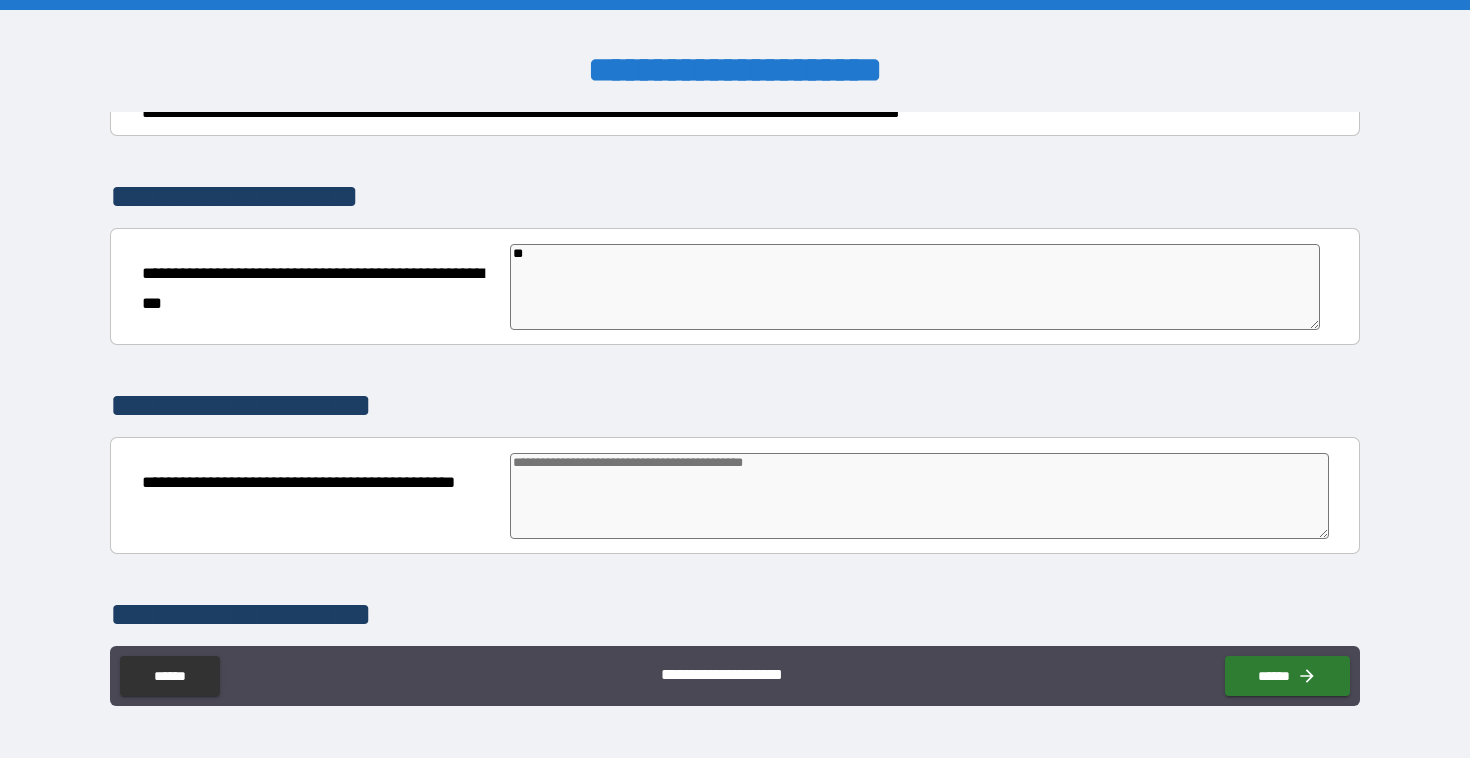 type on "*" 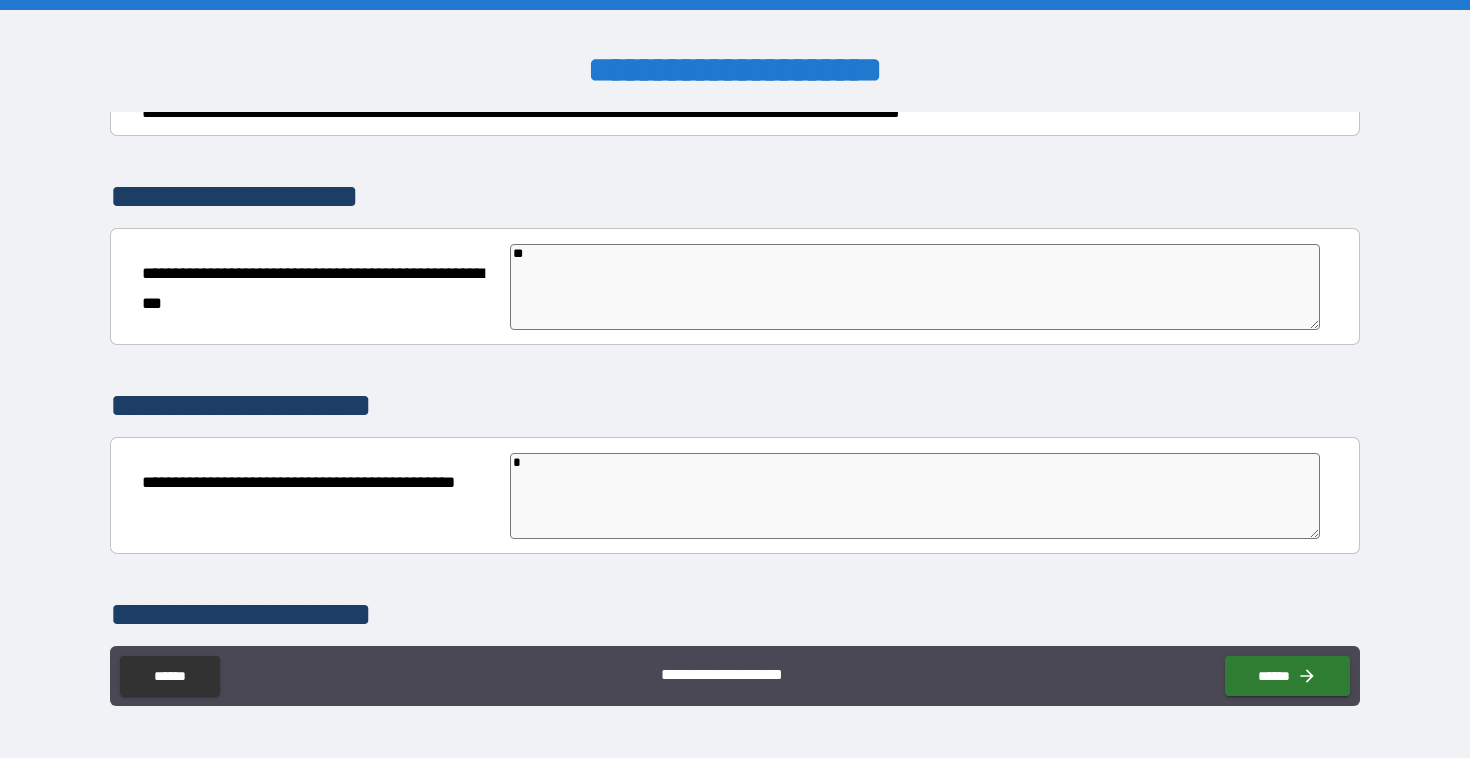 type on "*" 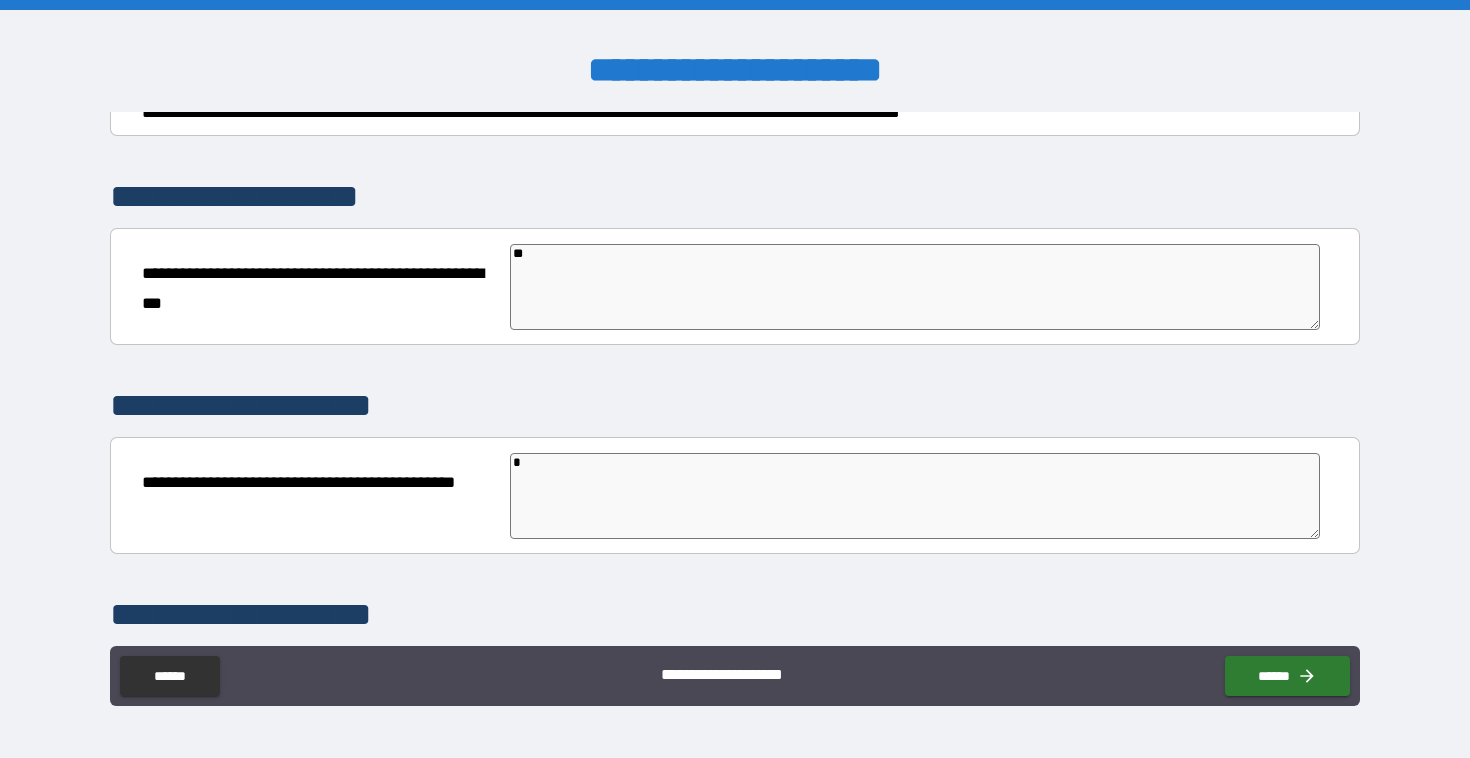 type on "*" 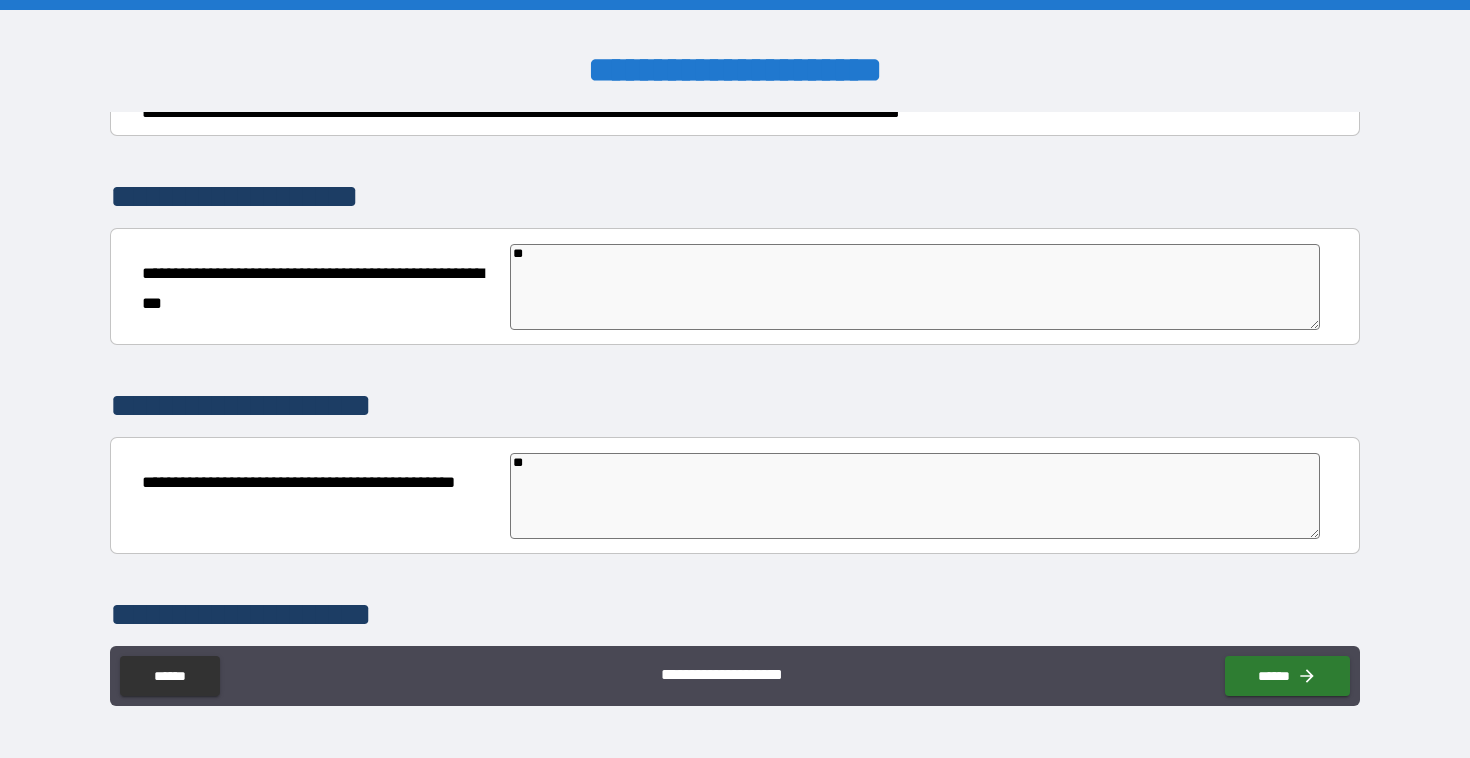 type on "*" 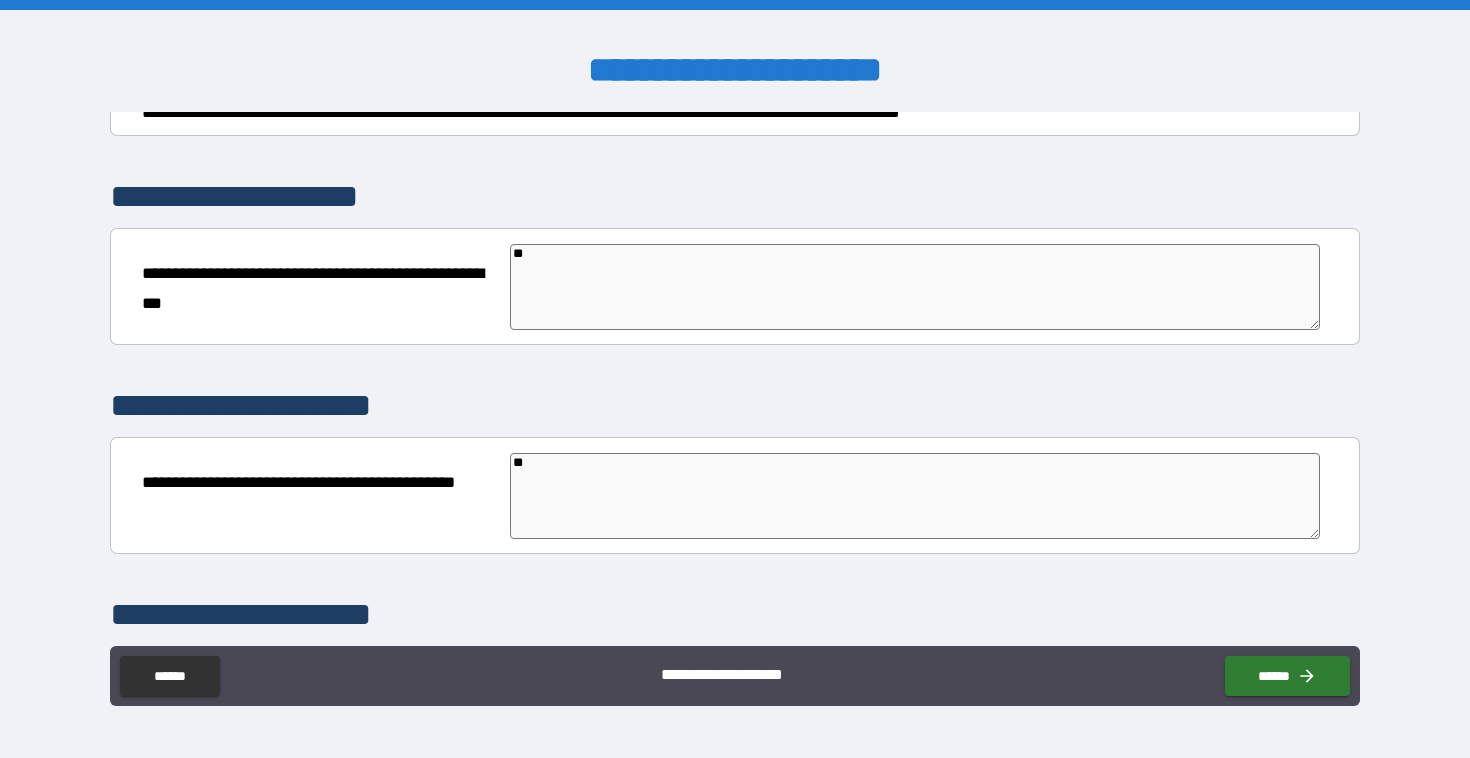 type on "***" 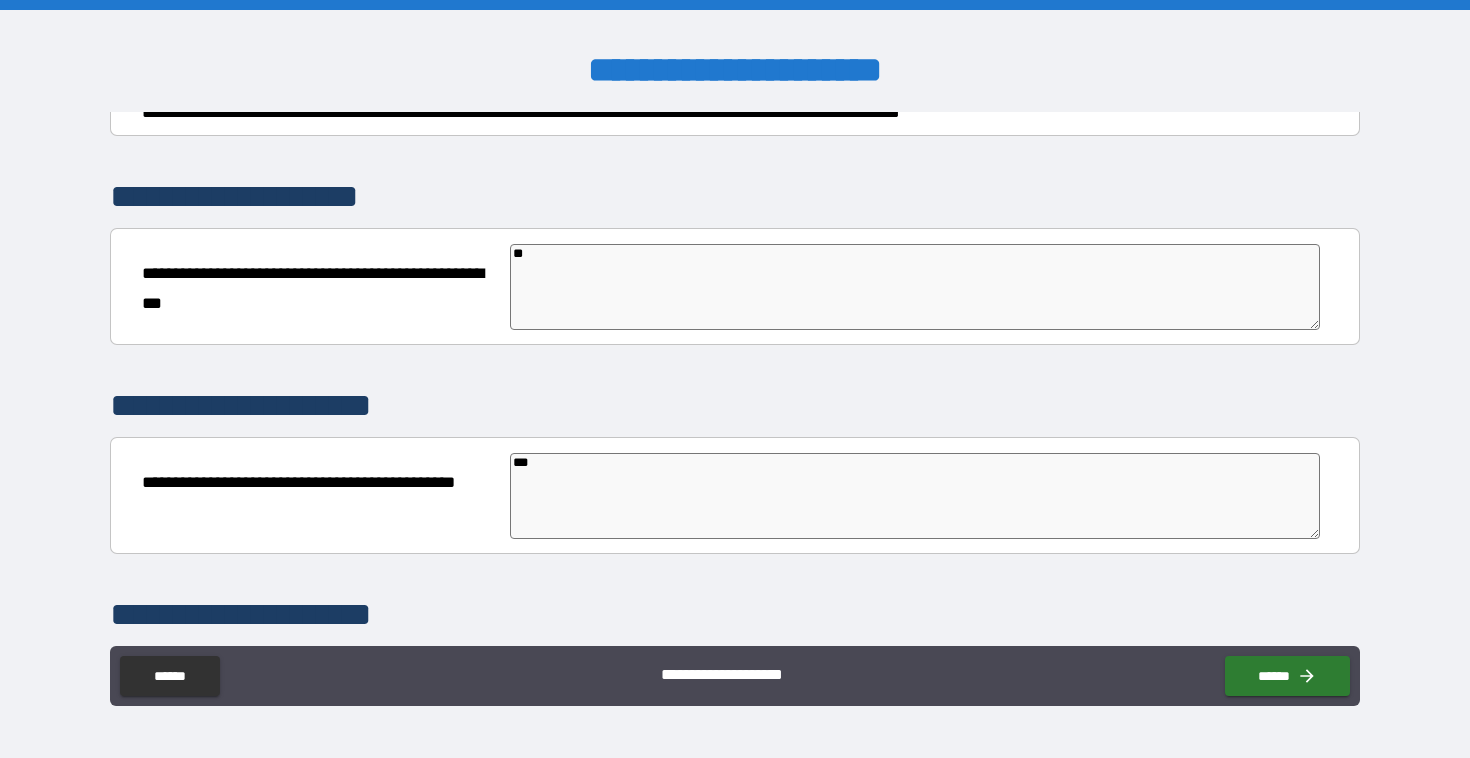 type on "*" 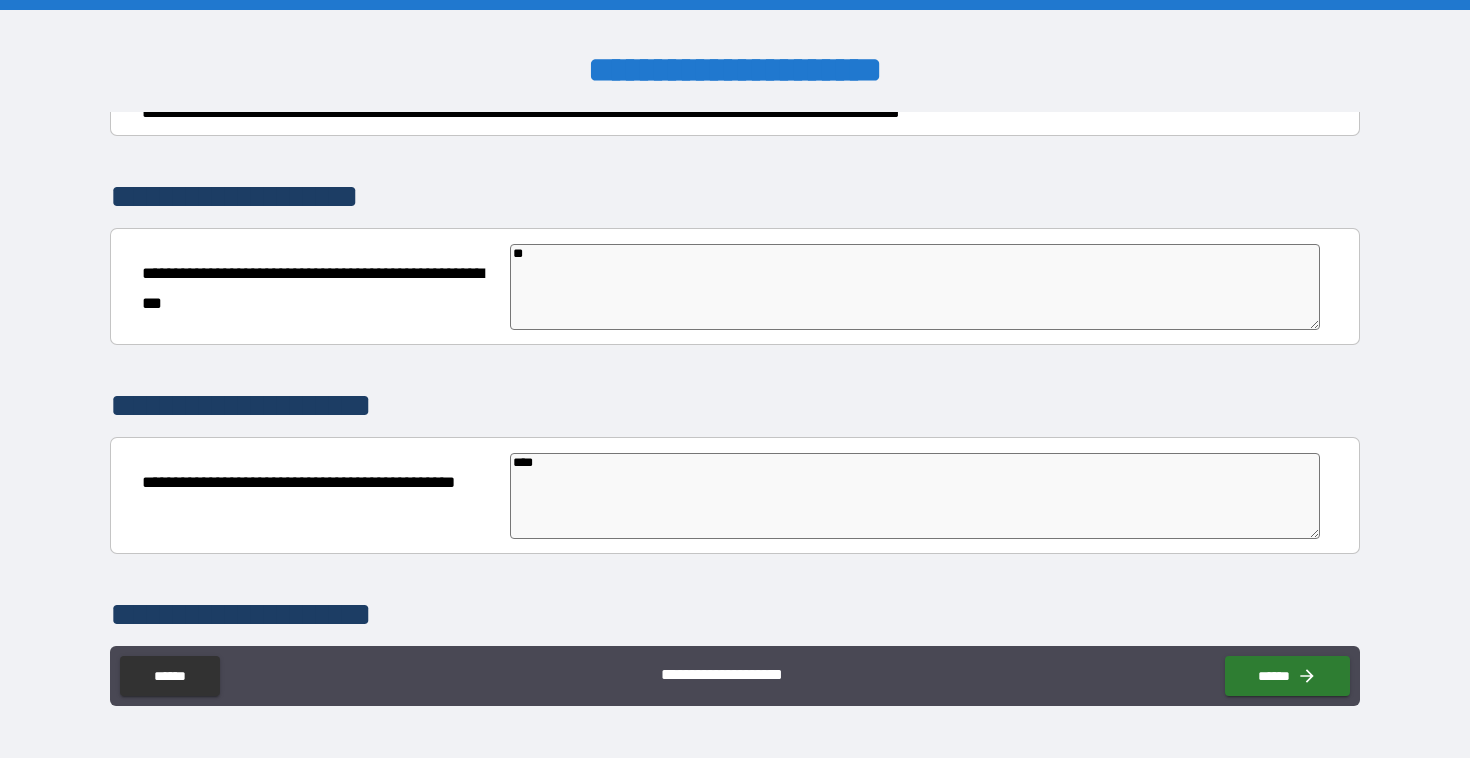 type on "*" 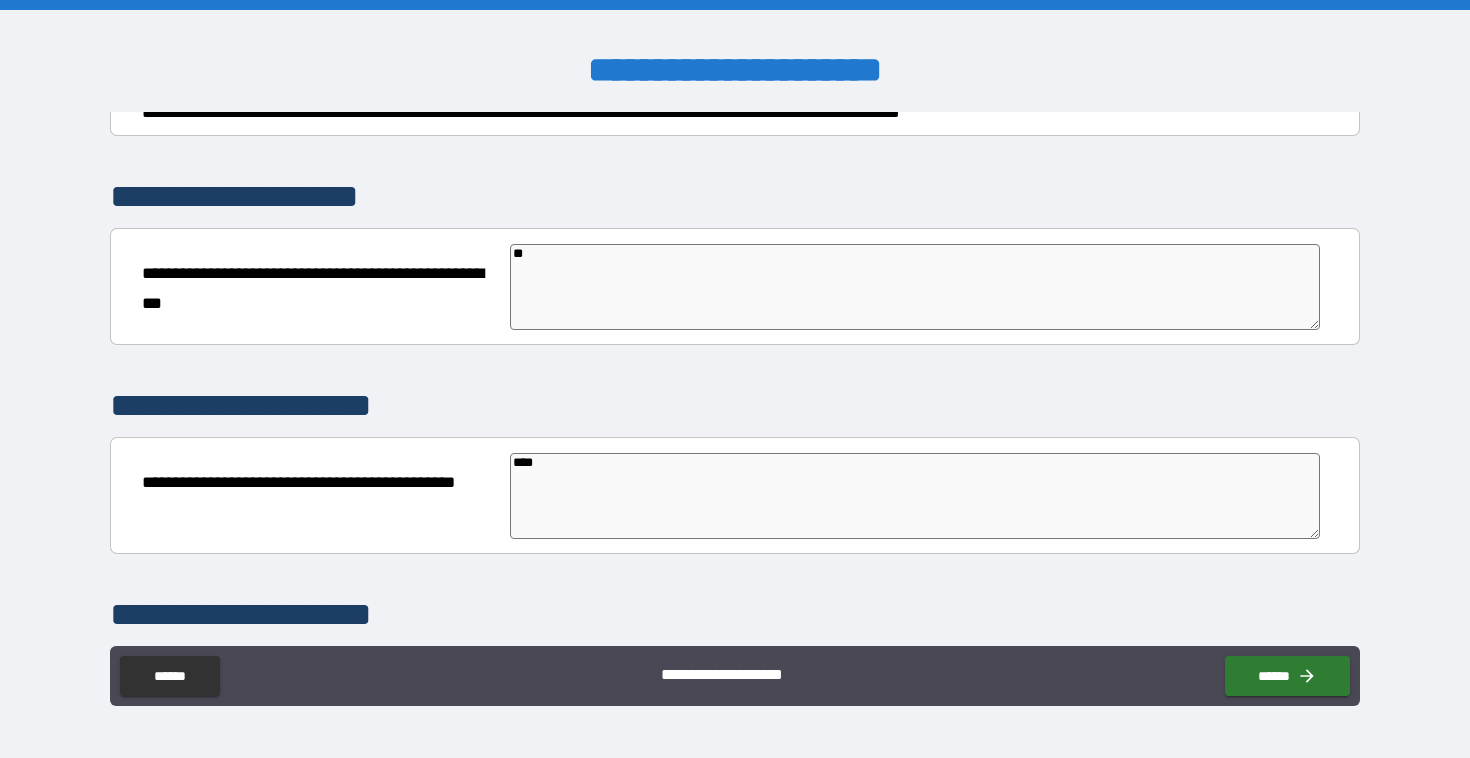 type on "*****" 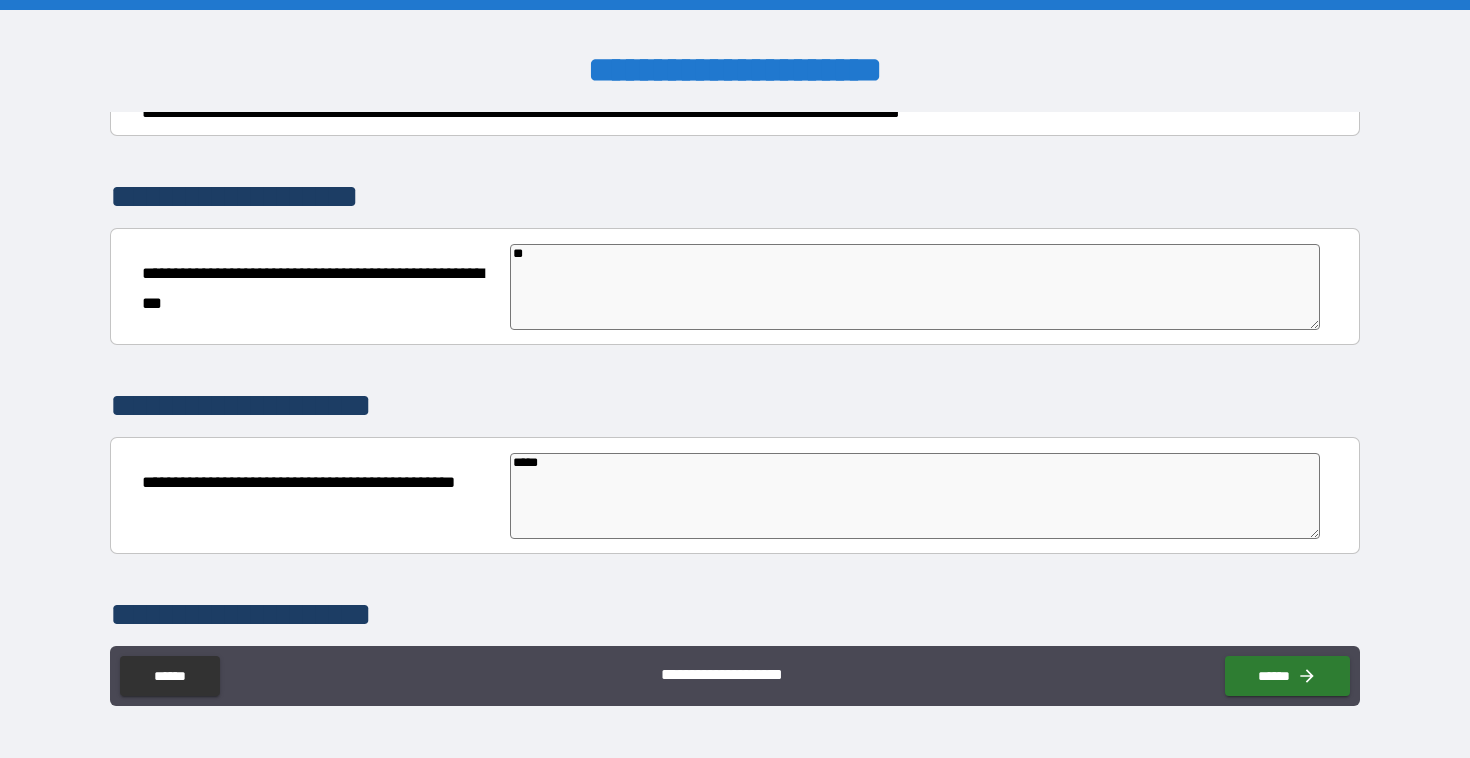 type on "*" 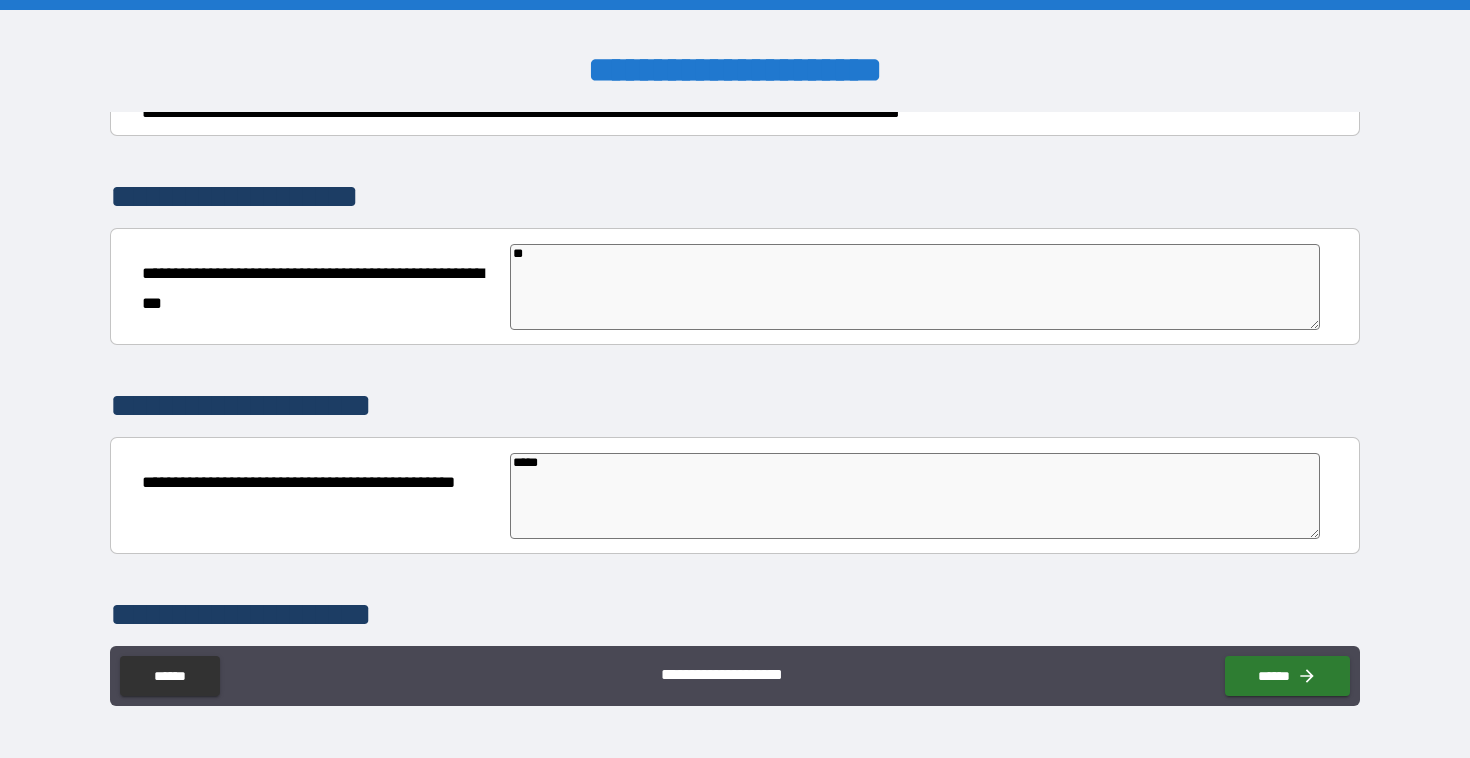 type on "******" 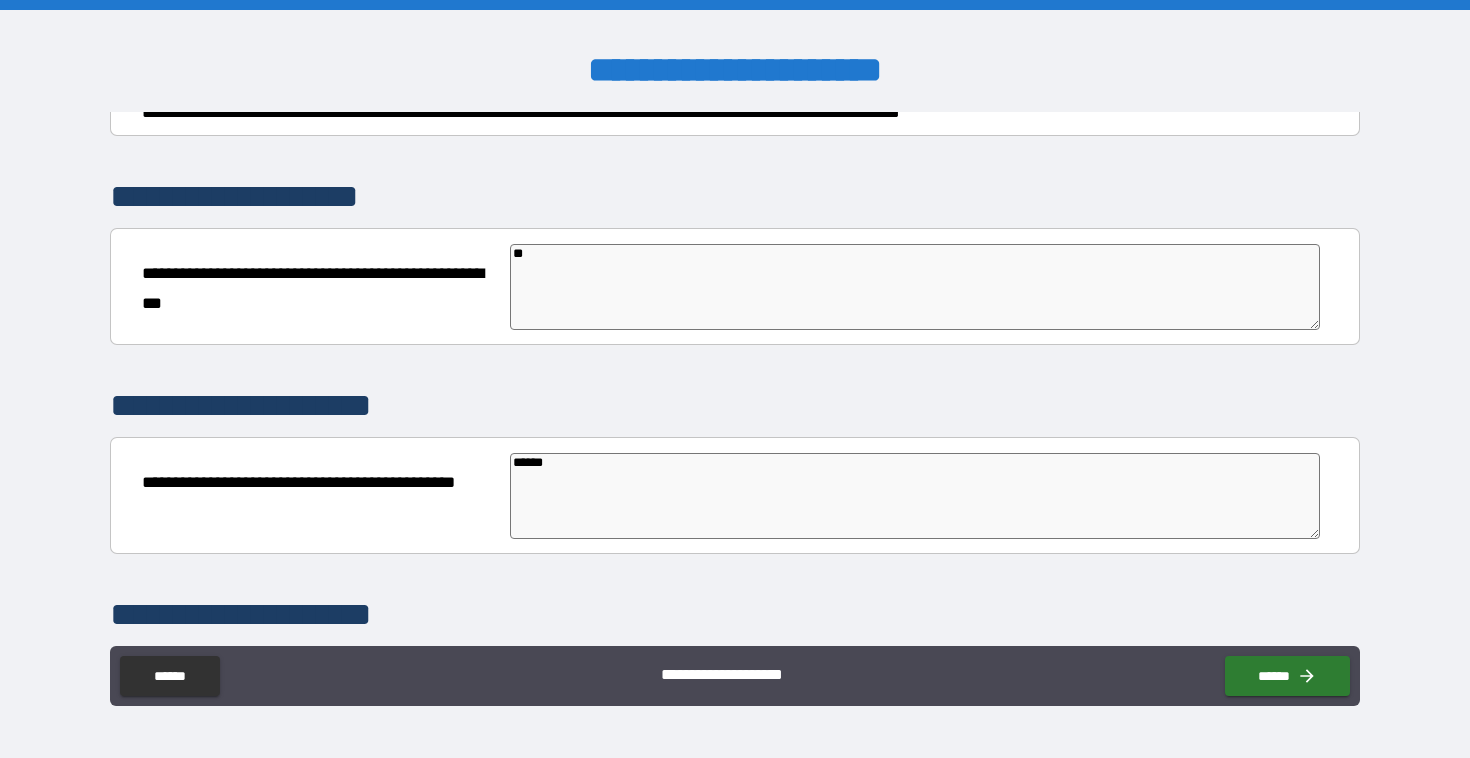 type on "*" 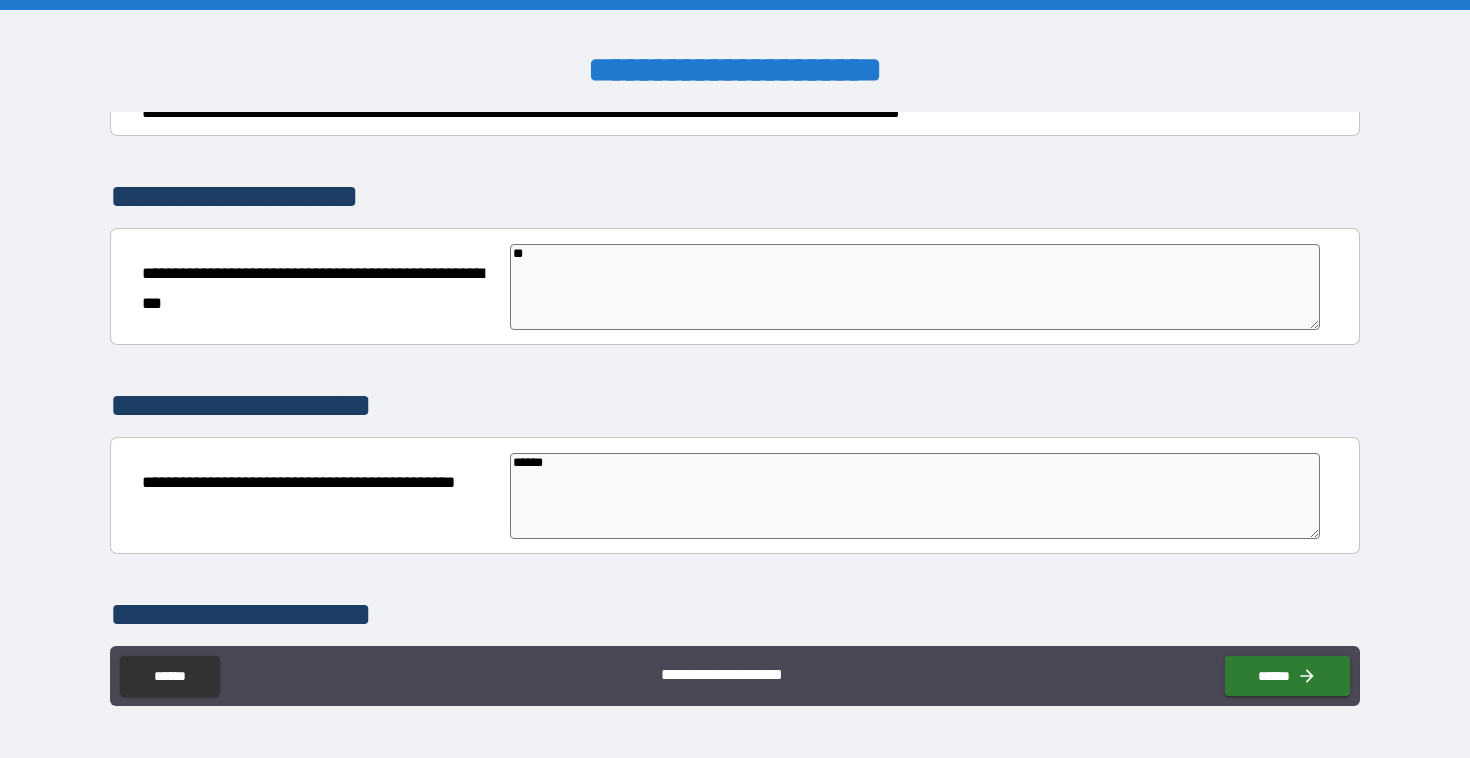 type on "*" 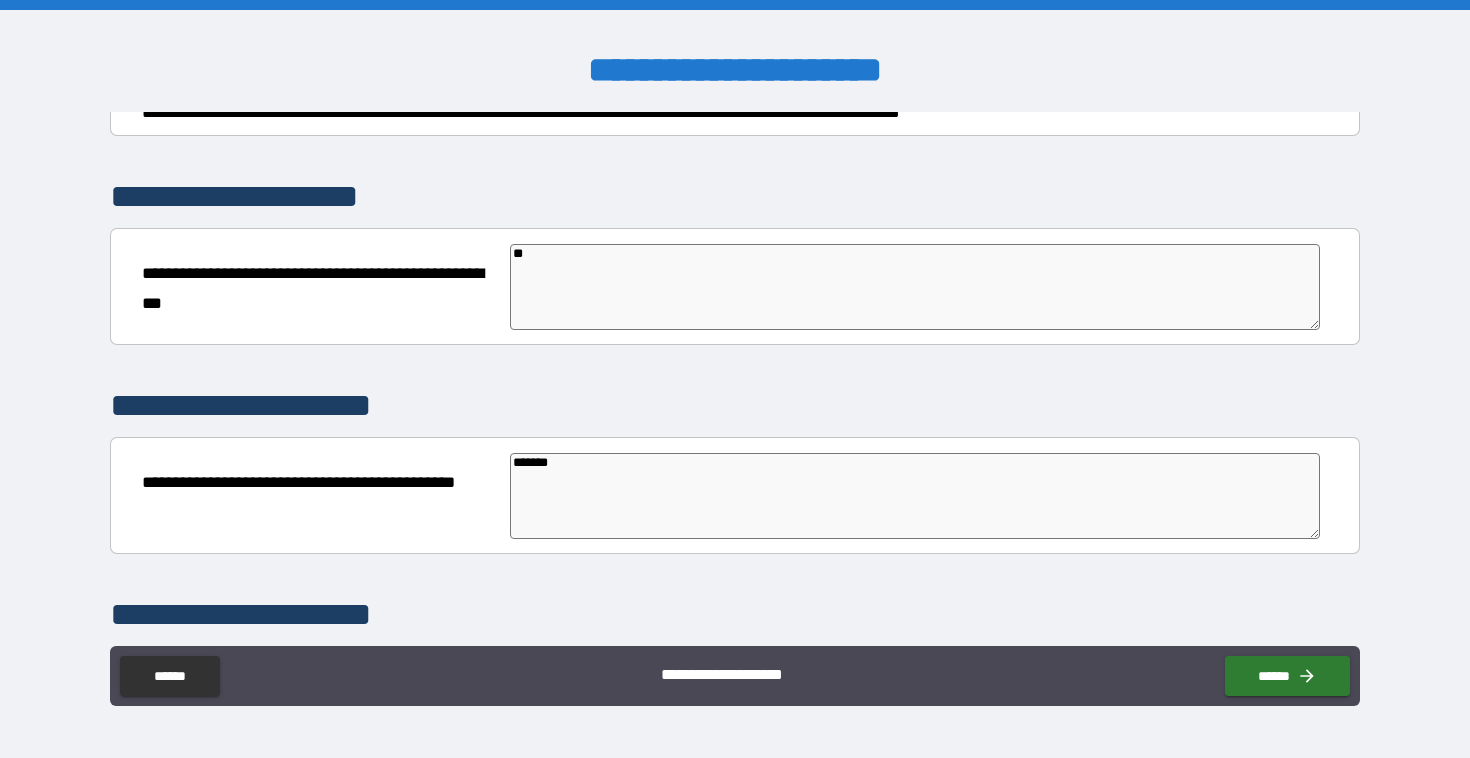 type on "*" 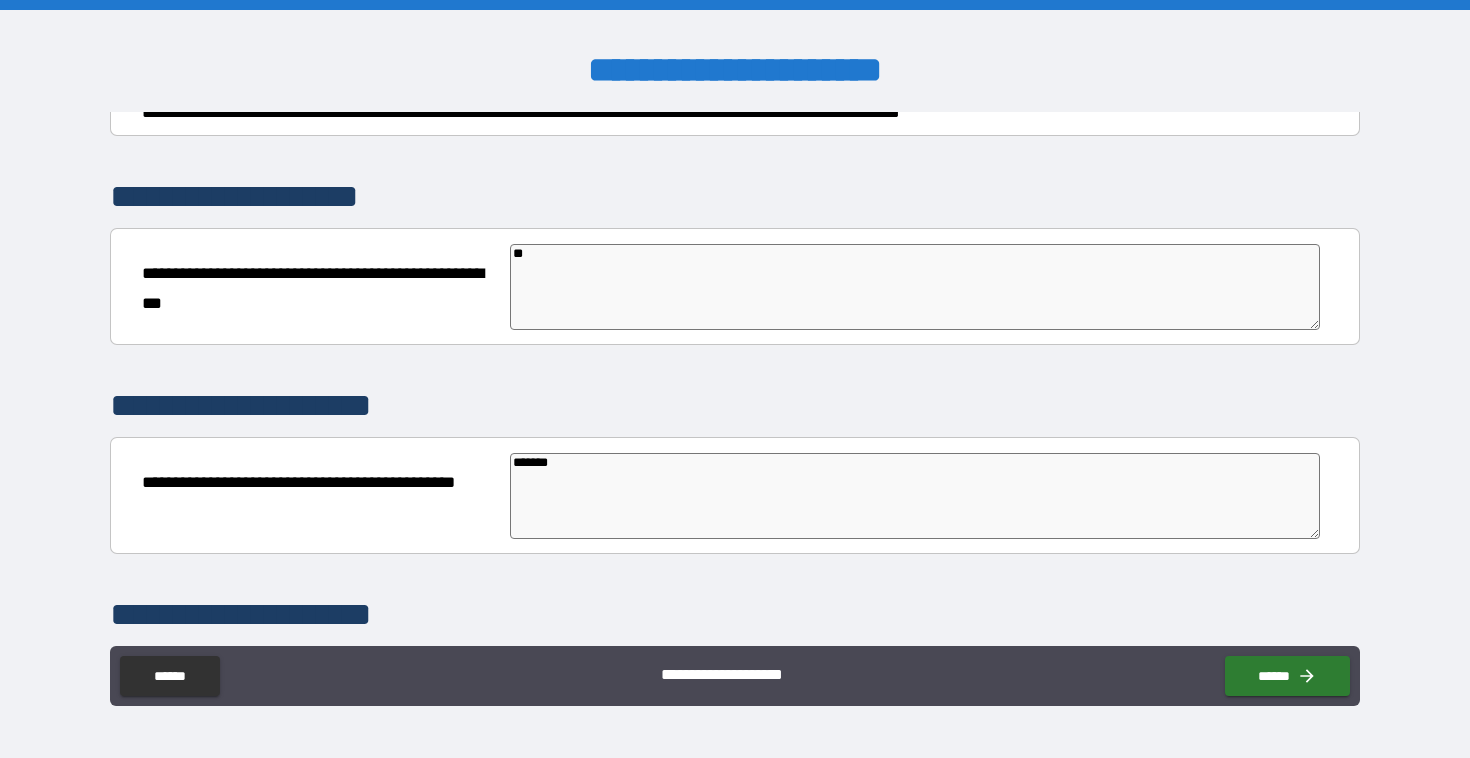 type on "*******" 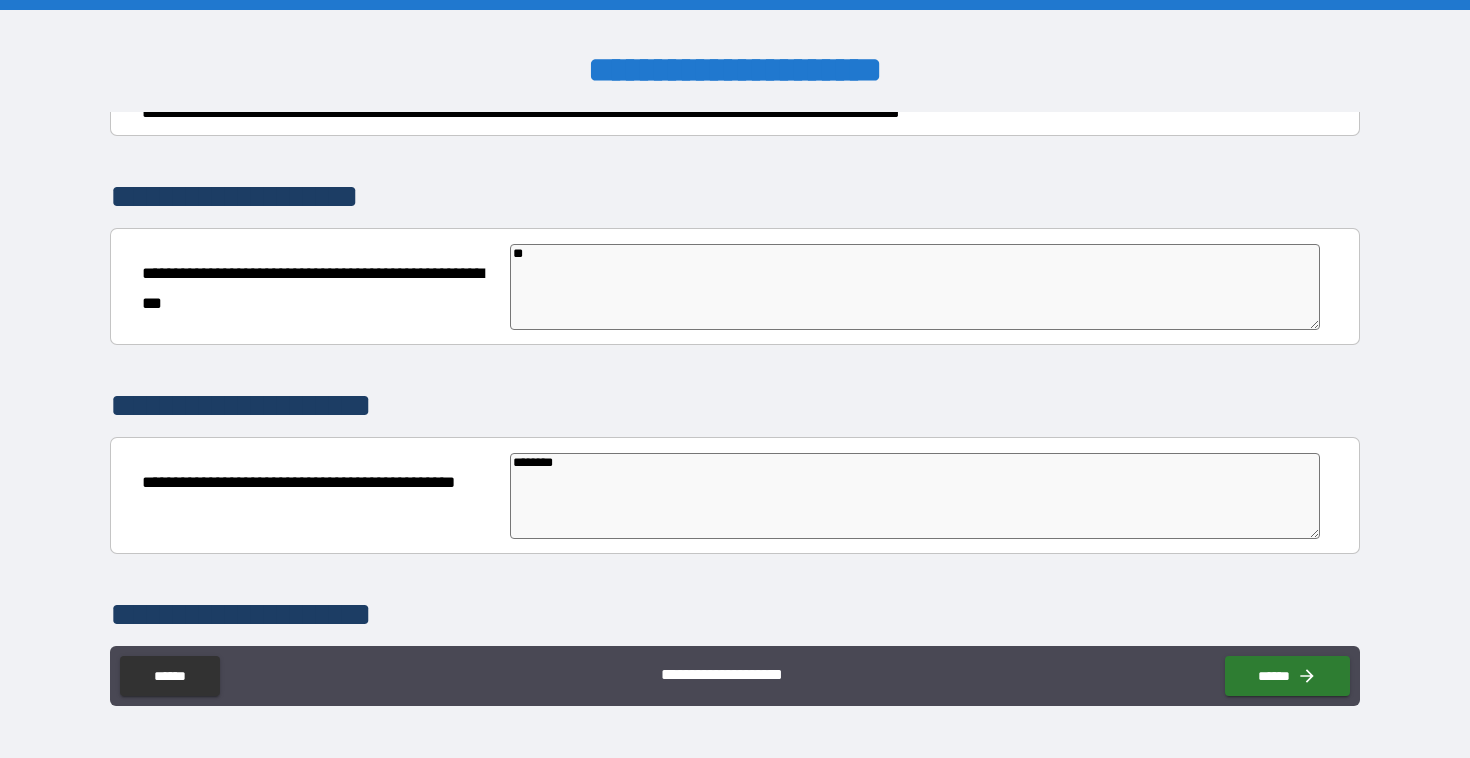 type on "*" 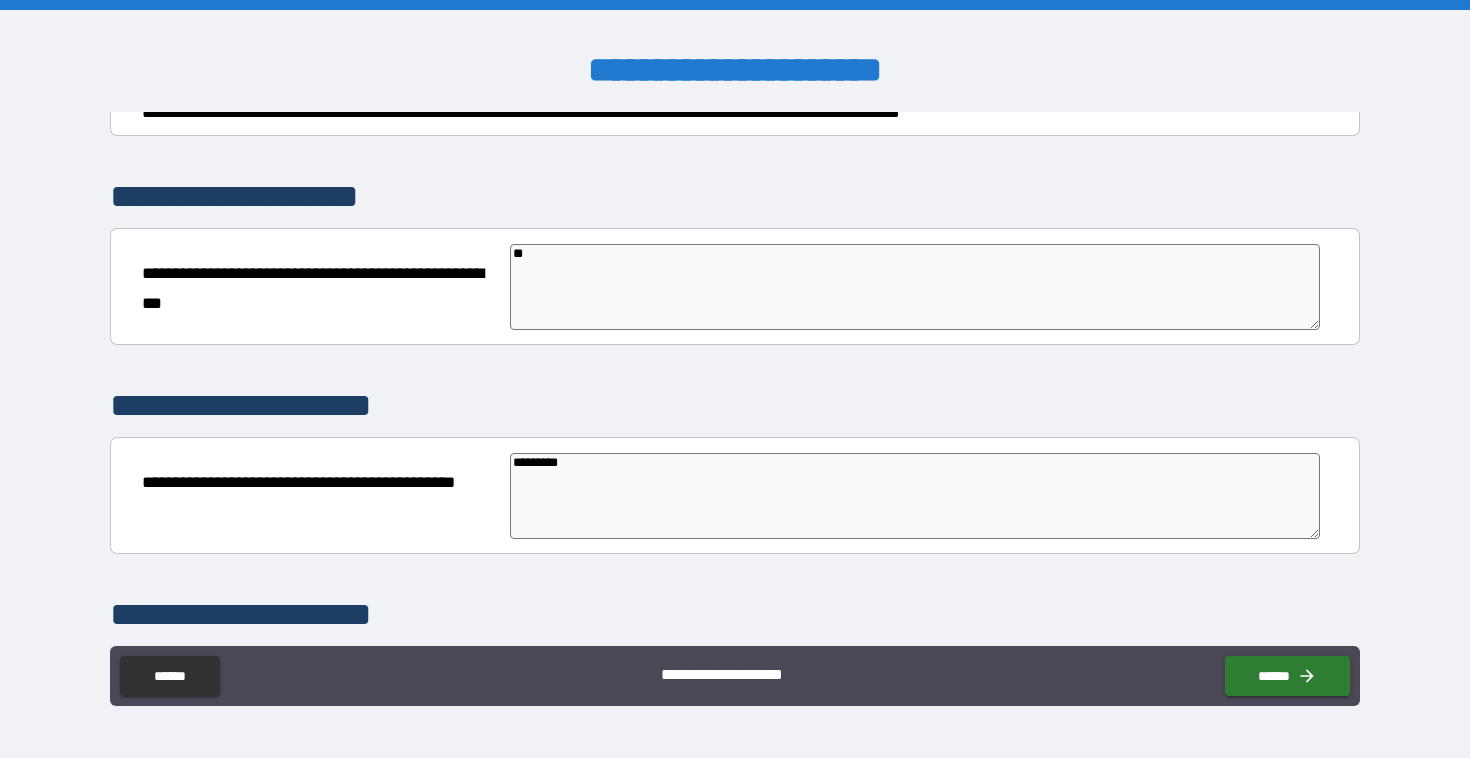 type on "**********" 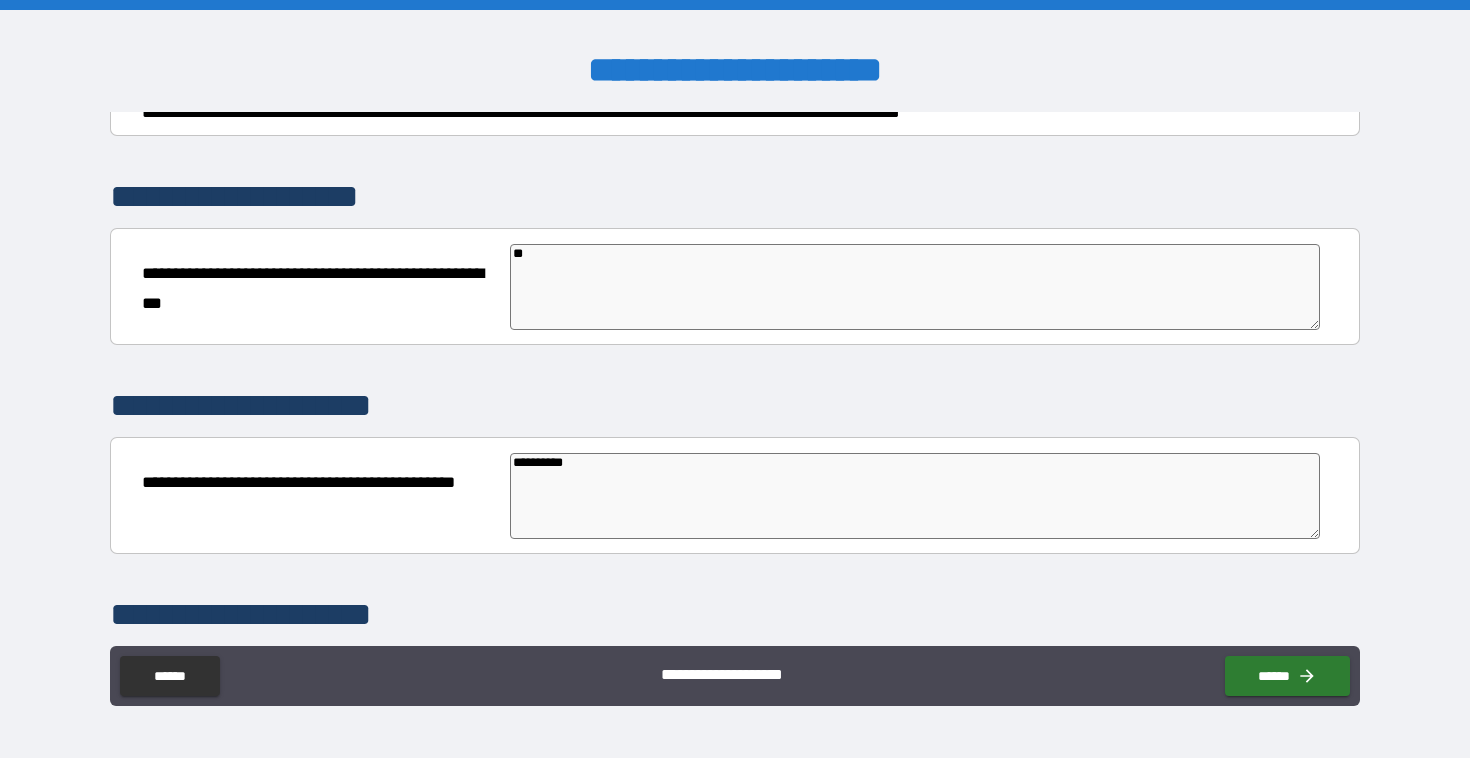 type on "*" 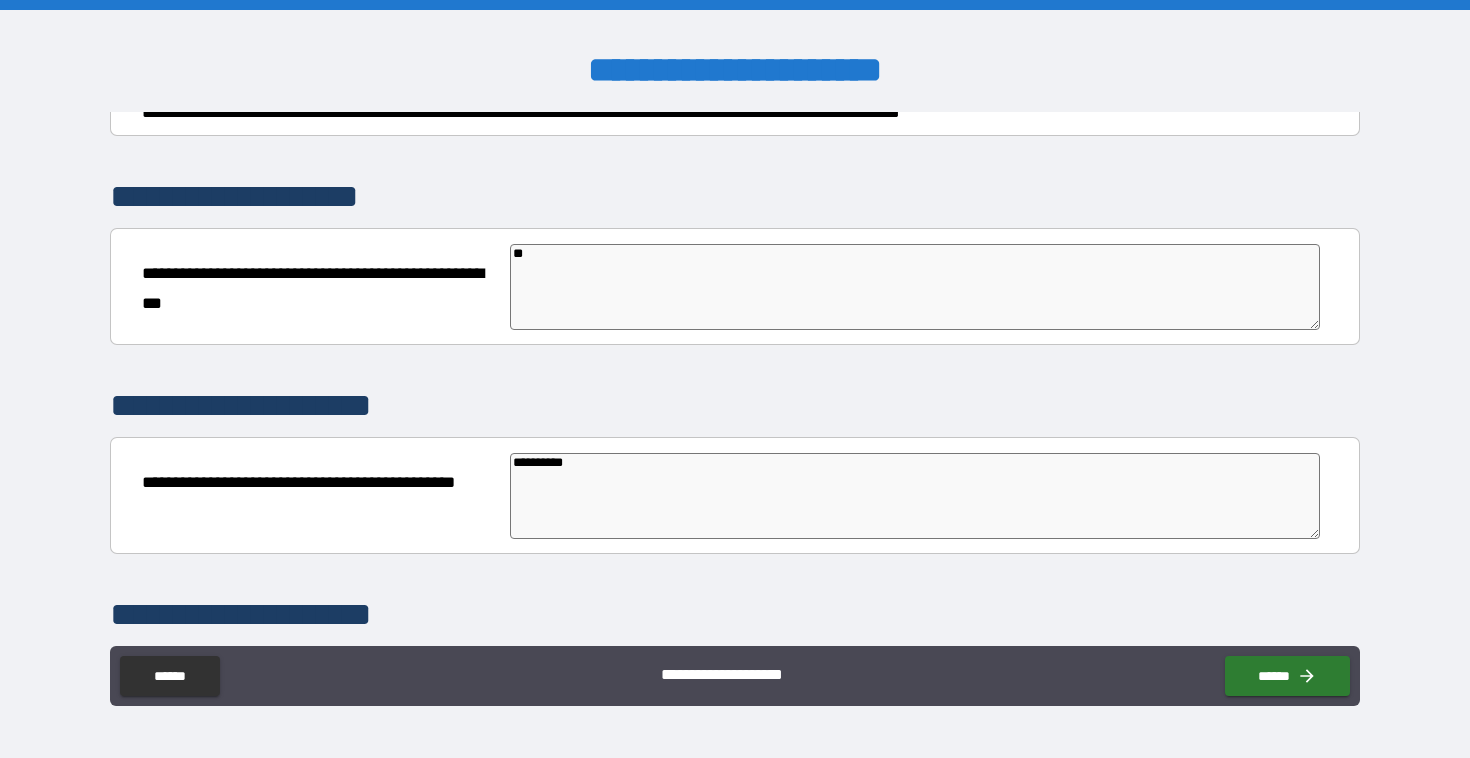 type on "*" 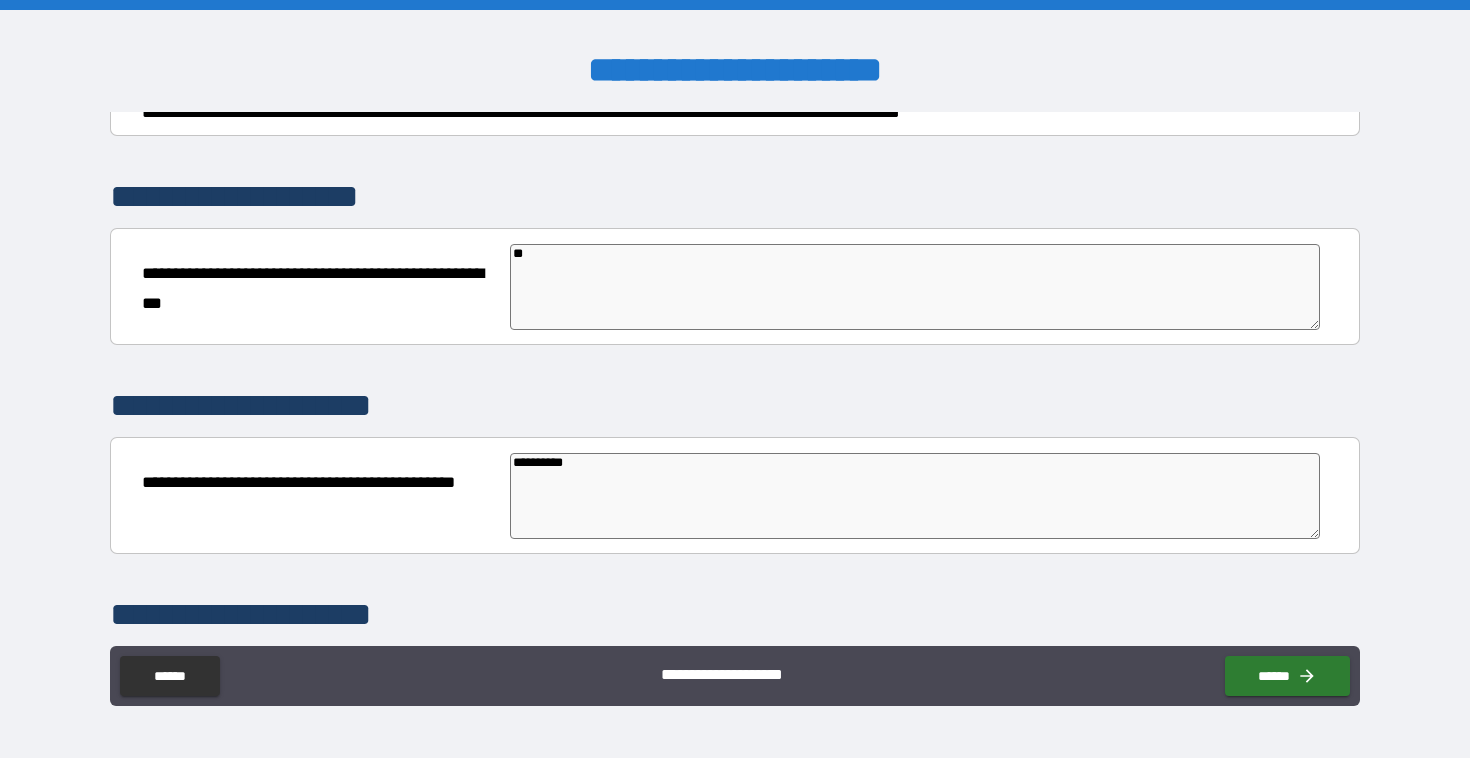 type on "*" 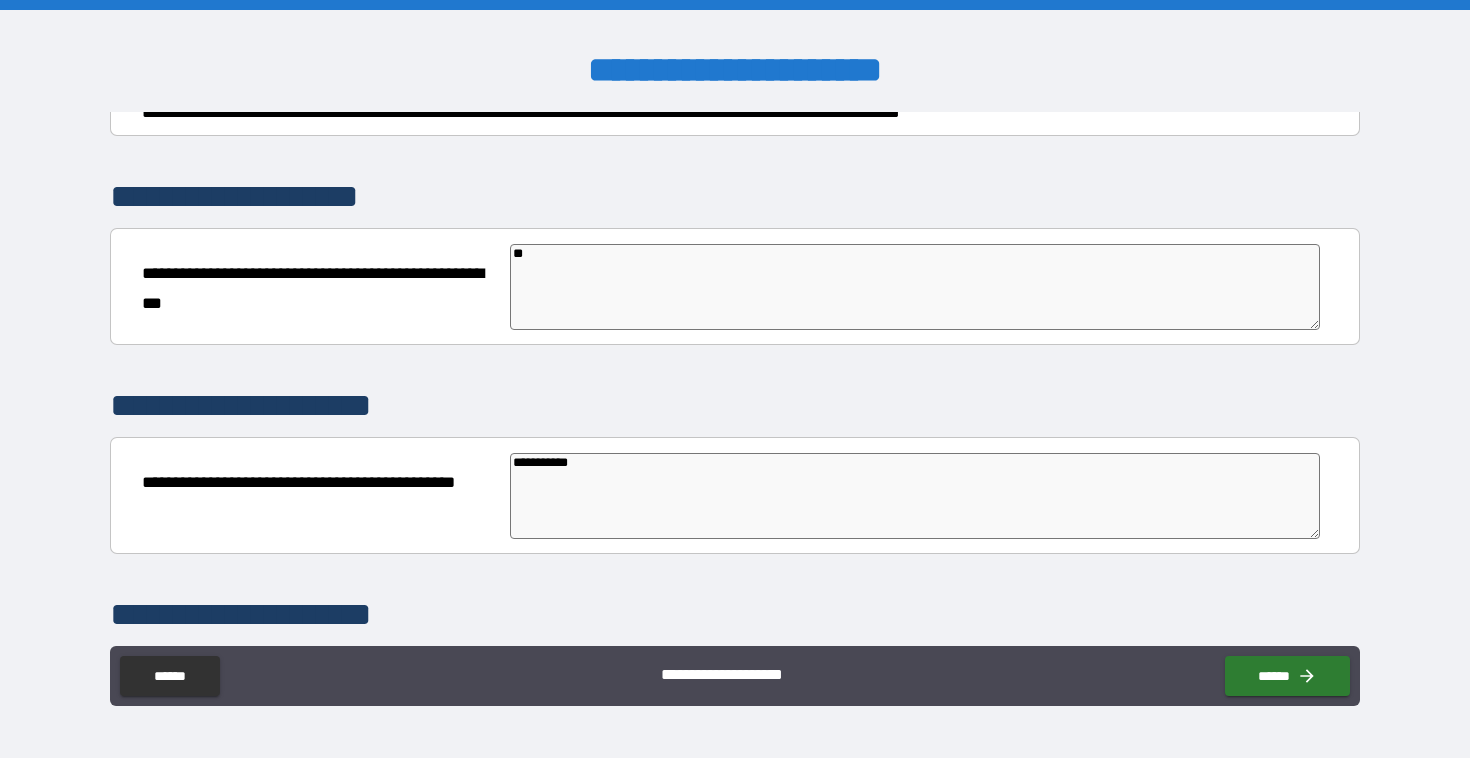 type on "*" 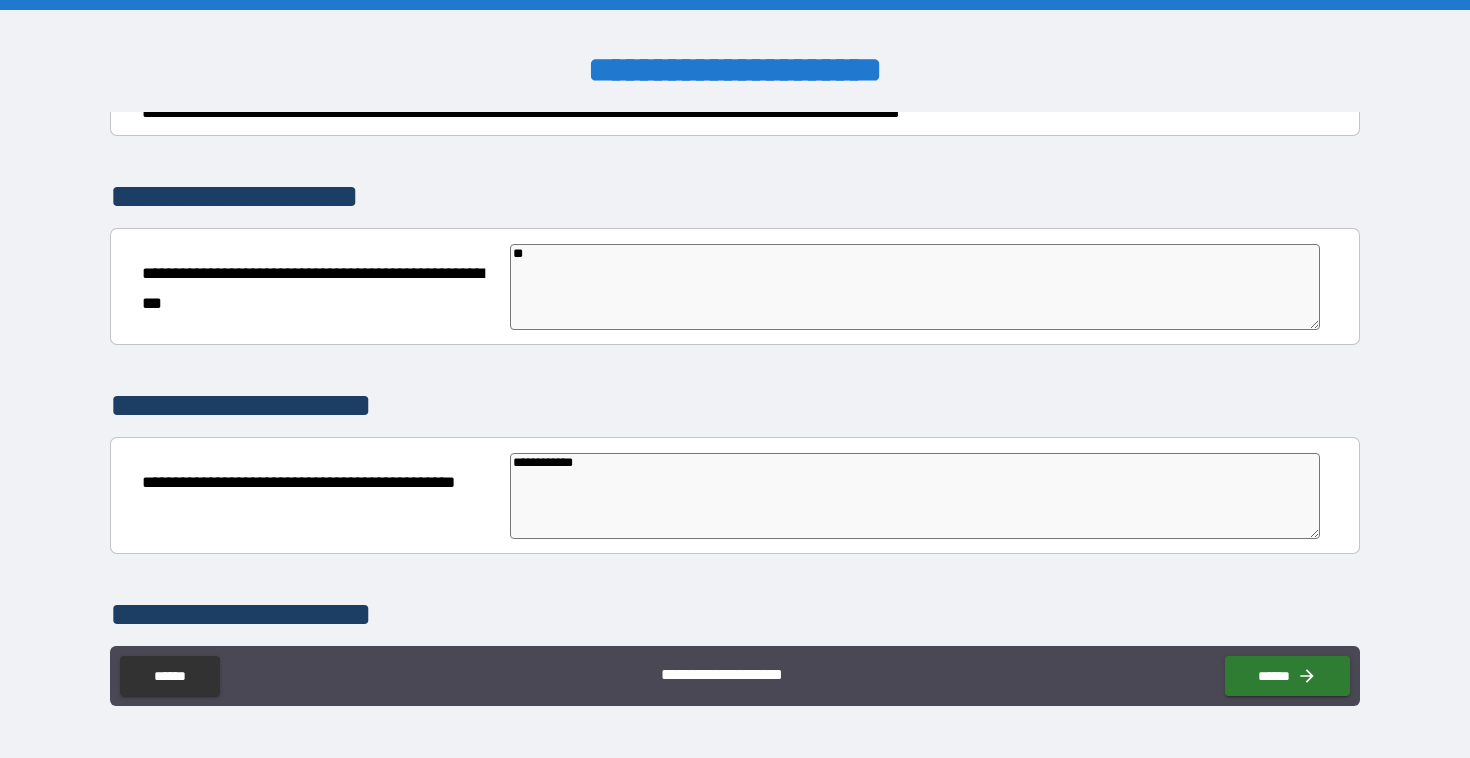 type on "*" 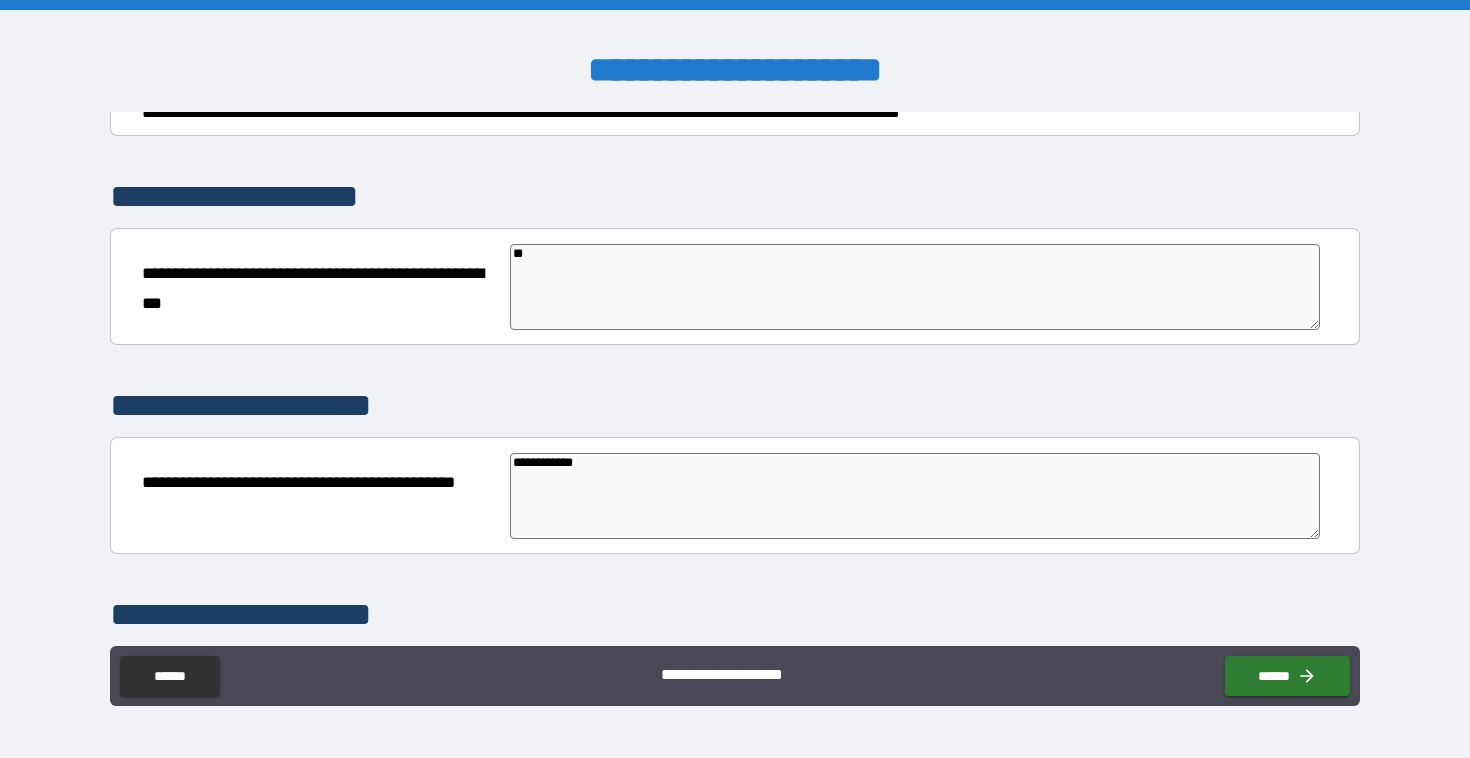 type on "**********" 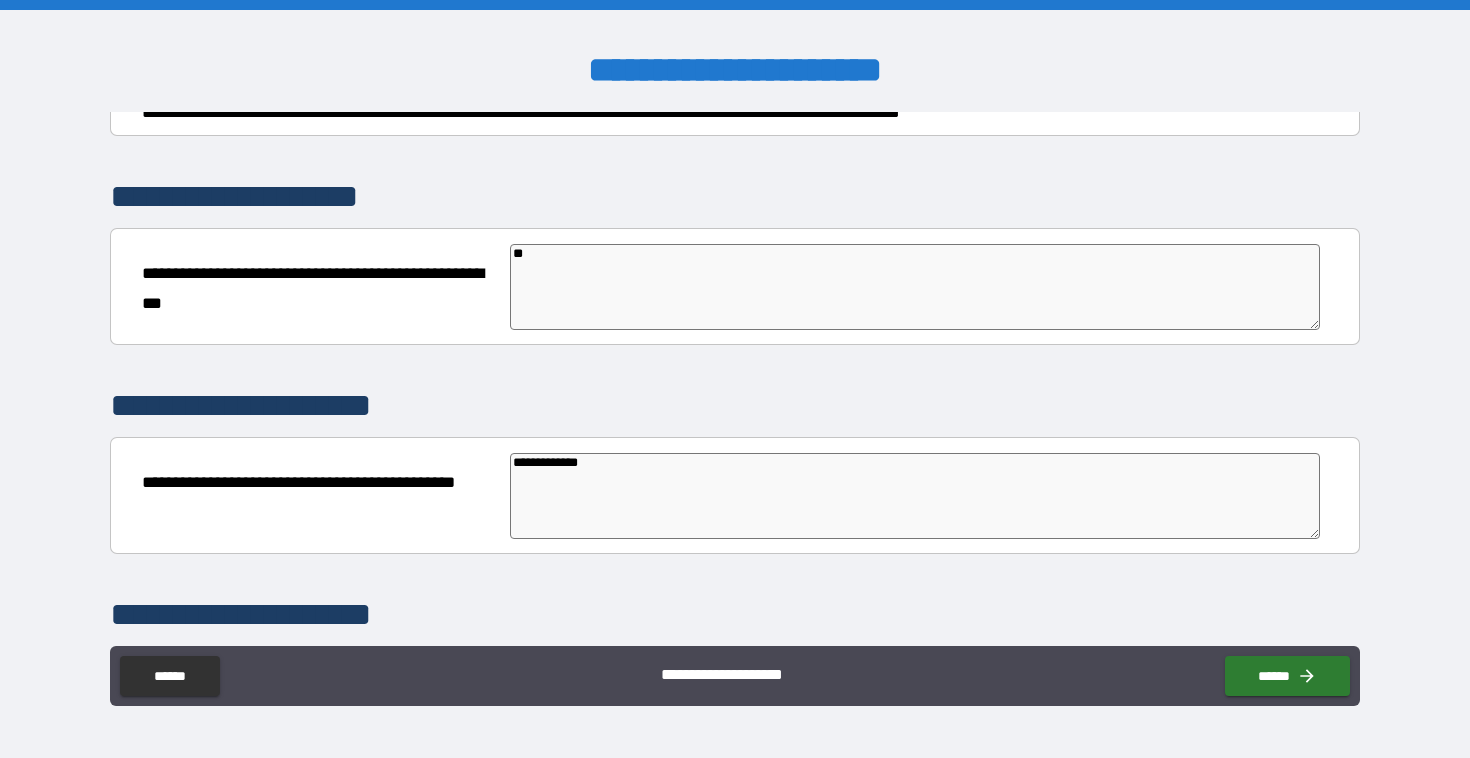 type on "*" 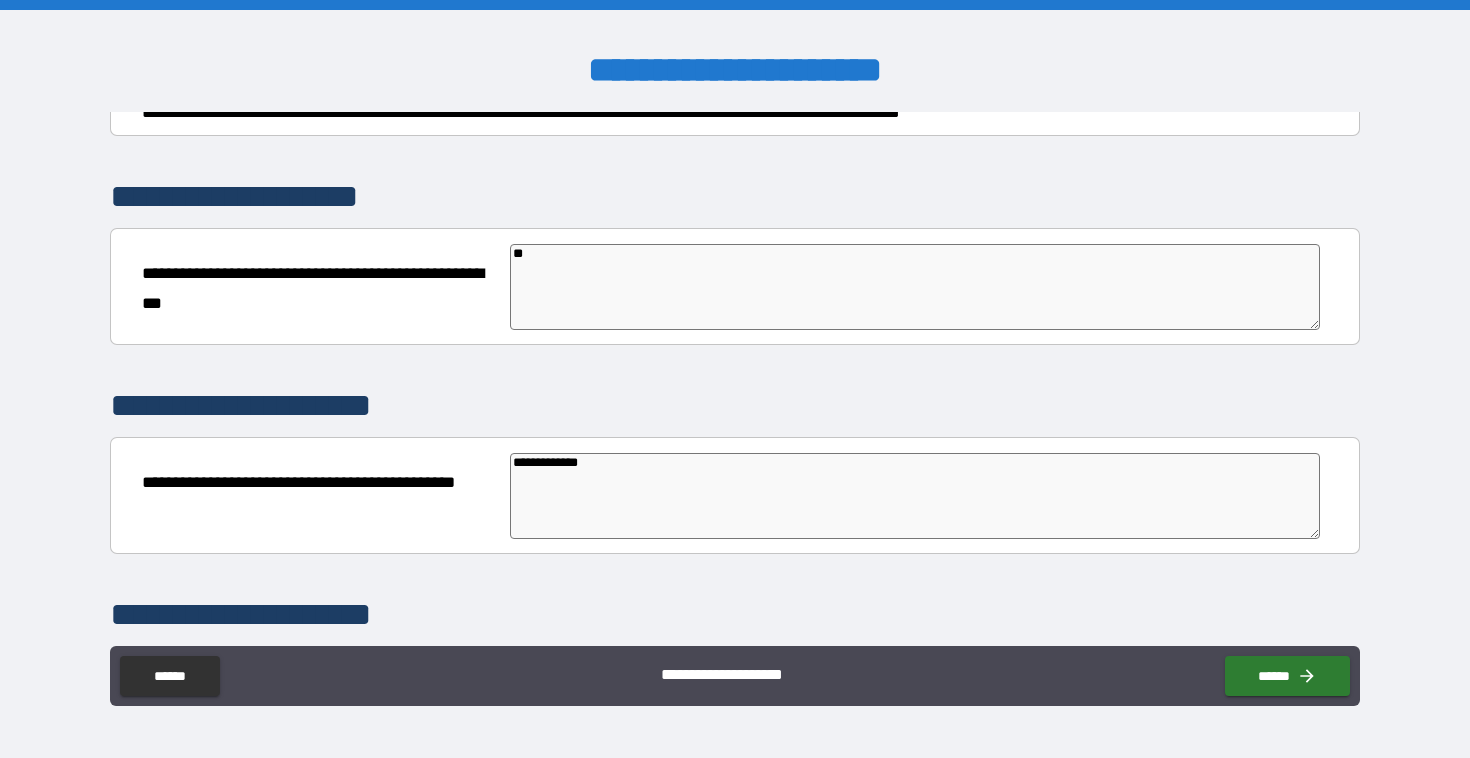 type on "*" 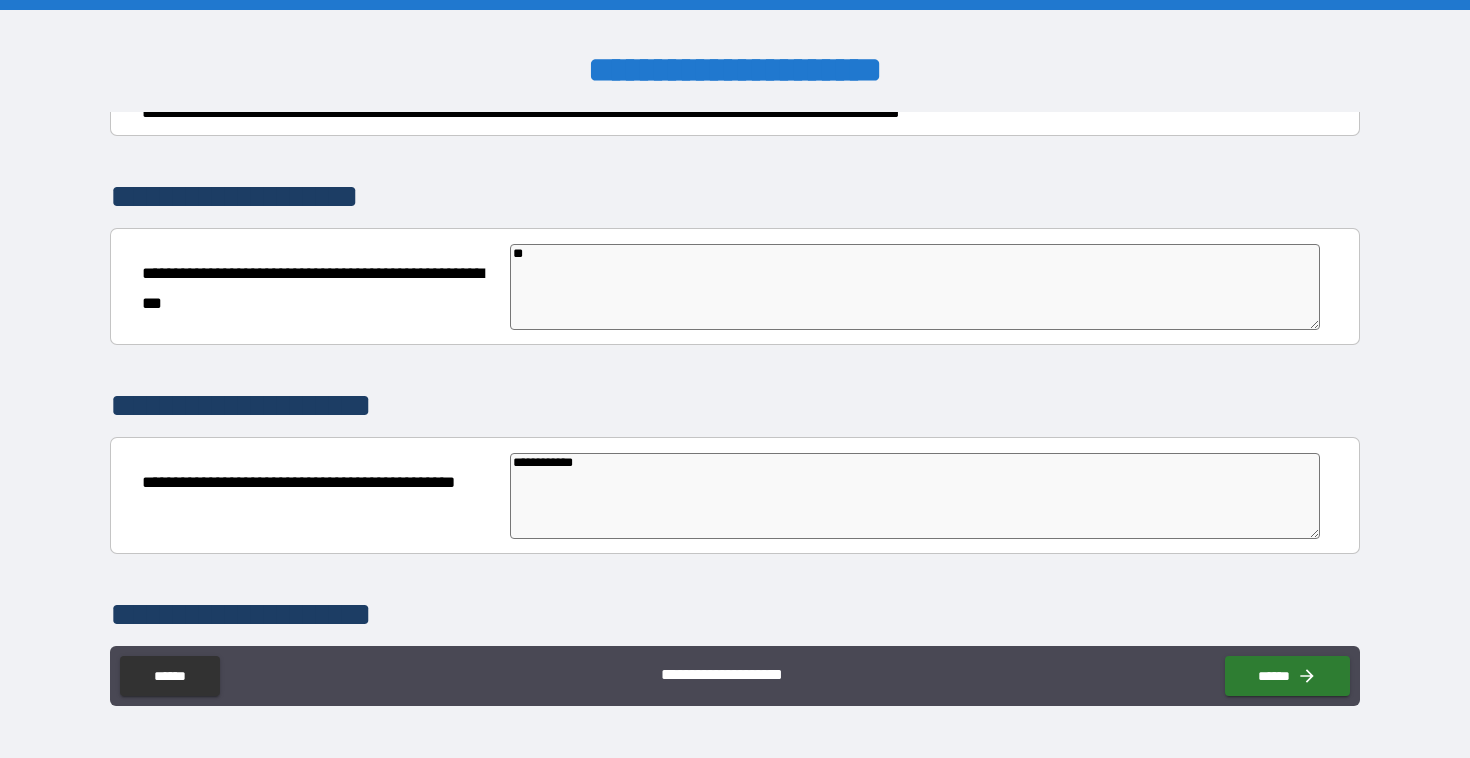 type on "*" 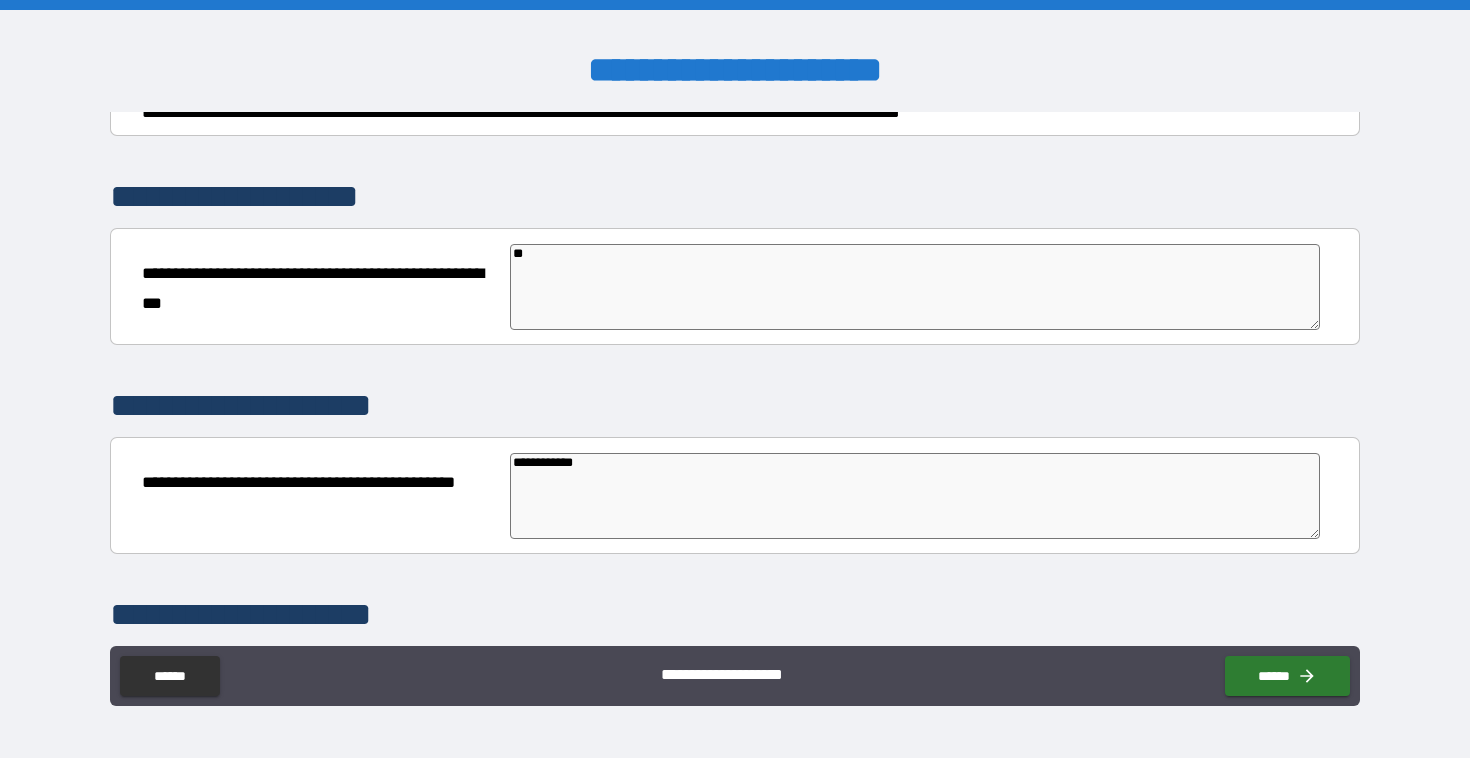 type on "**********" 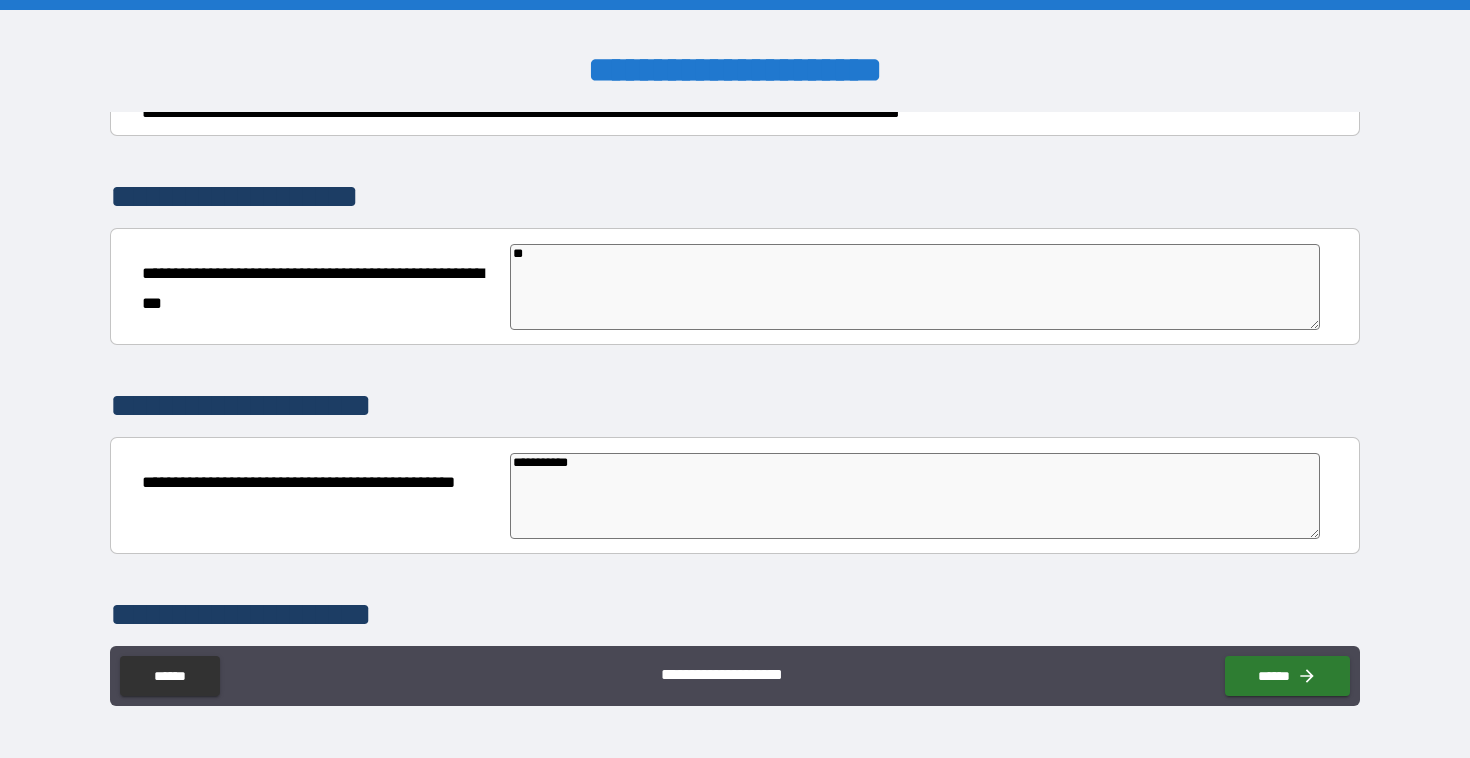 type on "*" 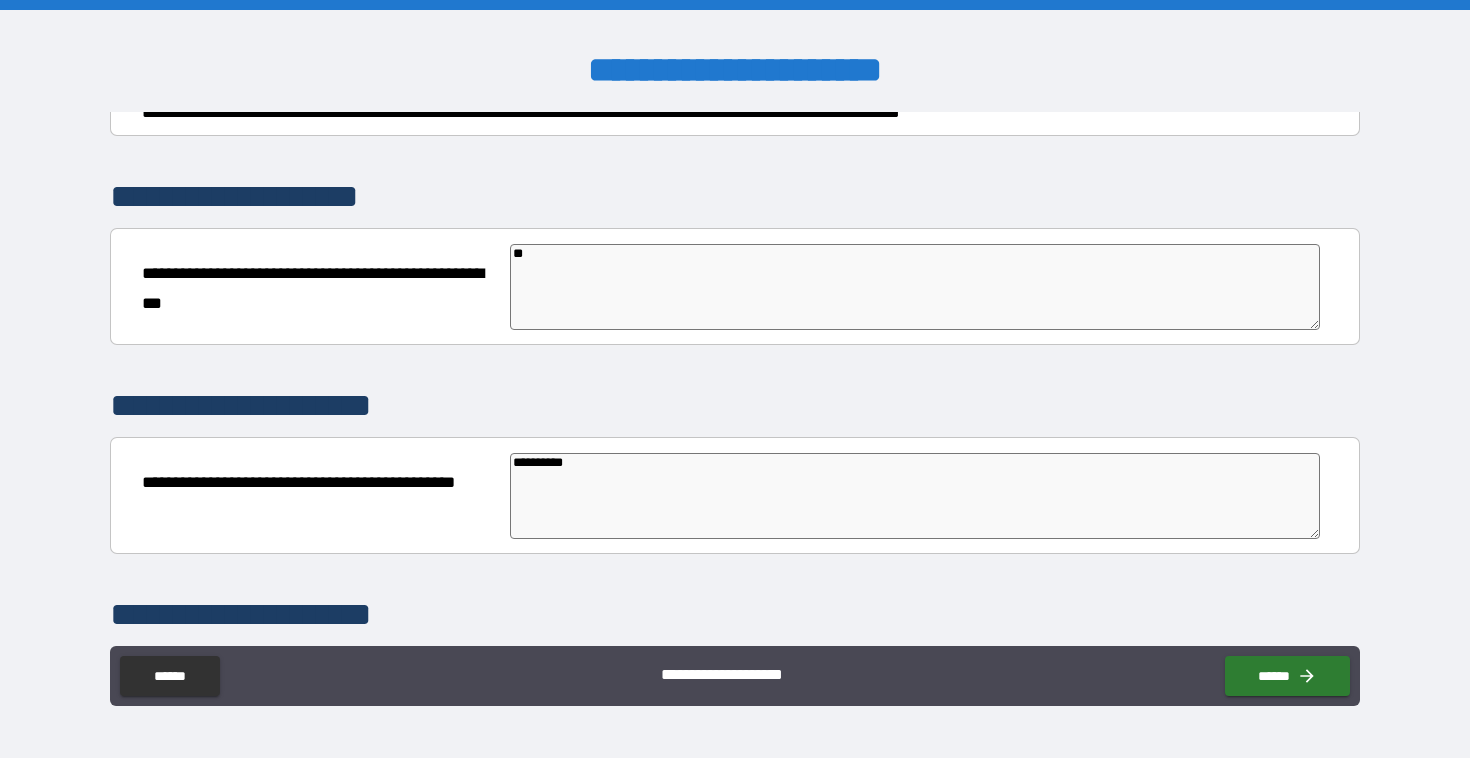 type on "*" 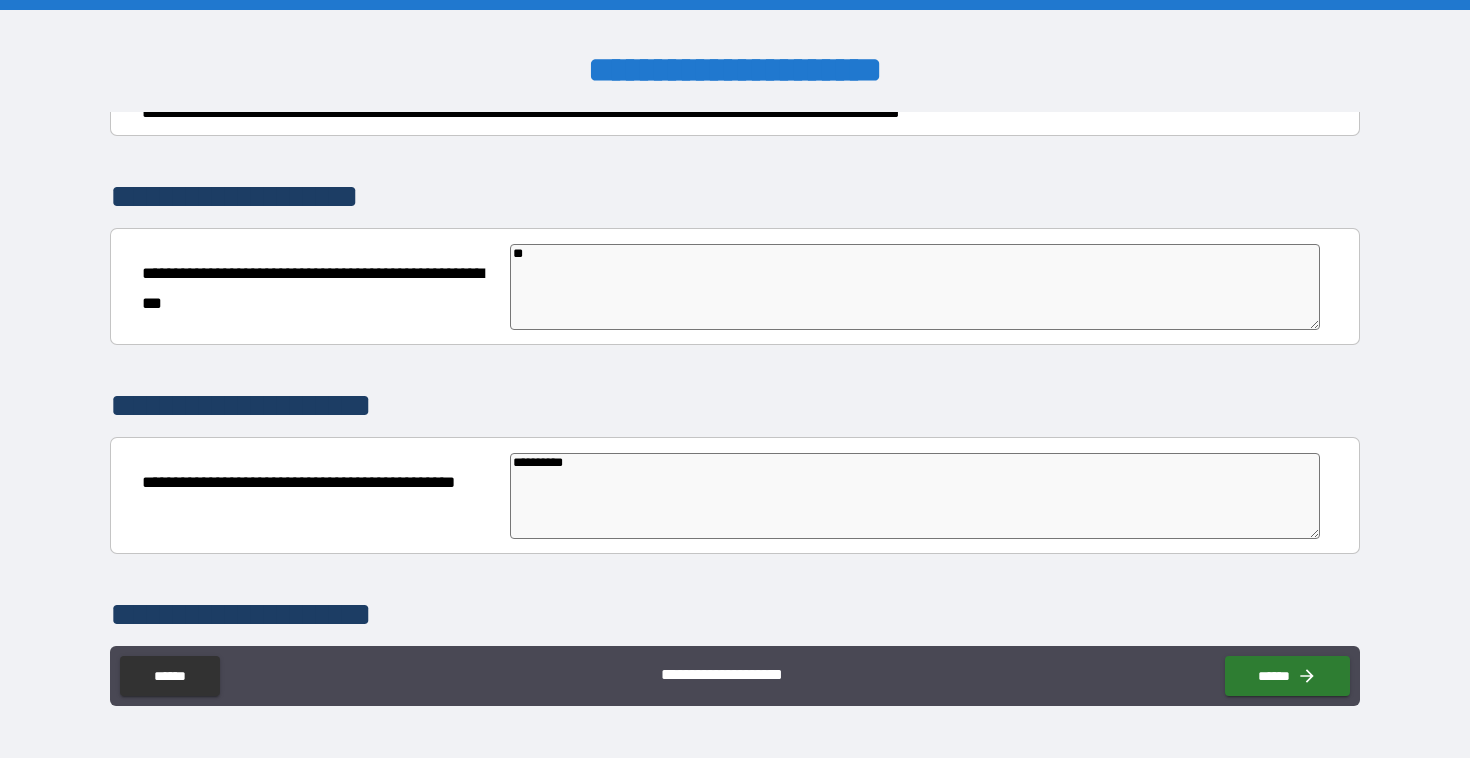 type on "*********" 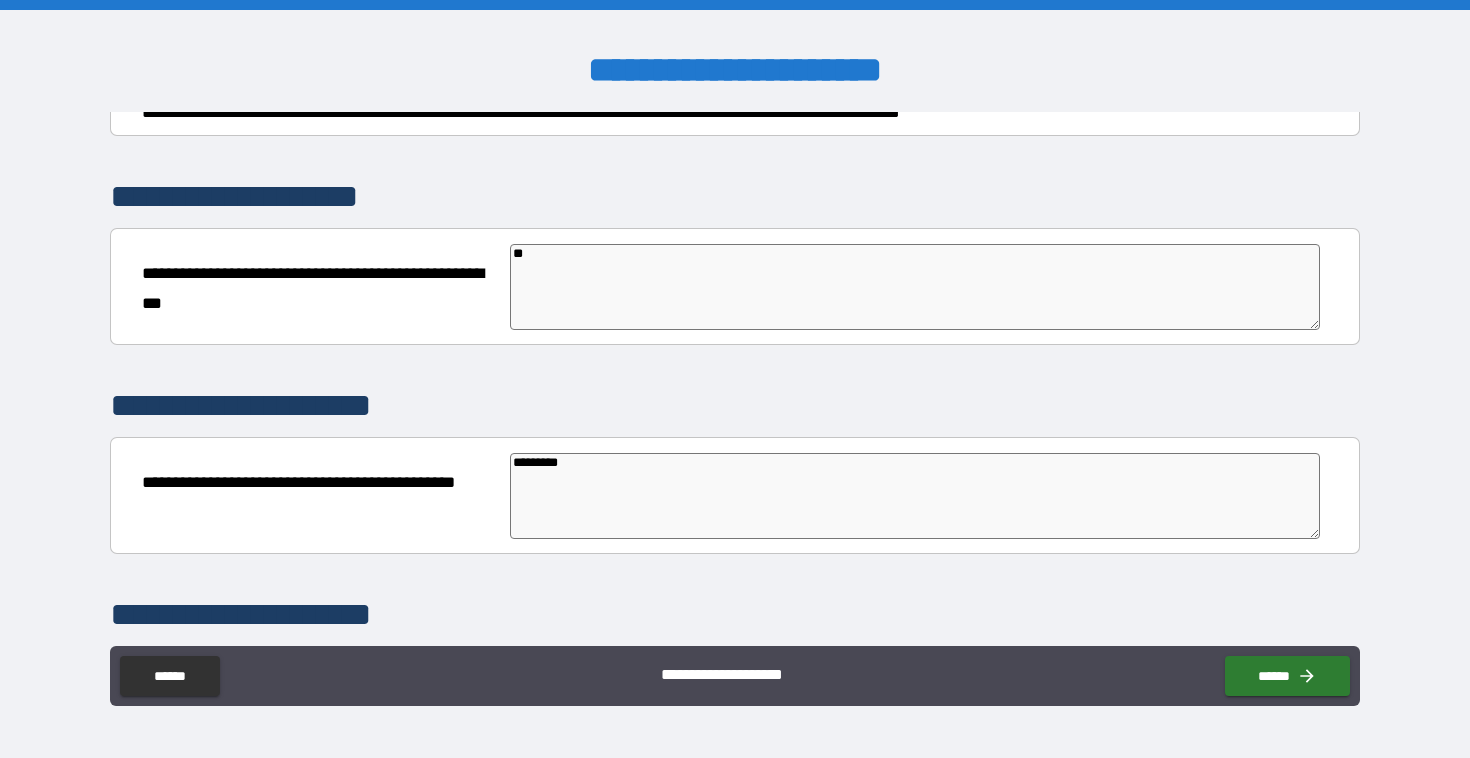 type on "*" 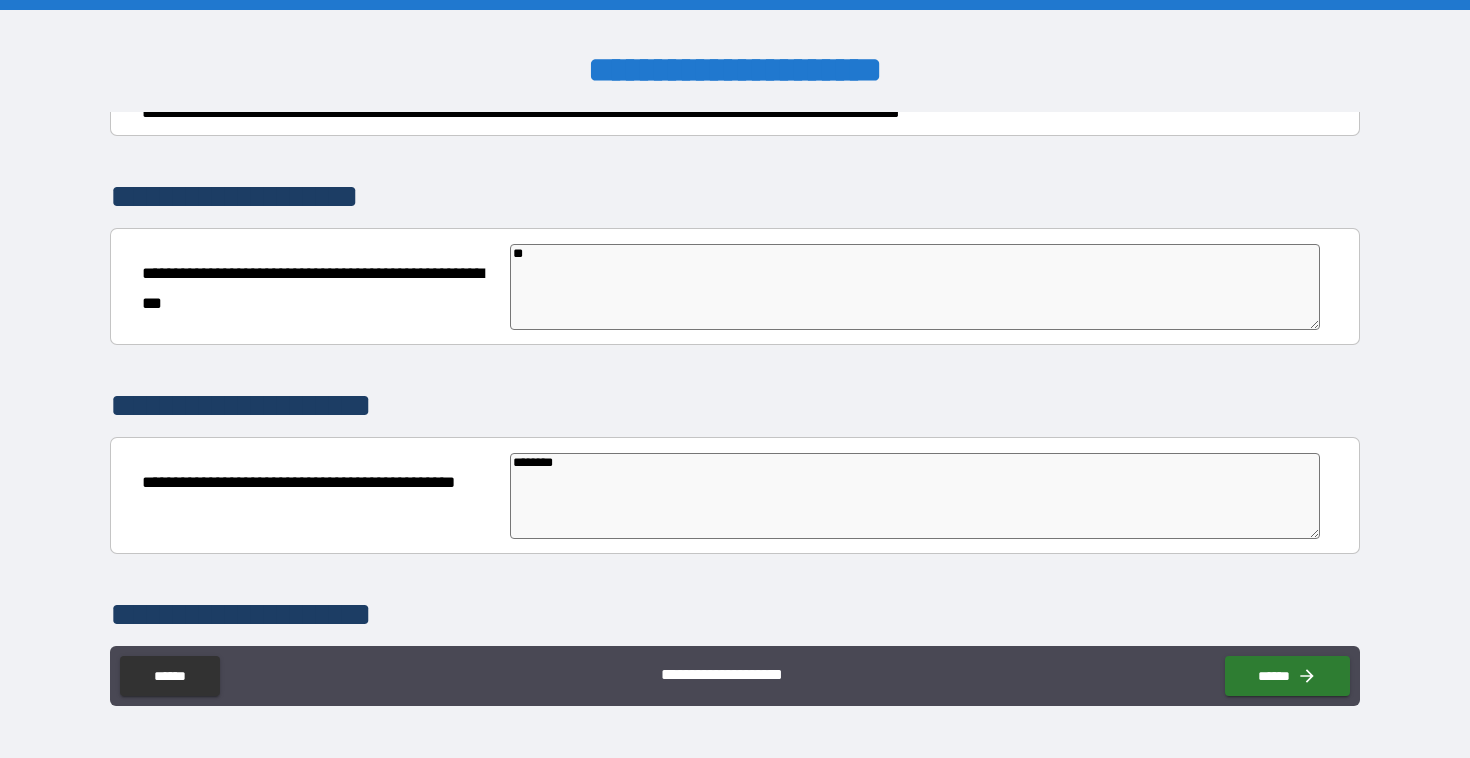type on "*" 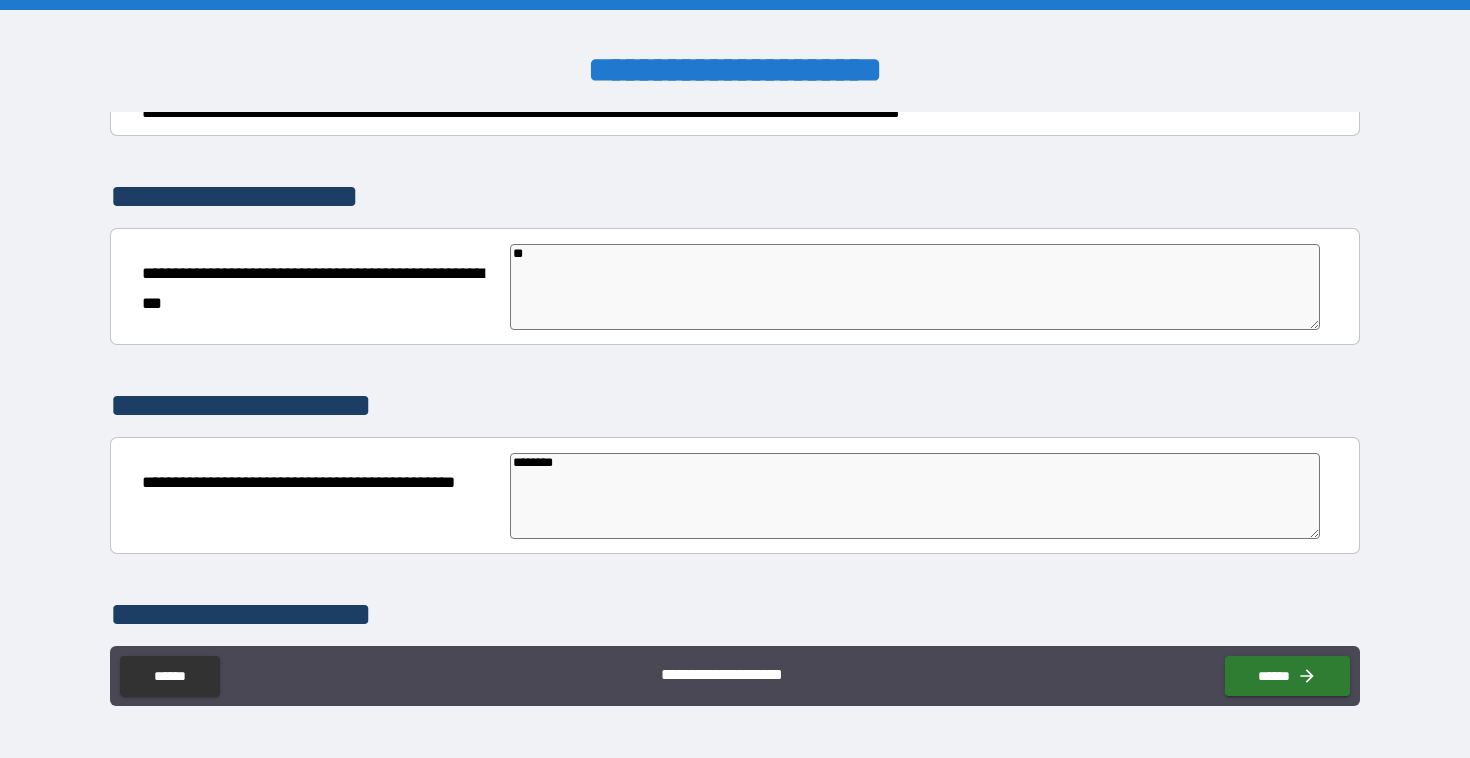 type on "*" 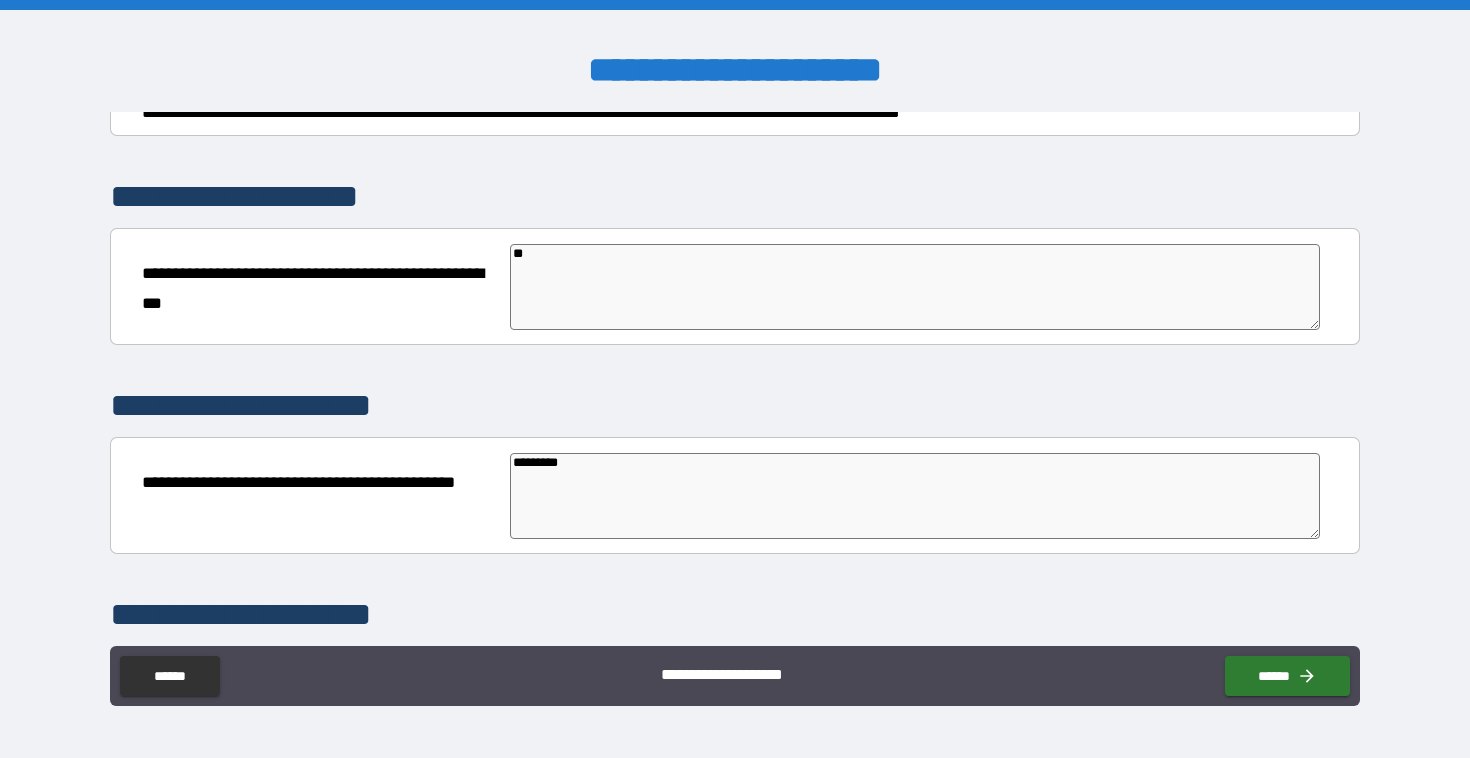 type on "*" 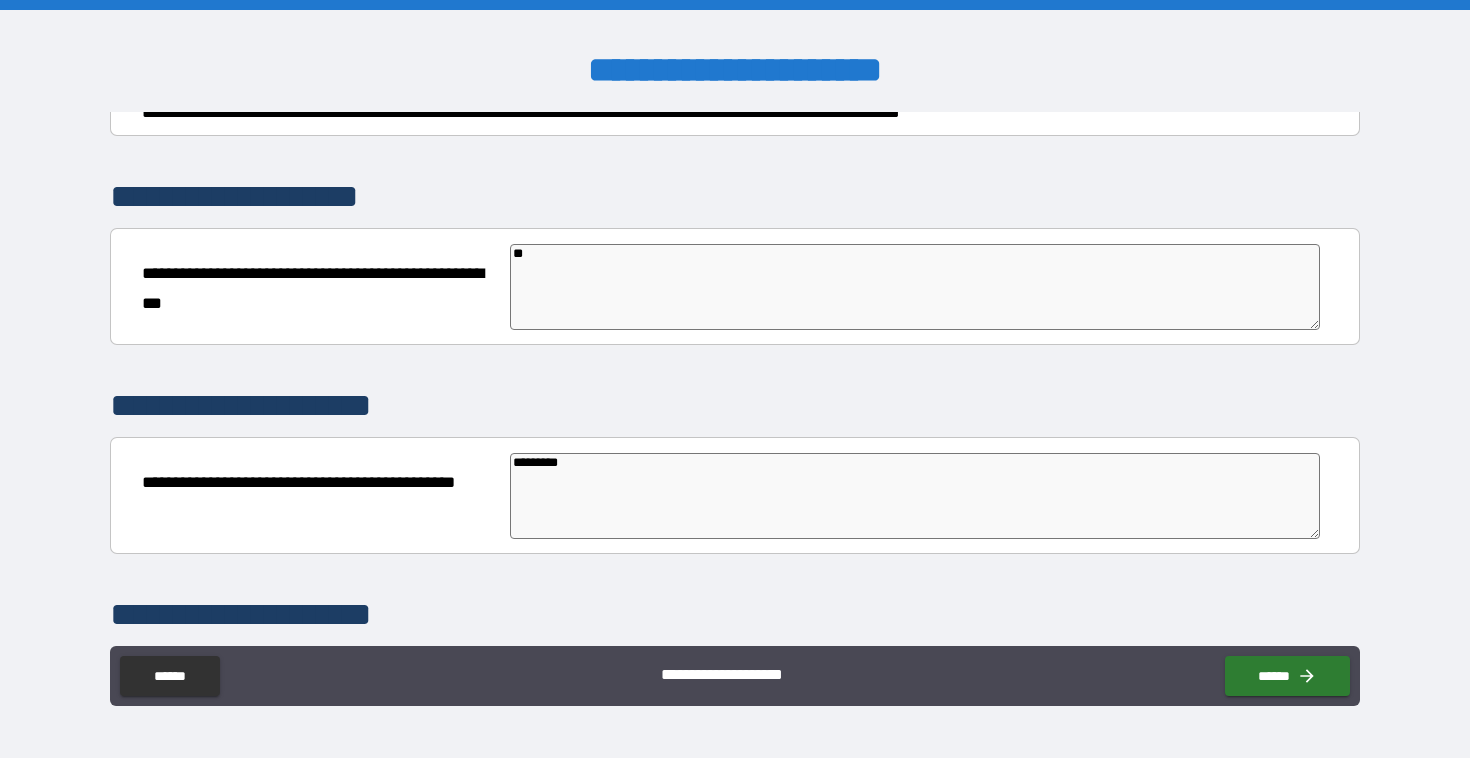 type on "**********" 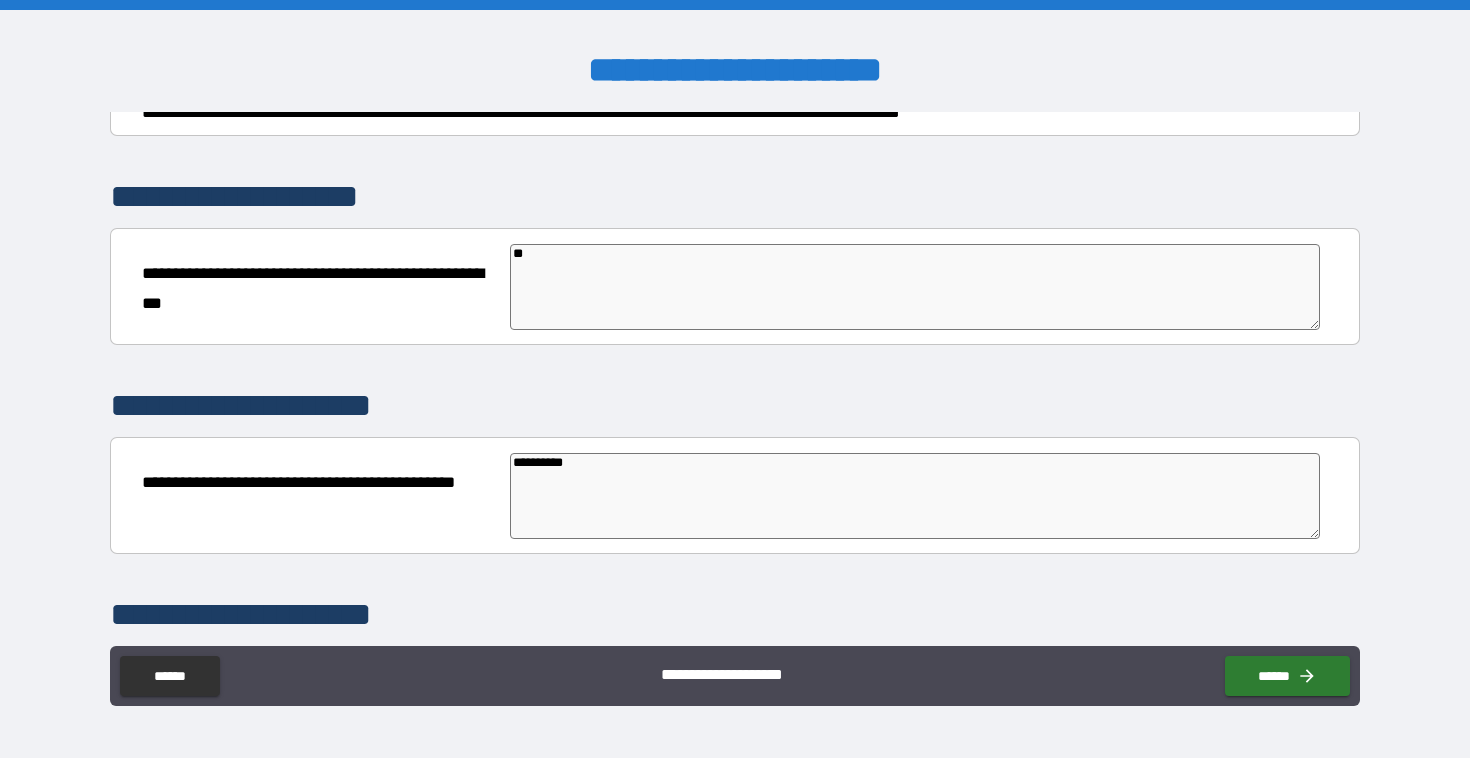 type on "*" 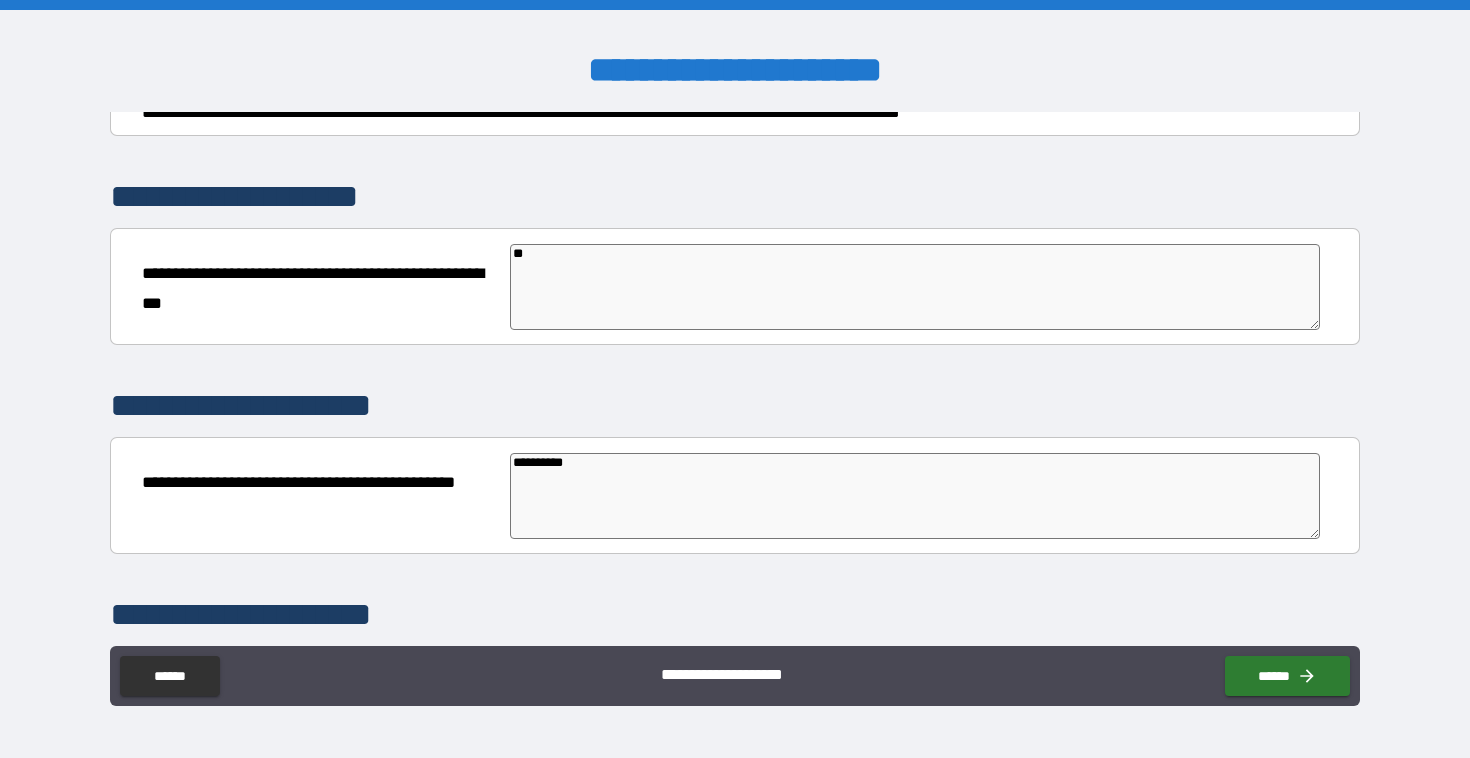 type on "*" 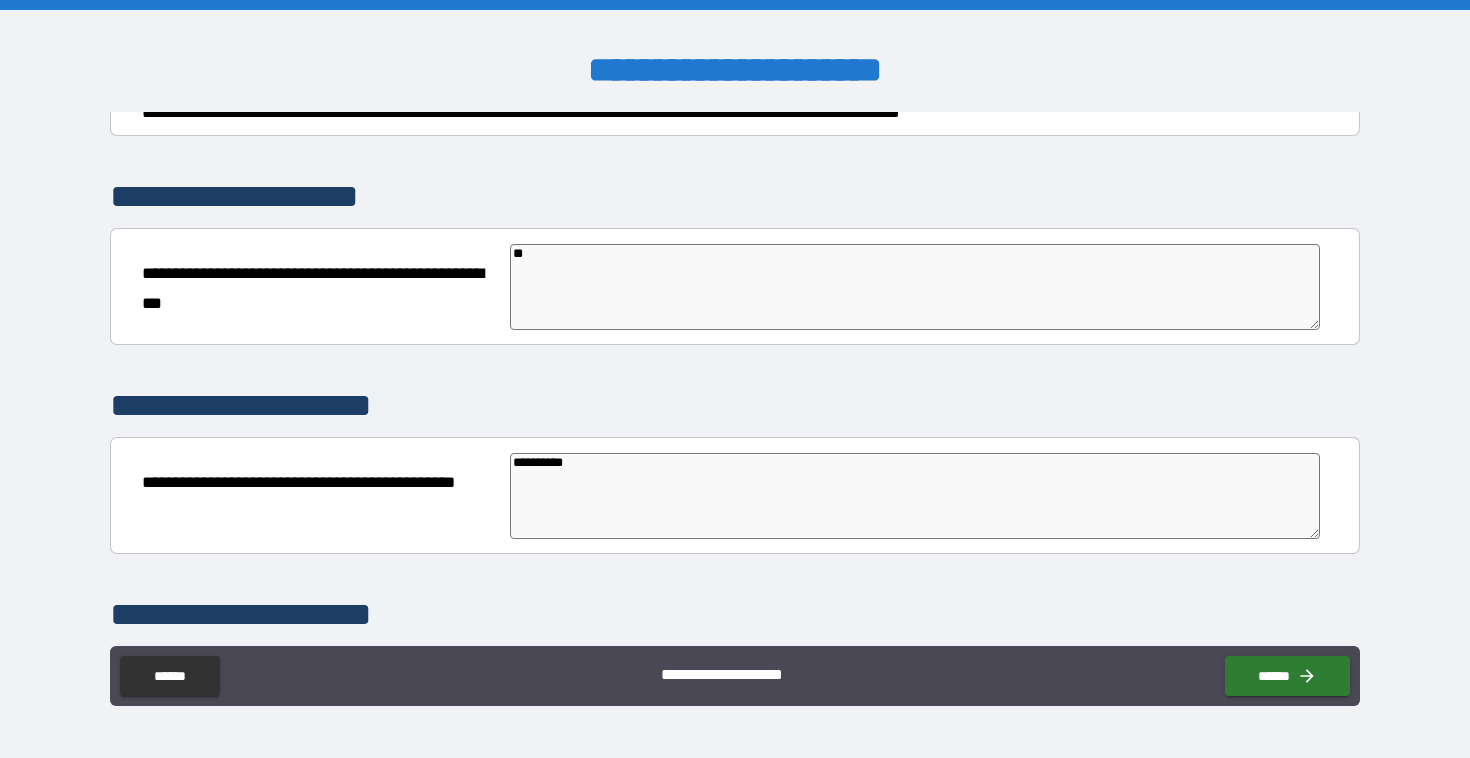 type on "**********" 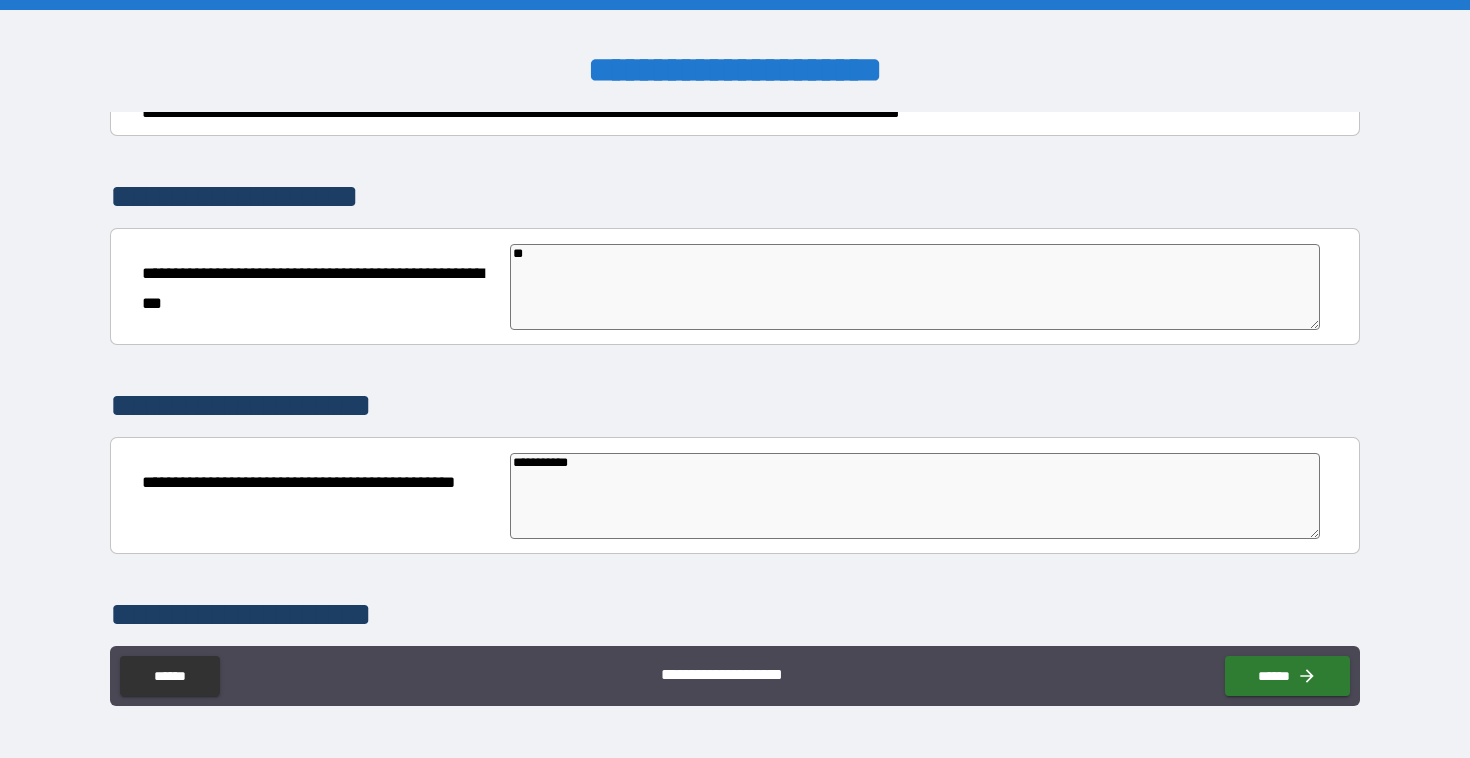 type on "*" 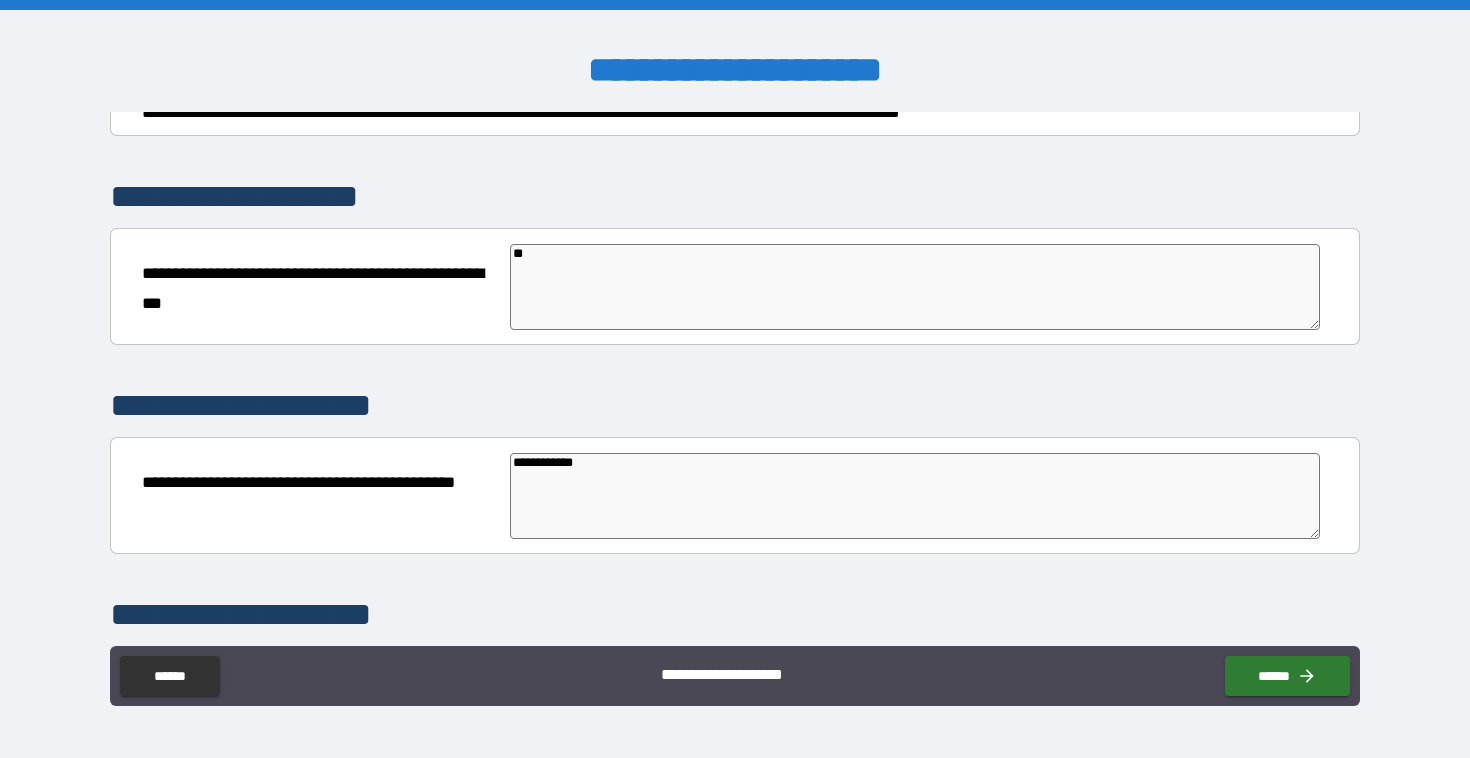 type on "*" 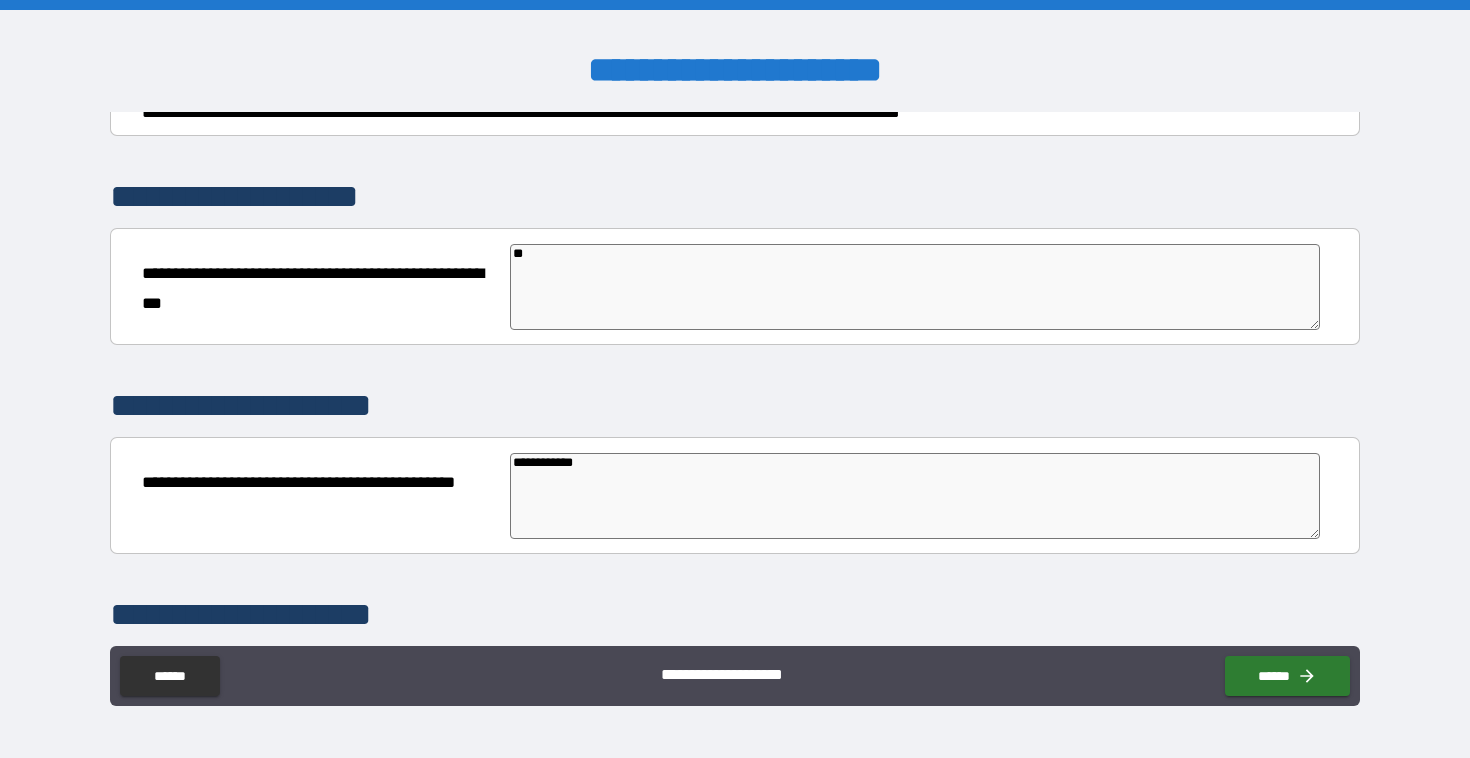 type on "**********" 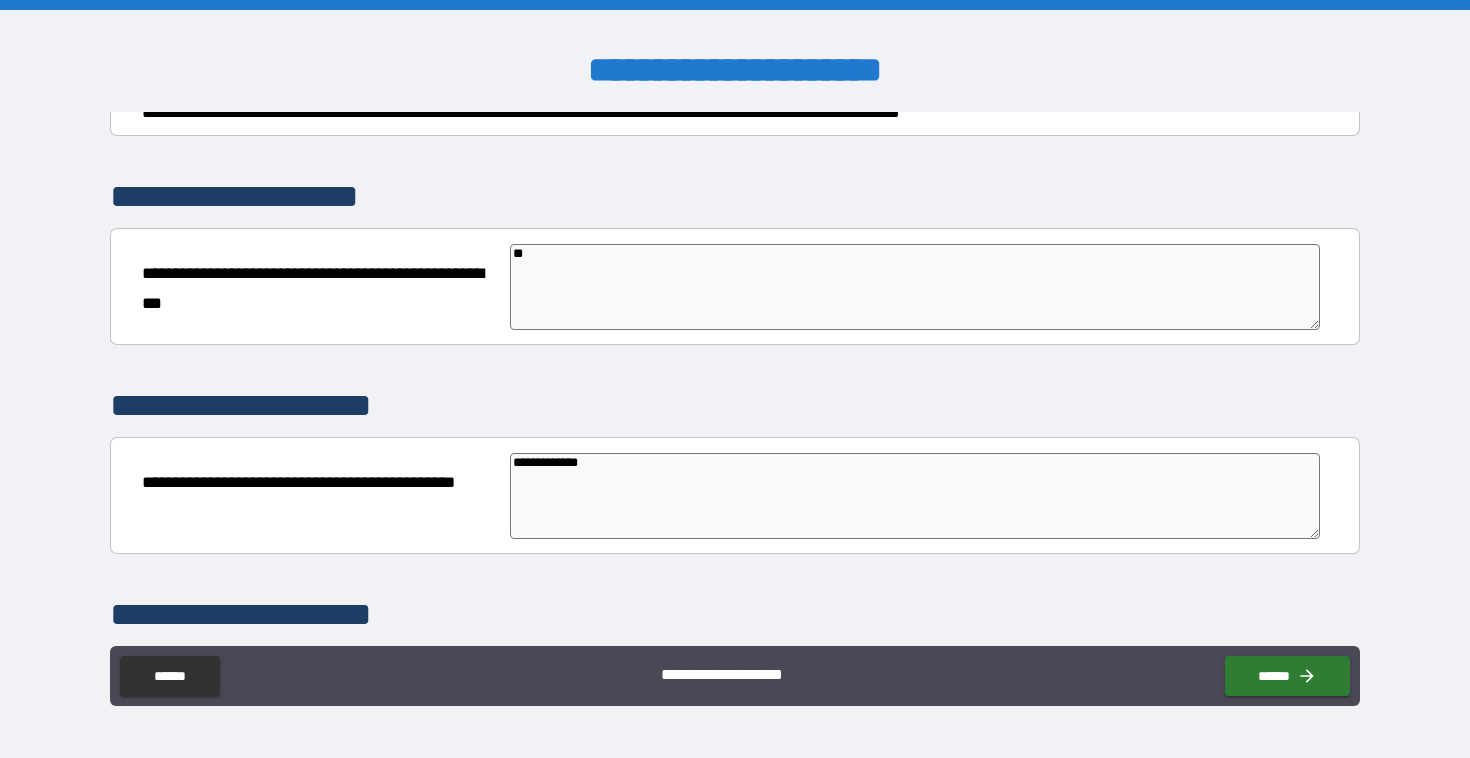 type on "*" 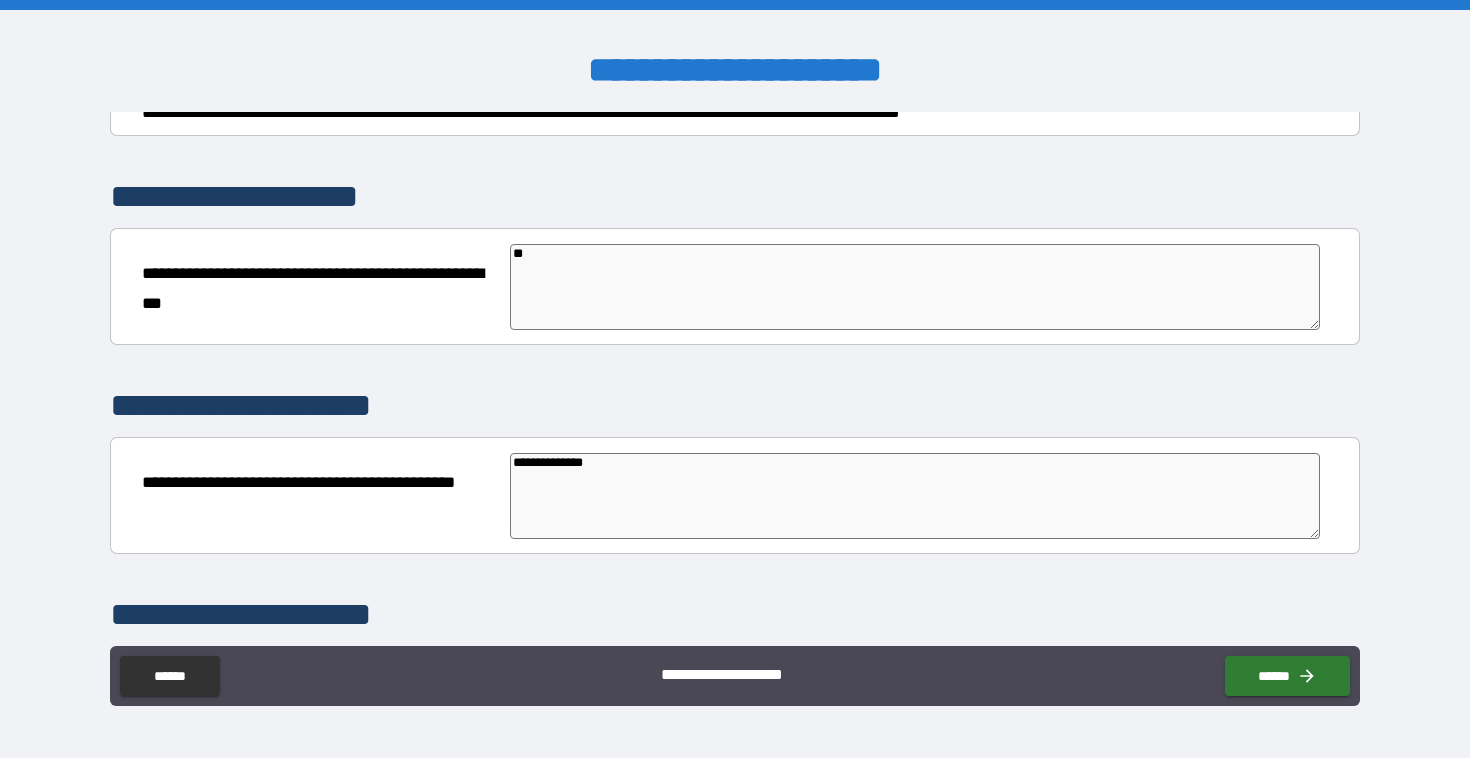 type on "**********" 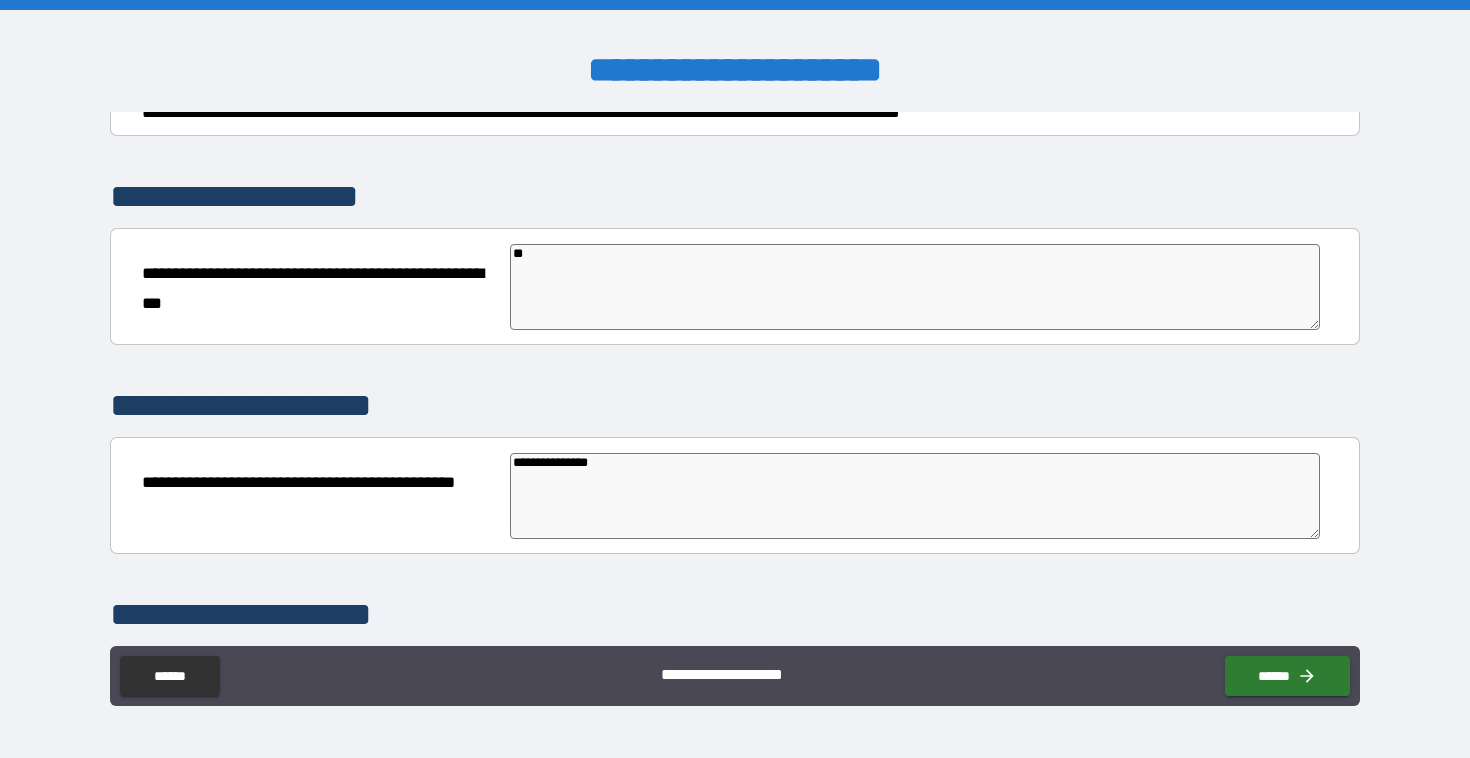 type on "*" 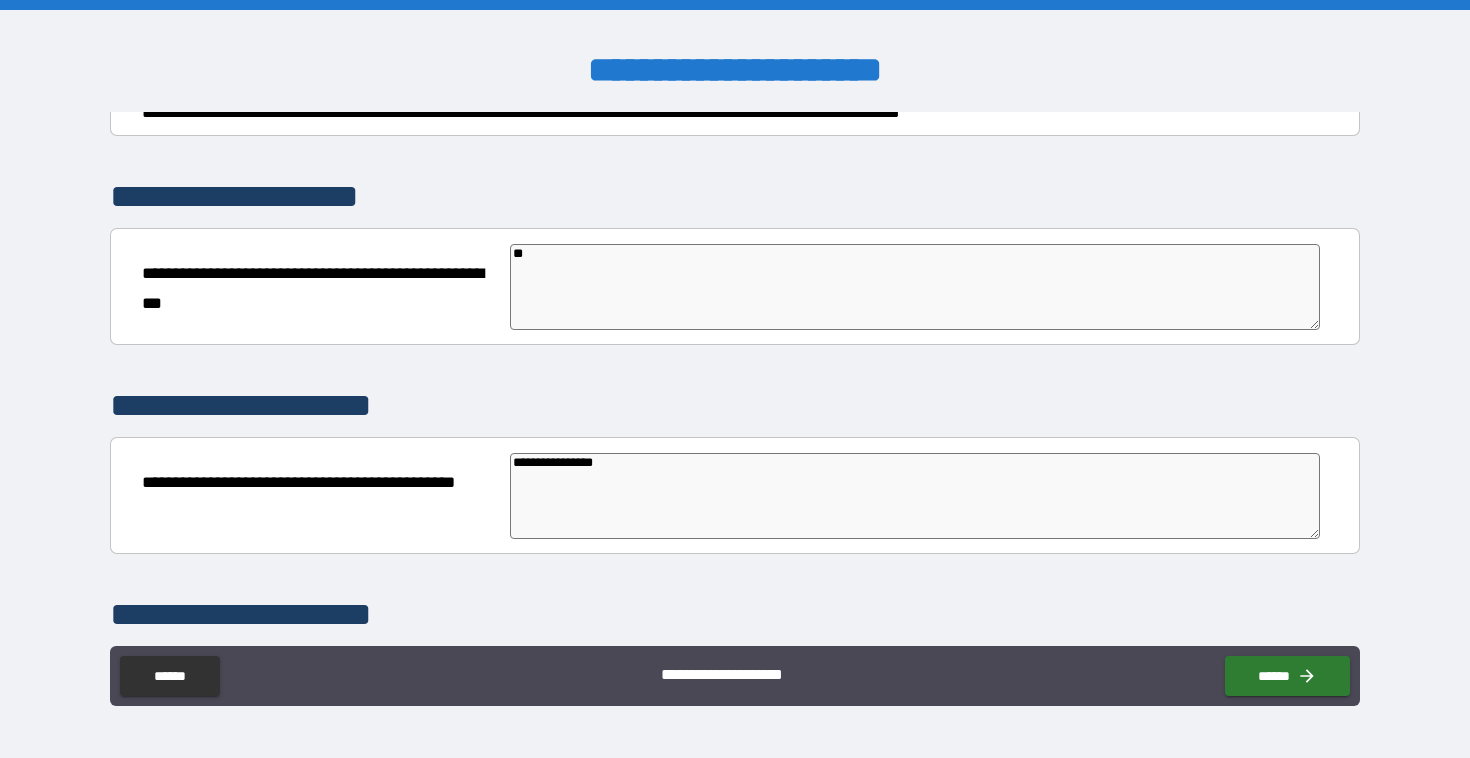 type on "*" 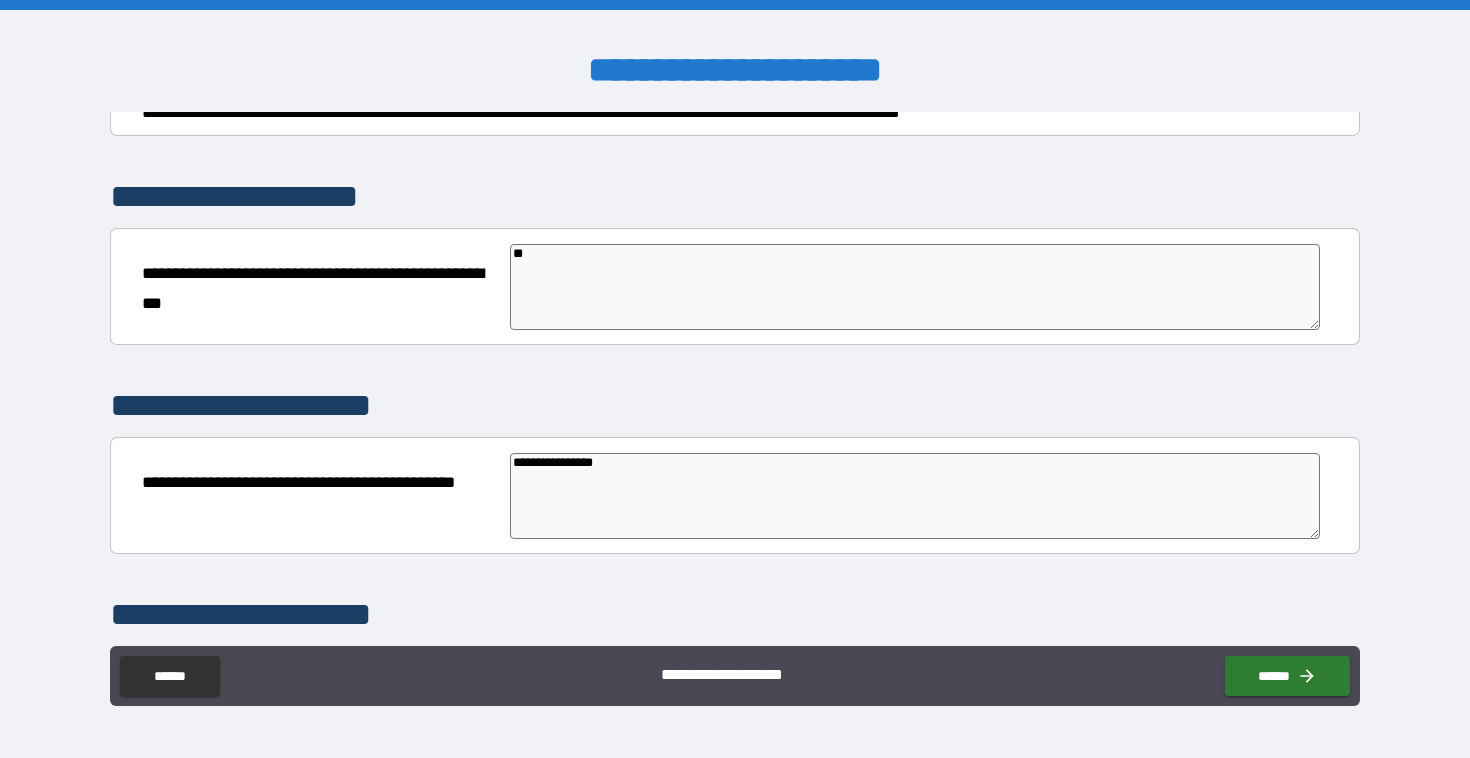 type on "*" 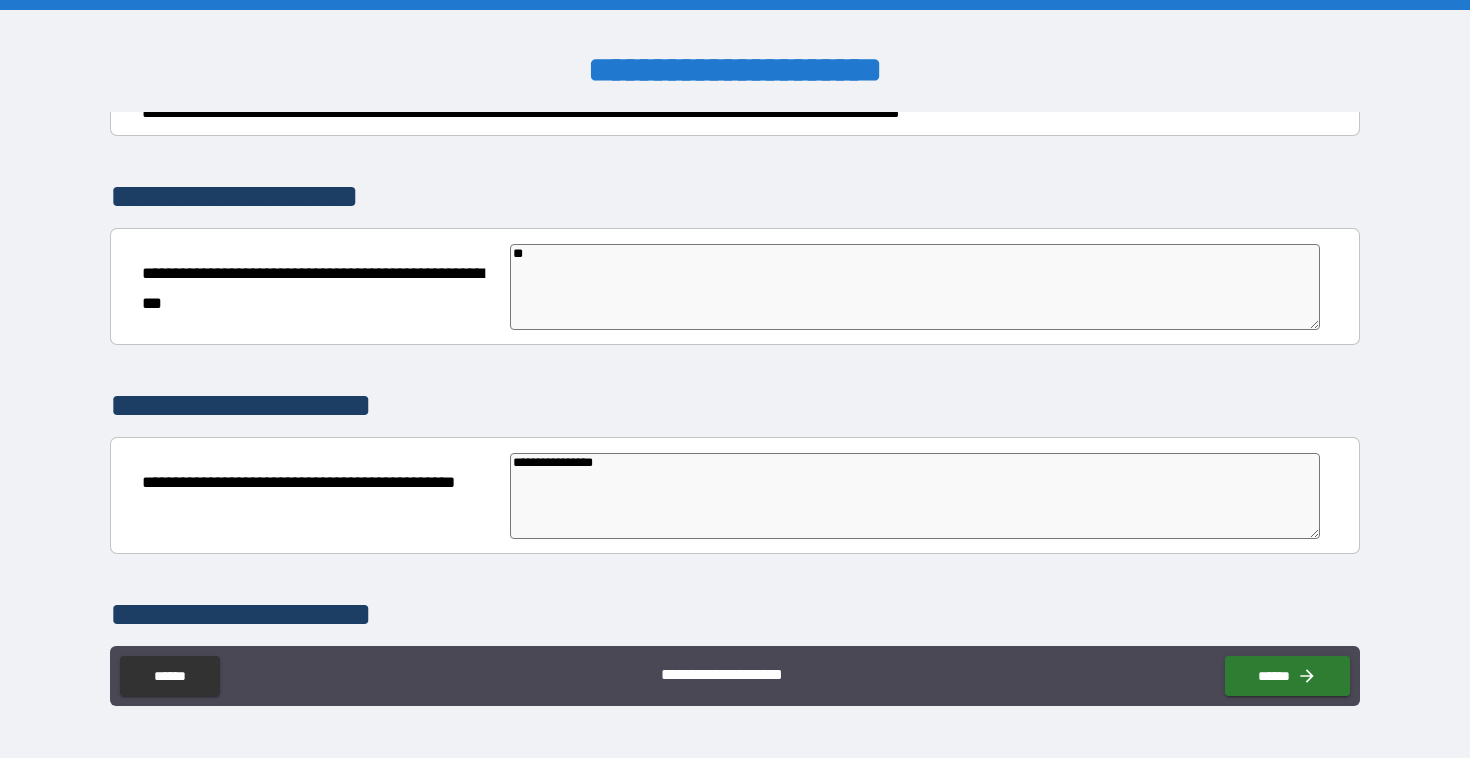type on "*" 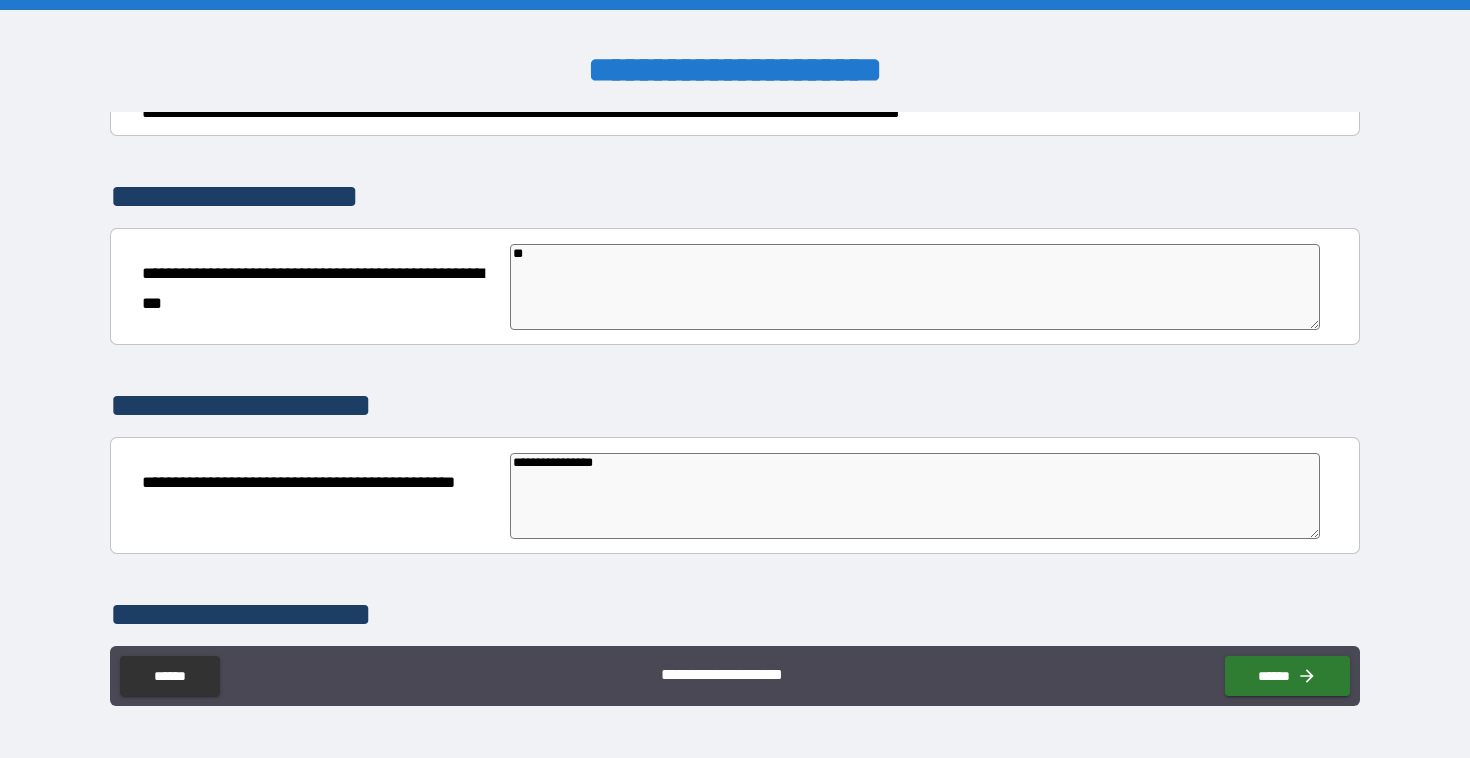type on "**********" 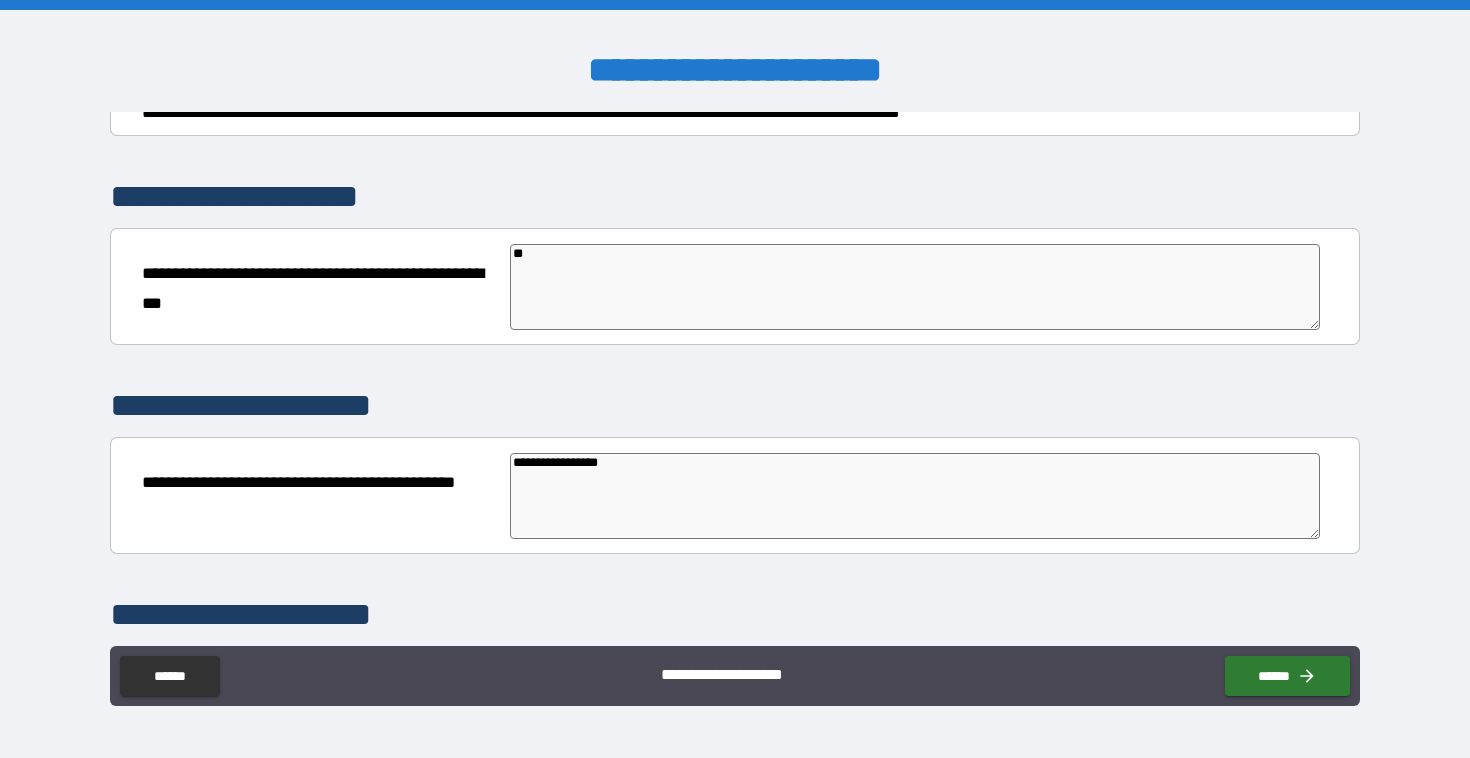 type on "*" 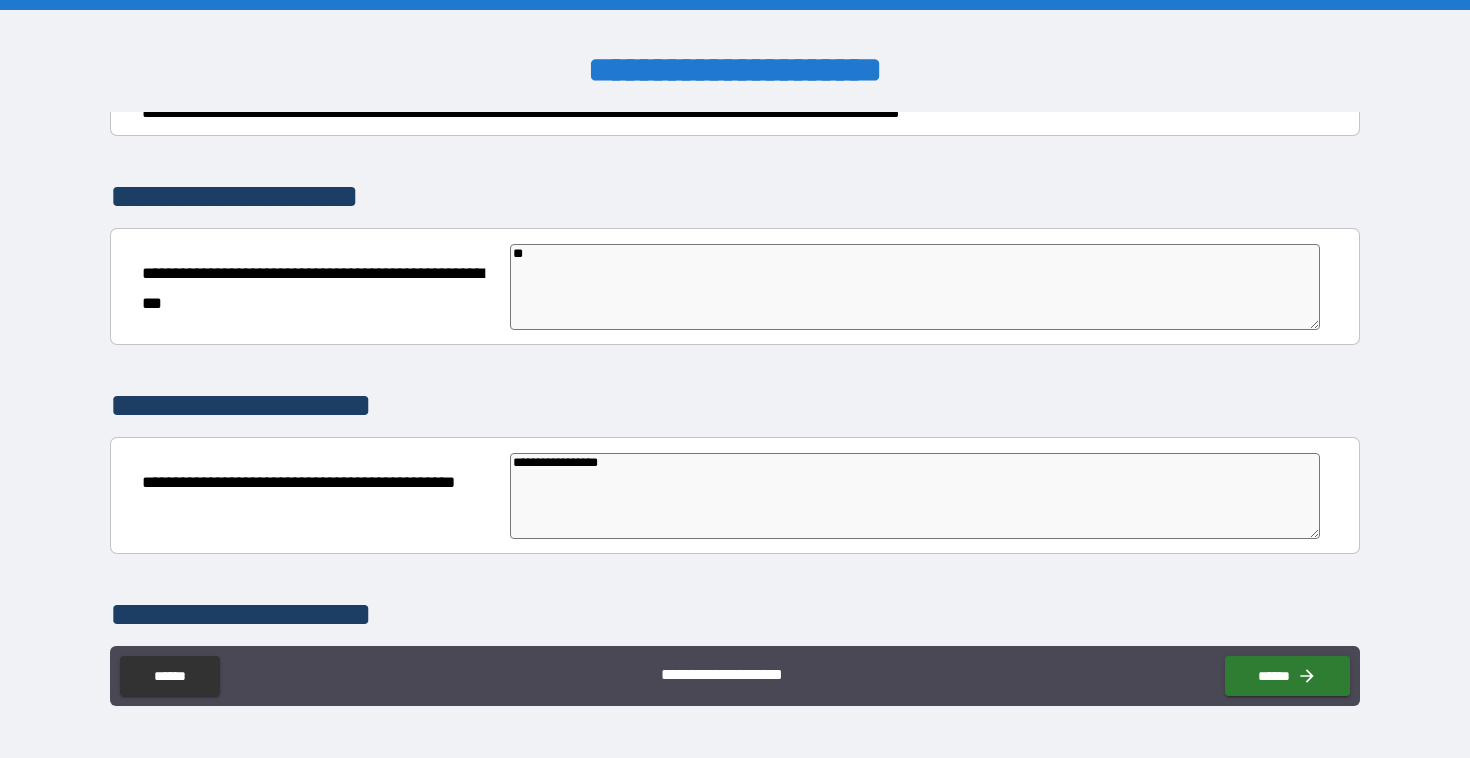 type 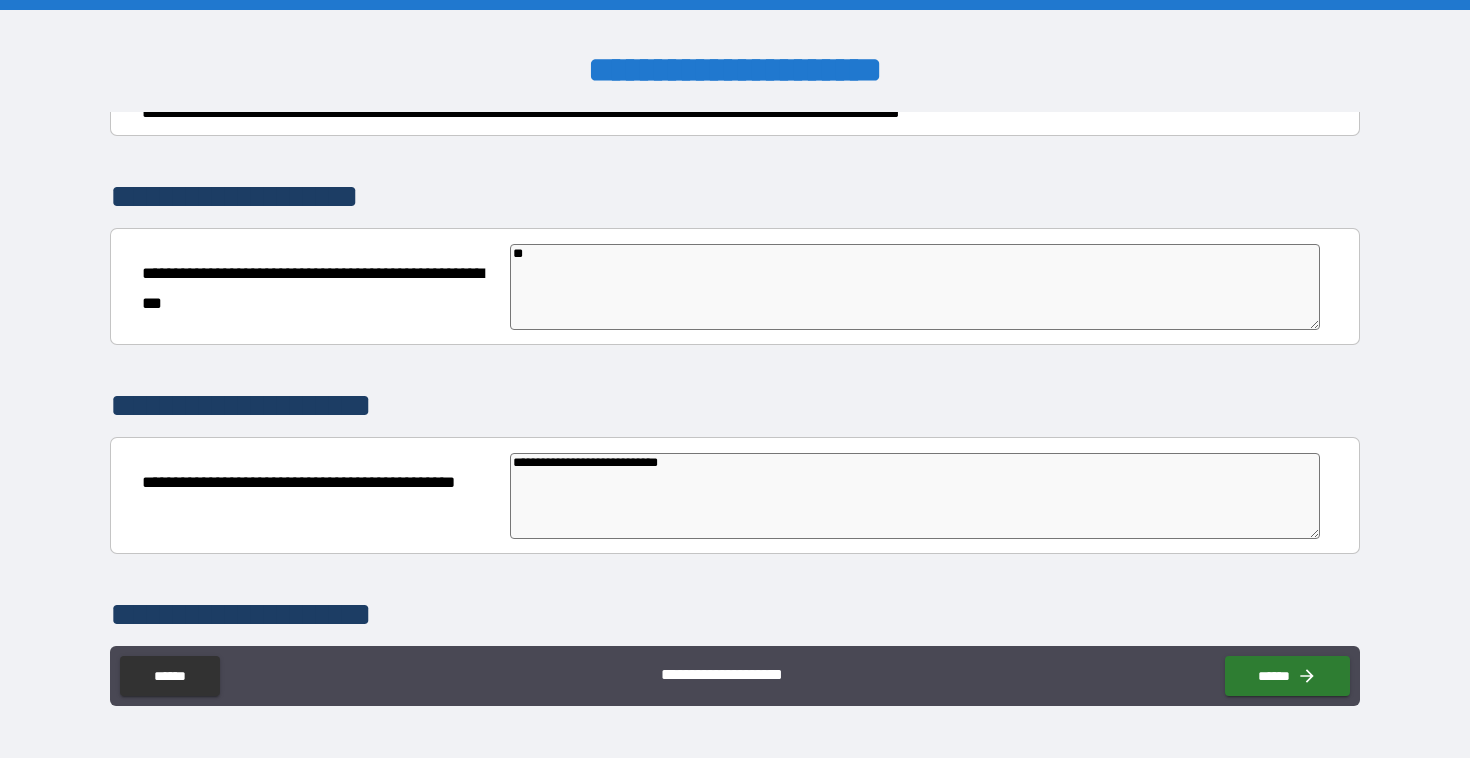 drag, startPoint x: 655, startPoint y: 258, endPoint x: 498, endPoint y: 248, distance: 157.31815 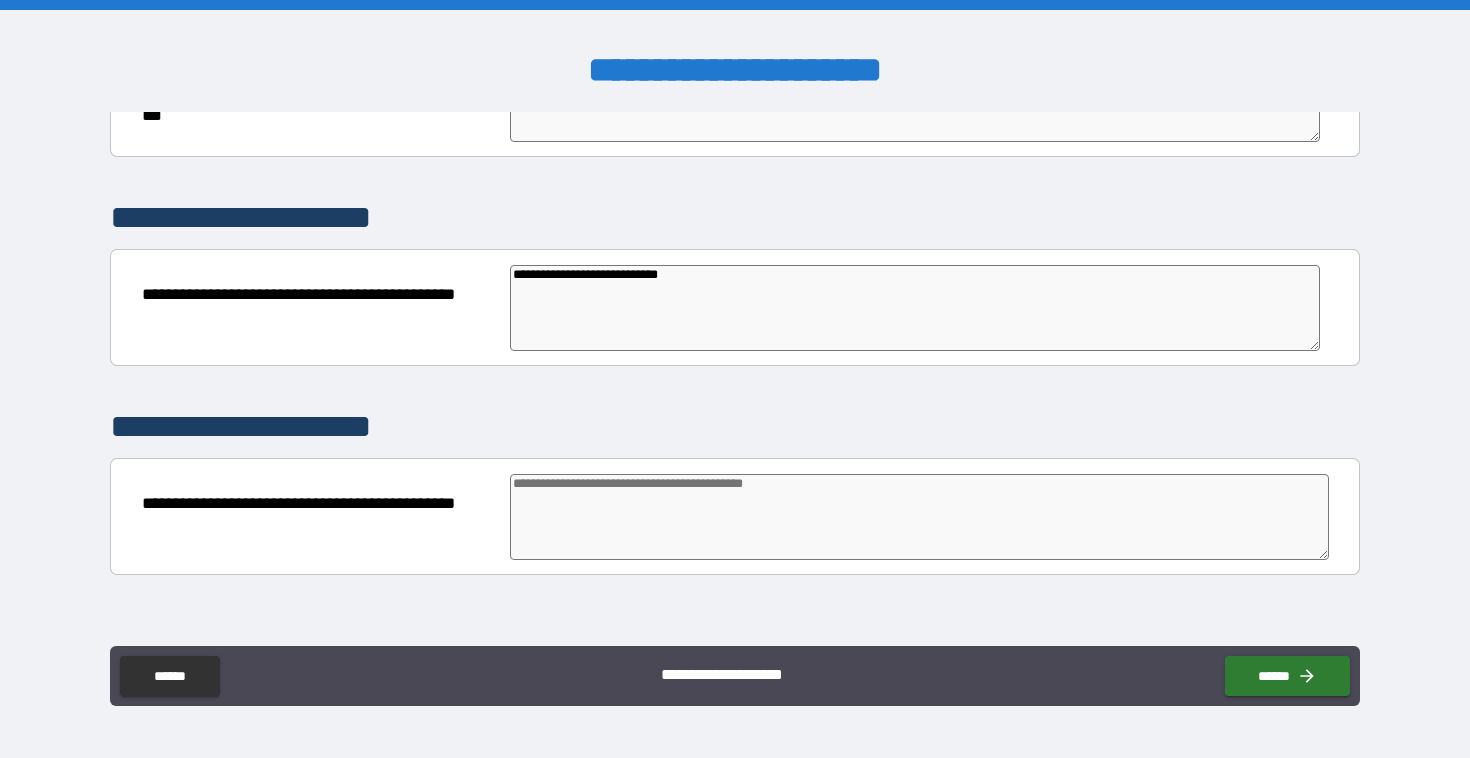 scroll, scrollTop: 522, scrollLeft: 0, axis: vertical 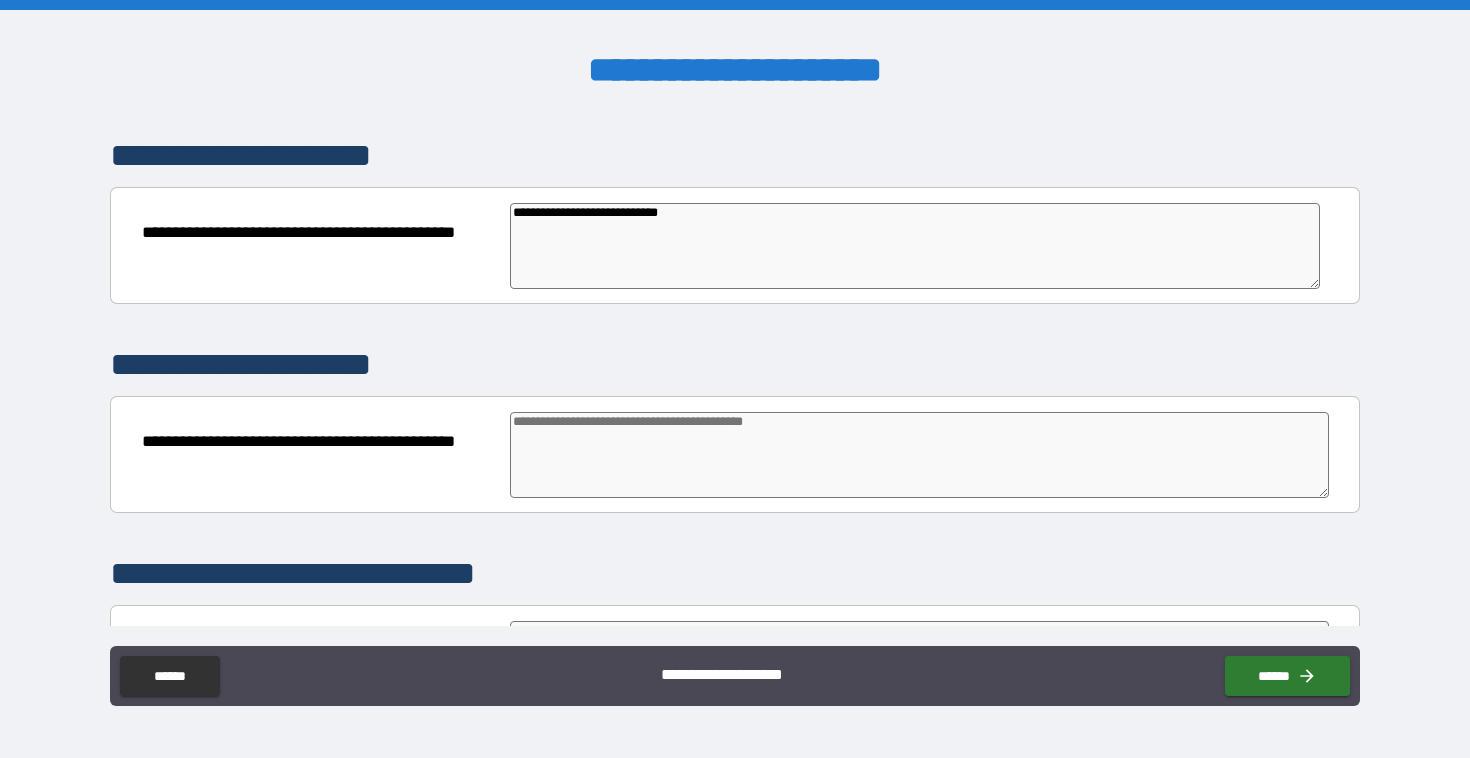 click at bounding box center [919, 455] 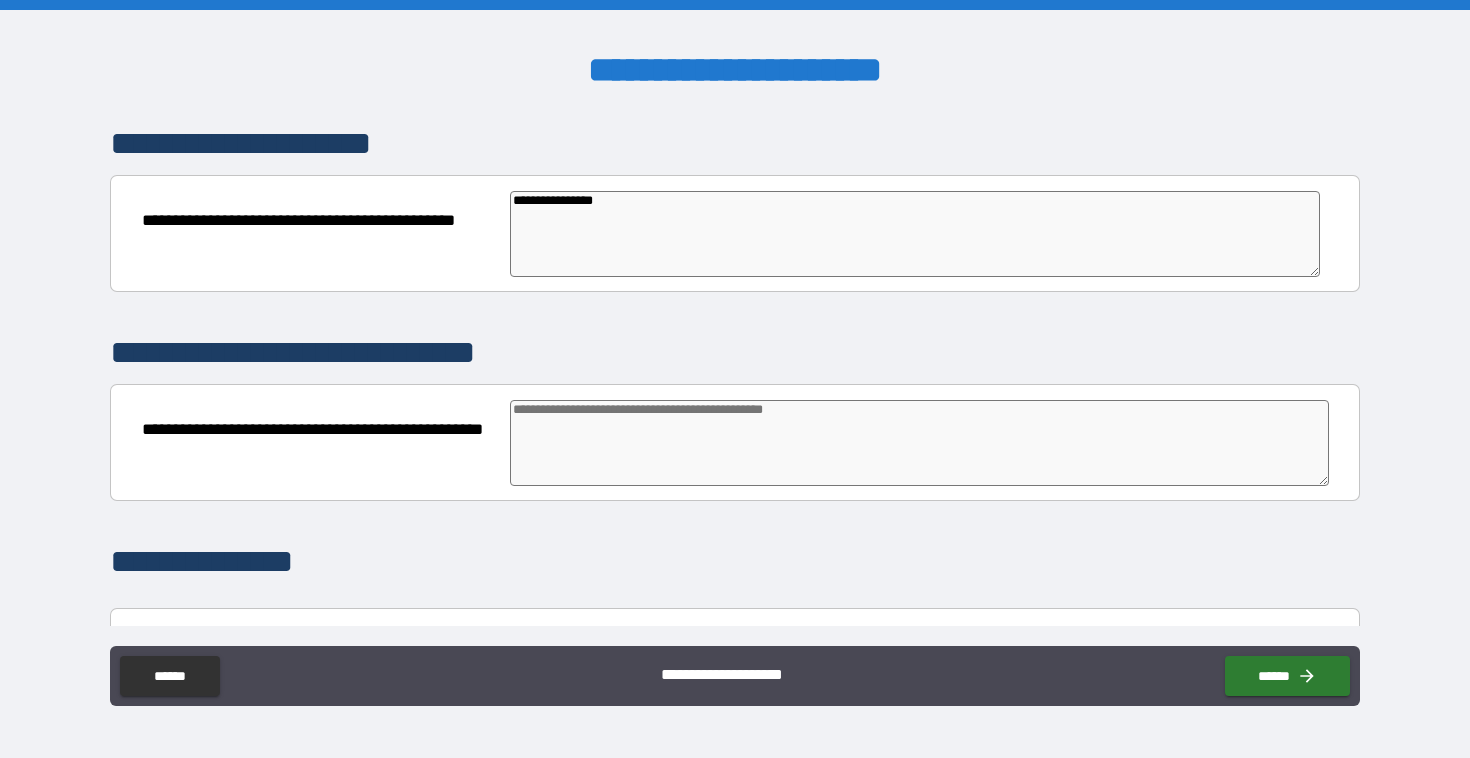 scroll, scrollTop: 766, scrollLeft: 0, axis: vertical 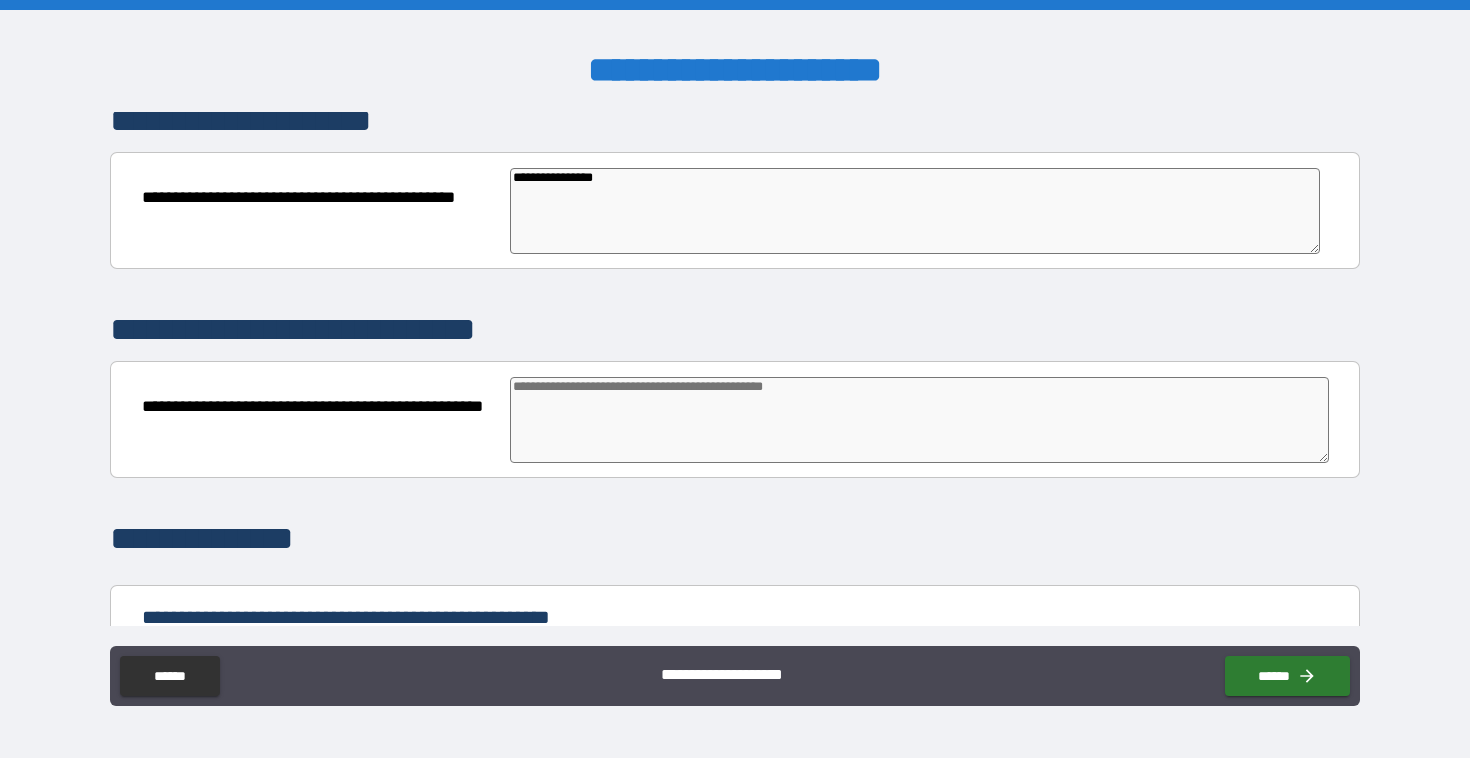 click at bounding box center [919, 420] 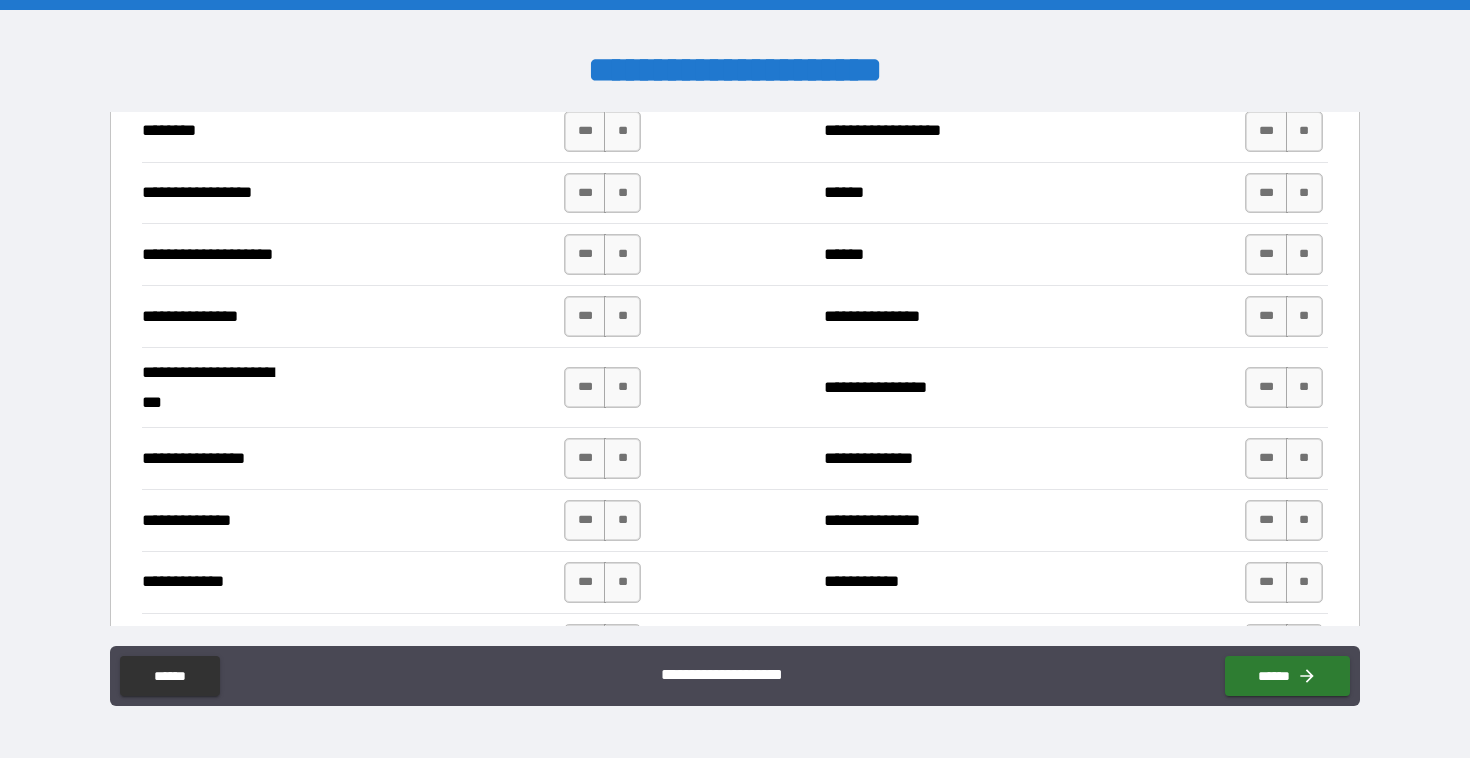 scroll, scrollTop: 1271, scrollLeft: 0, axis: vertical 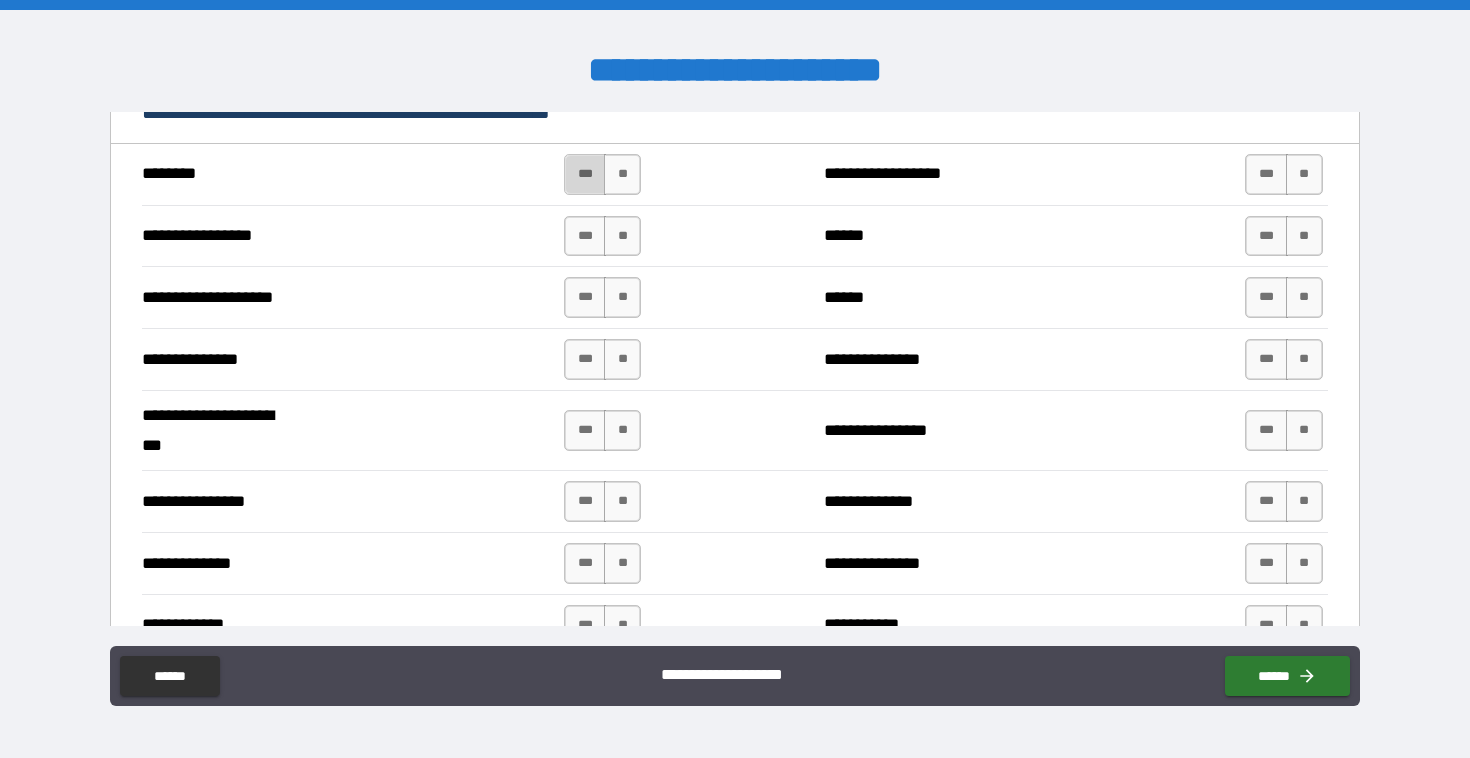 click on "***" at bounding box center (585, 174) 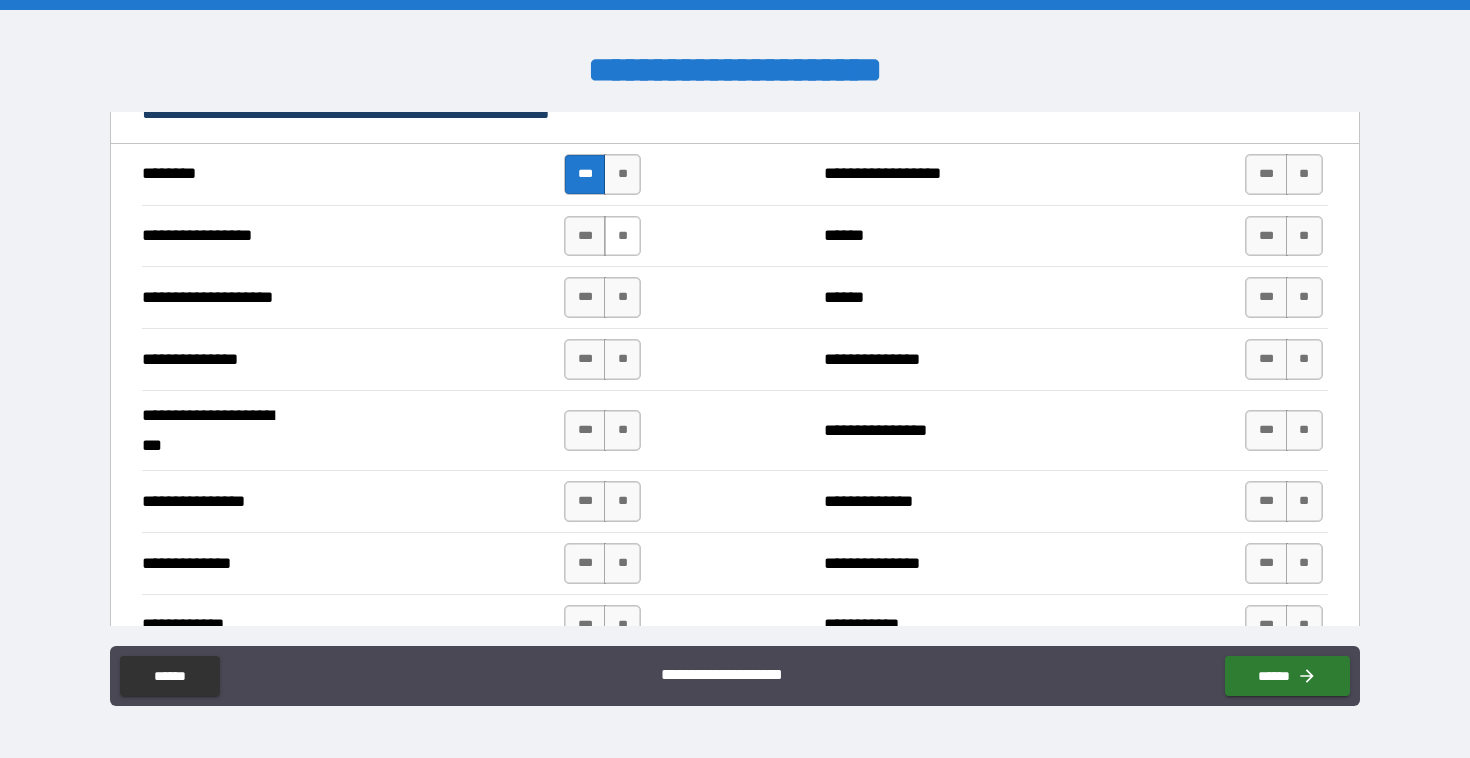 click on "**" at bounding box center [622, 236] 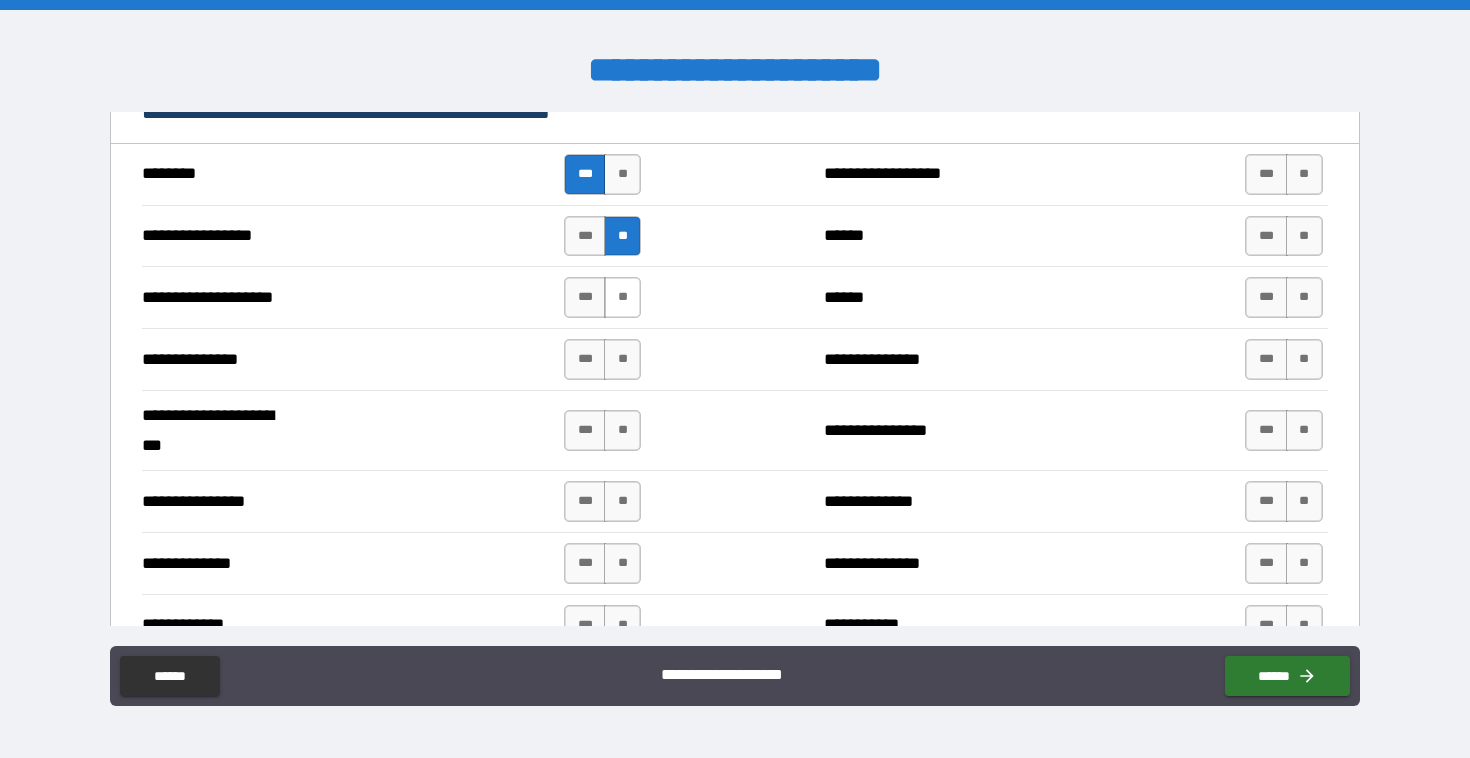 click on "**" at bounding box center (622, 297) 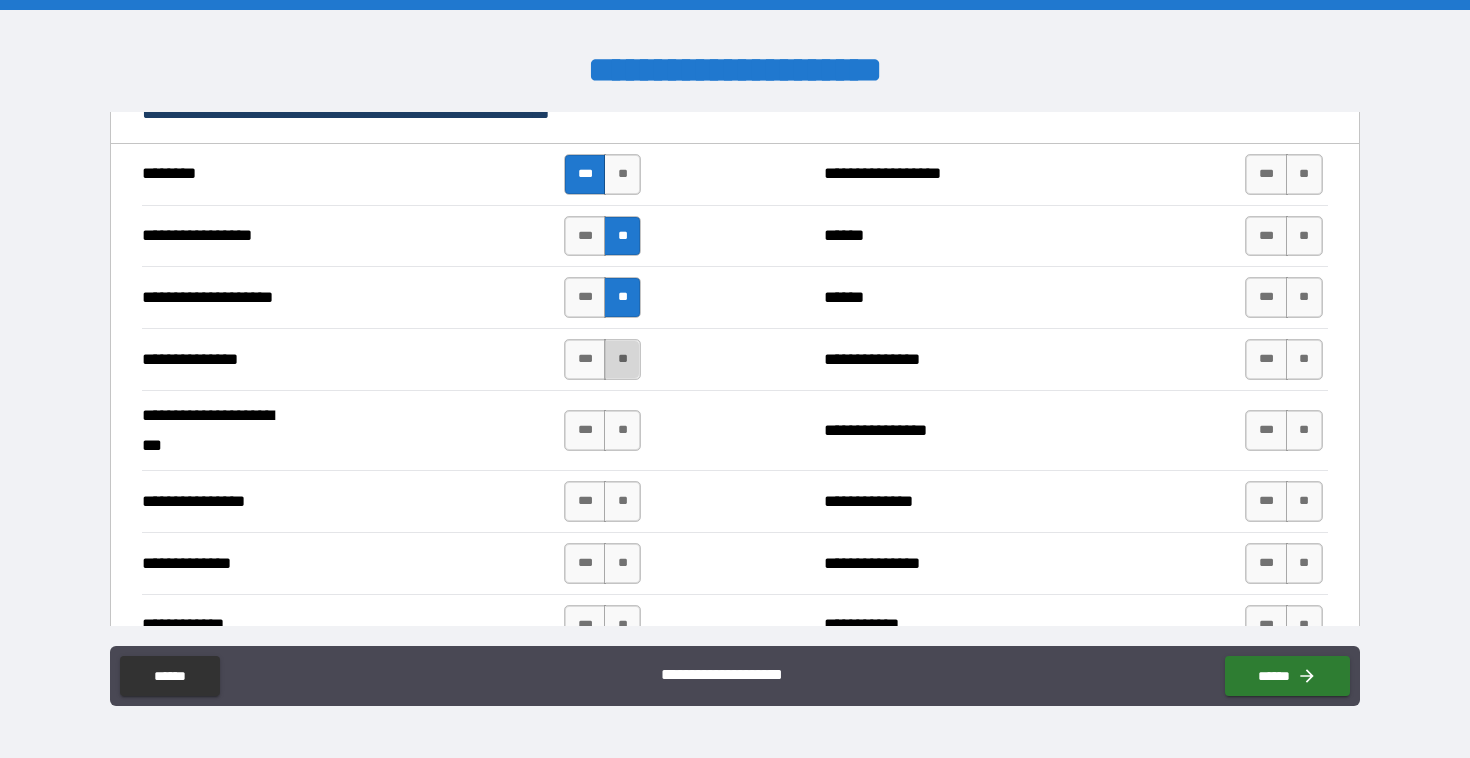 click on "**" at bounding box center [622, 359] 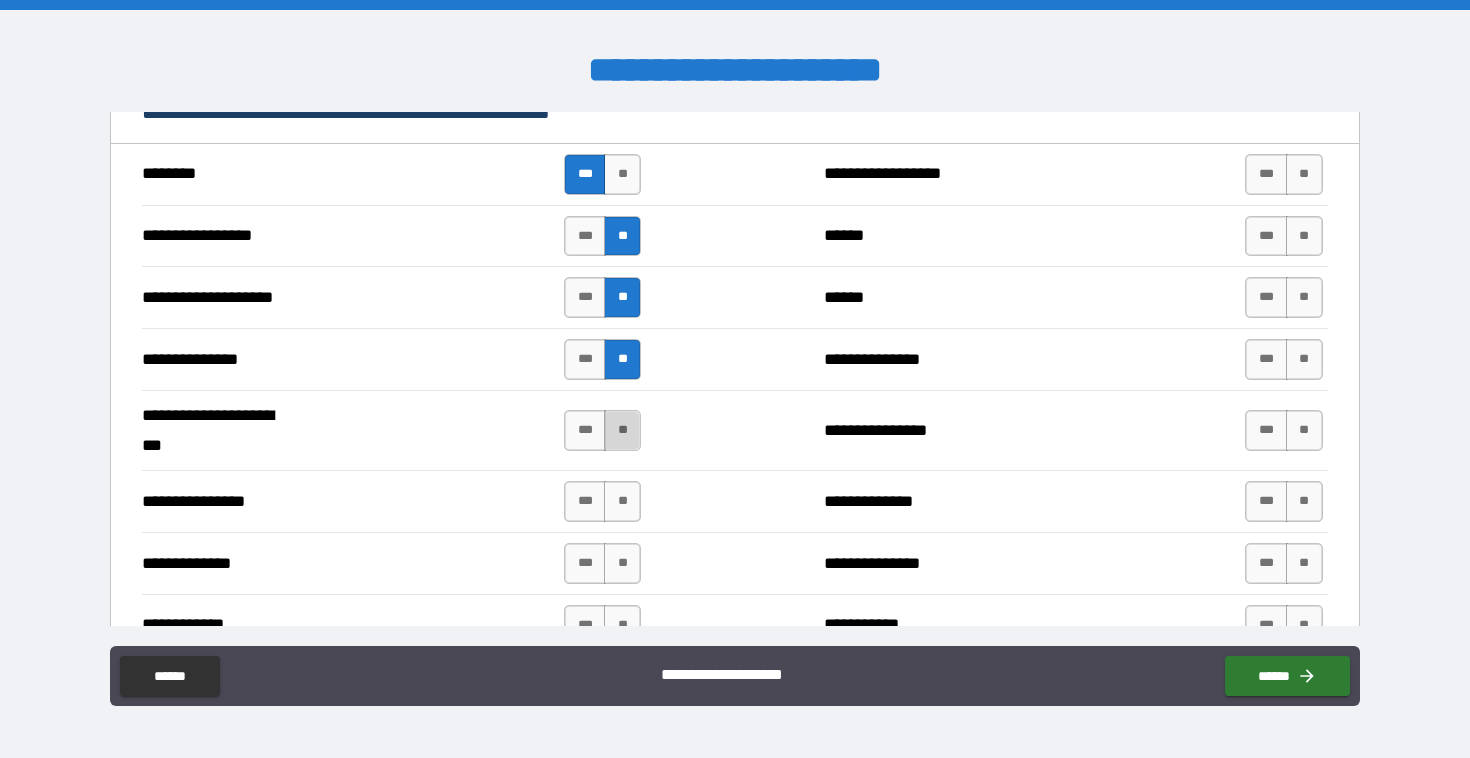 click on "**" at bounding box center (622, 430) 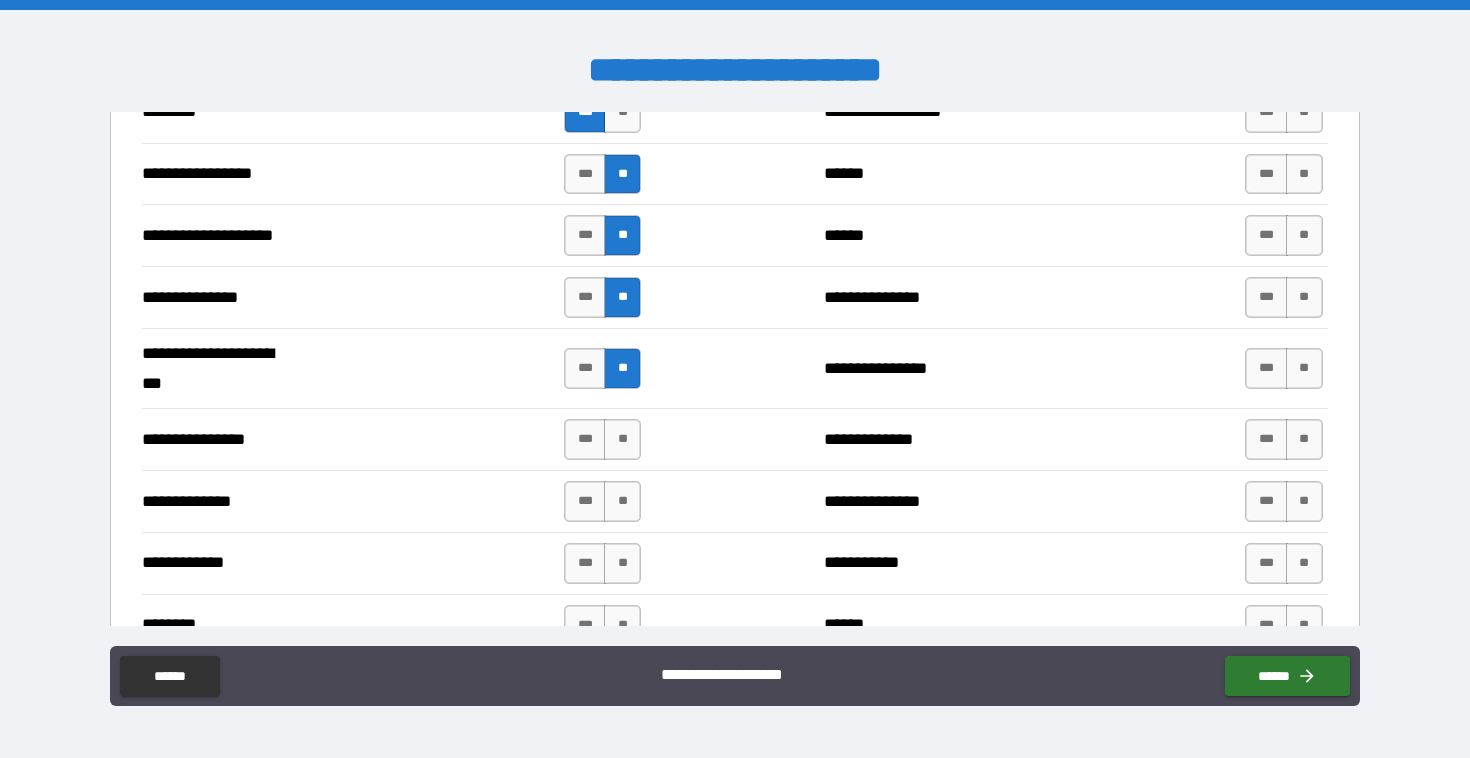 scroll, scrollTop: 1337, scrollLeft: 0, axis: vertical 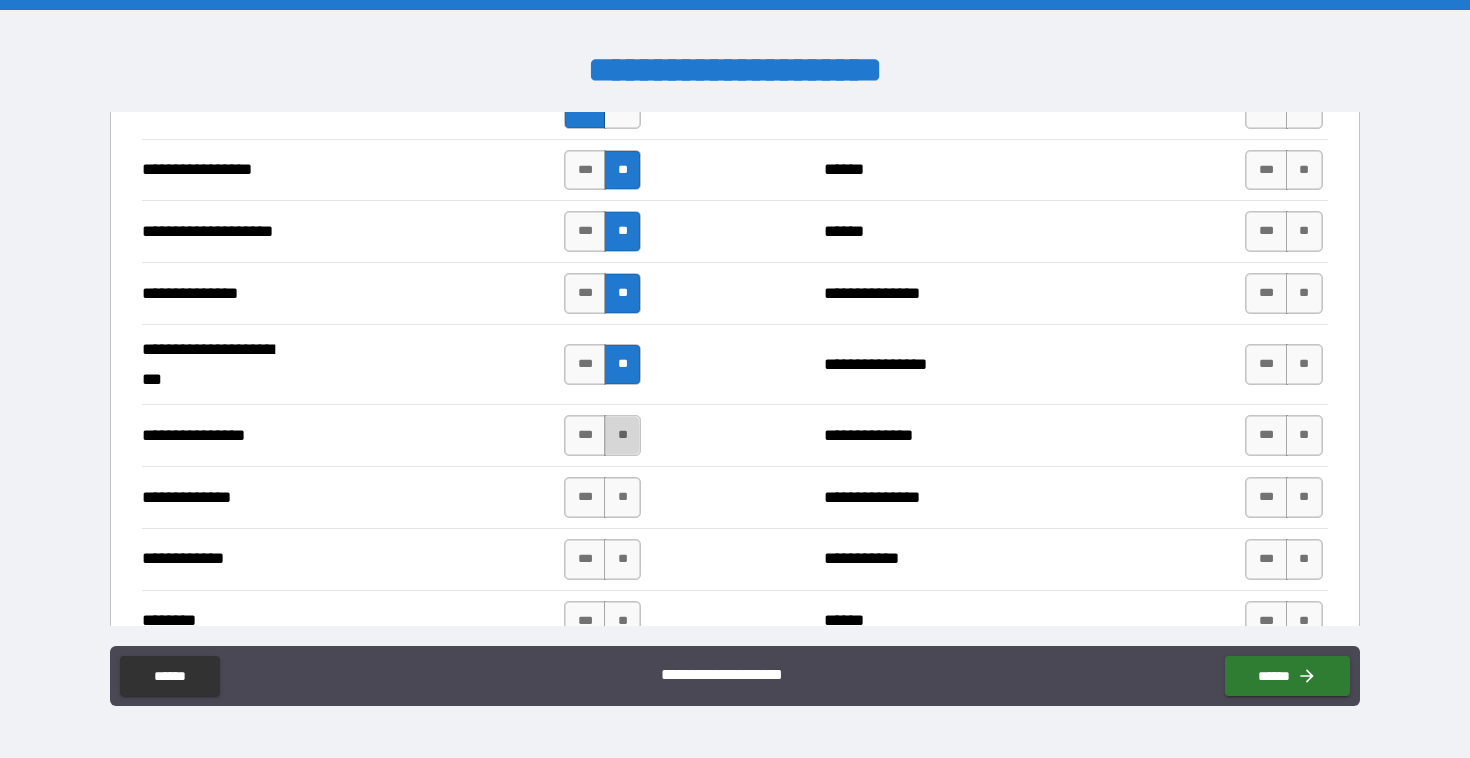 click on "**" at bounding box center [622, 435] 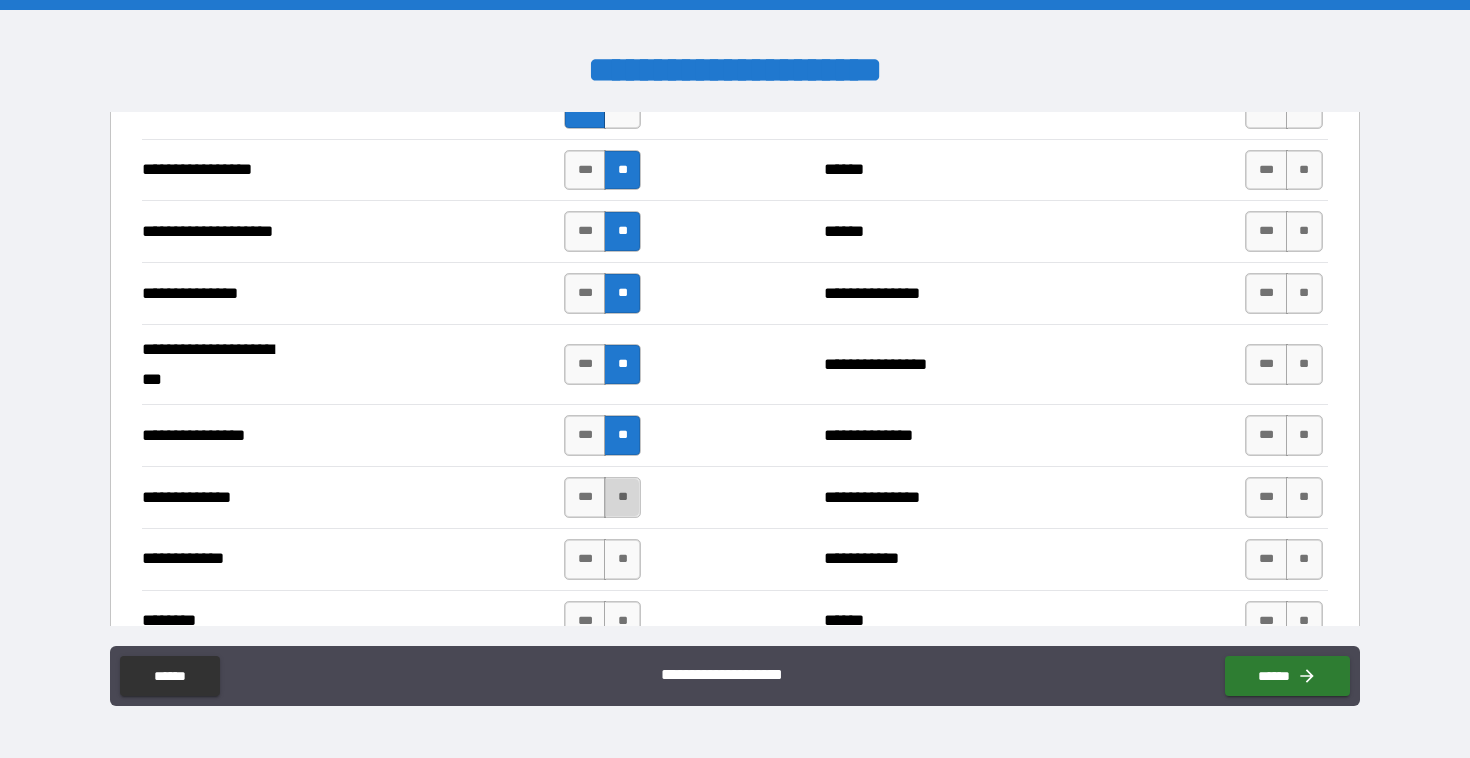 click on "**" at bounding box center [622, 497] 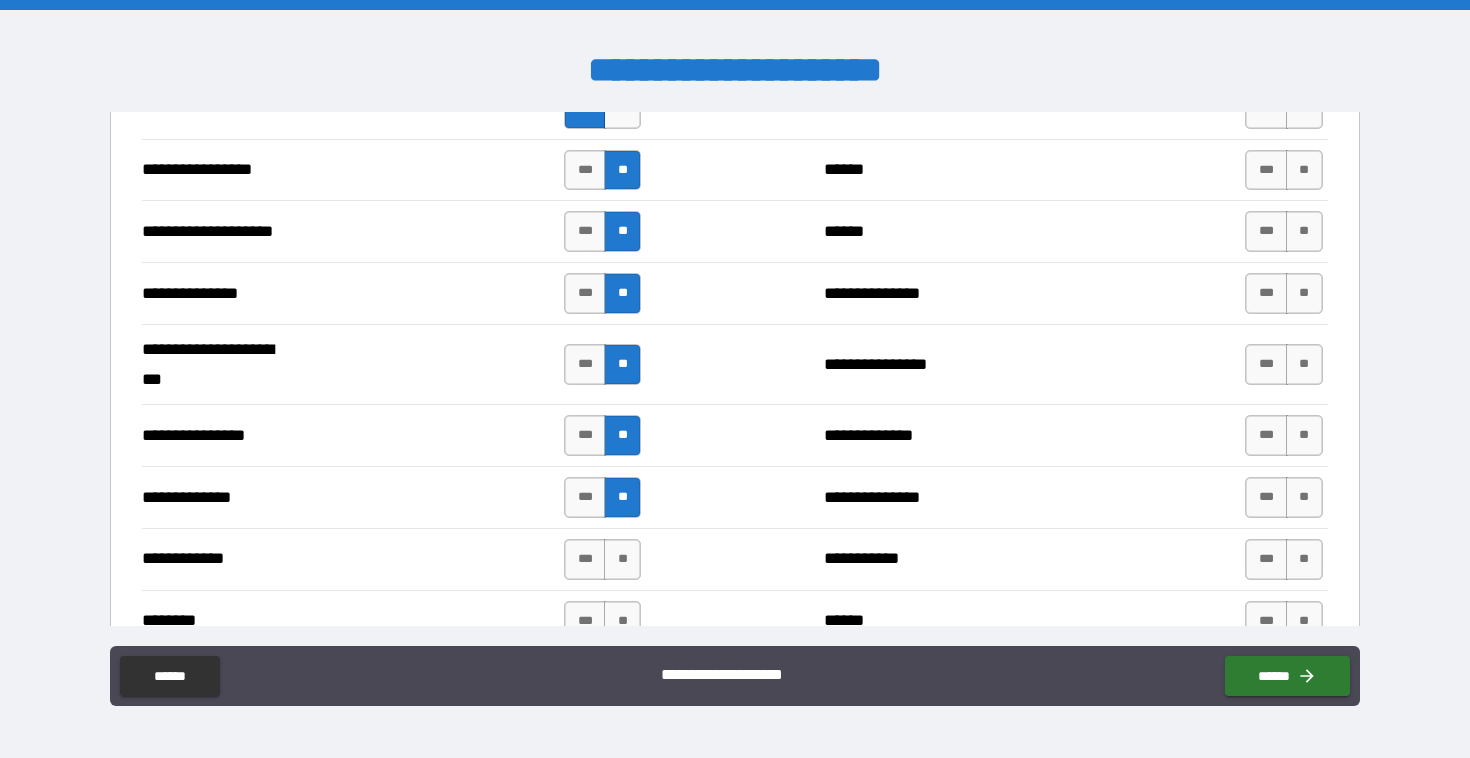 scroll, scrollTop: 1397, scrollLeft: 0, axis: vertical 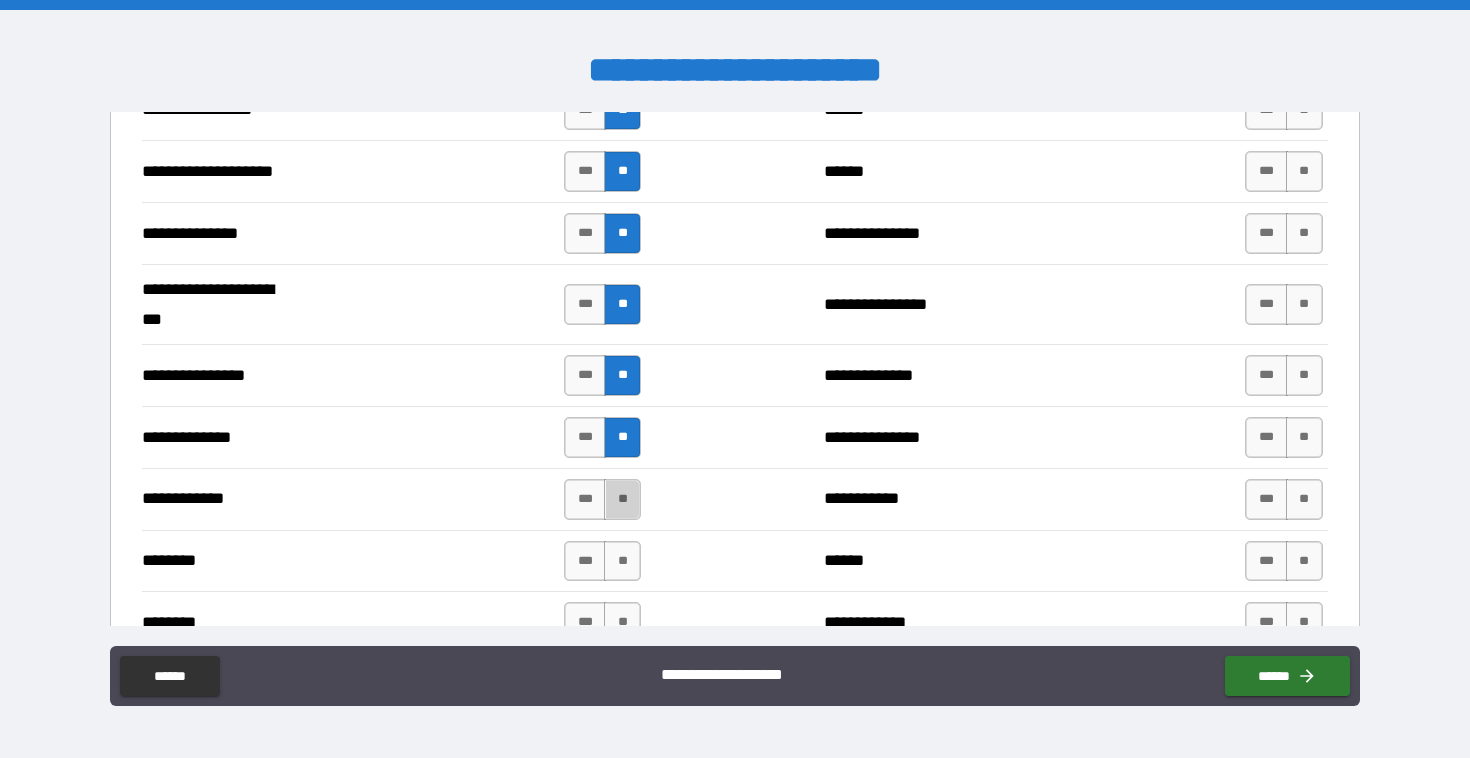 click on "**" at bounding box center [622, 499] 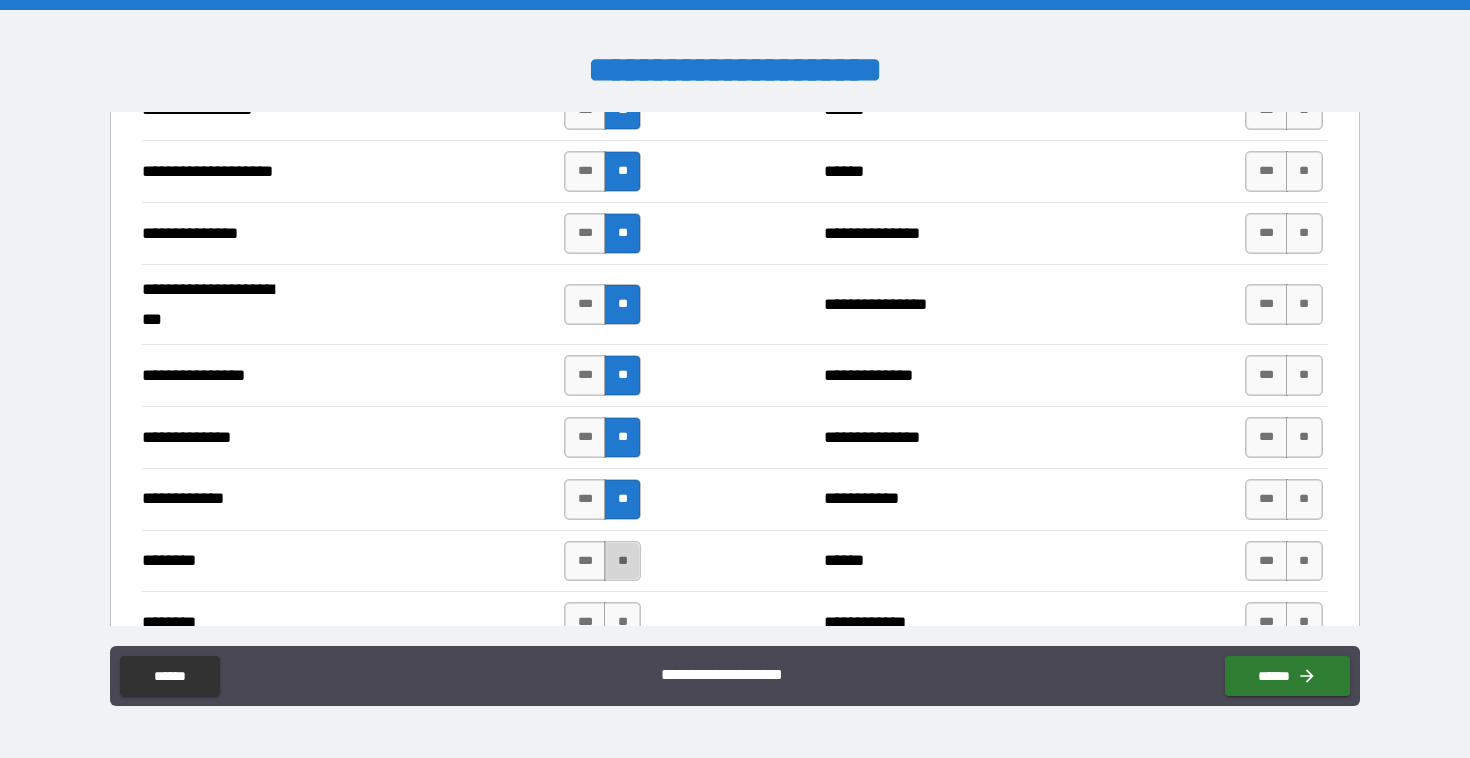 click on "**" at bounding box center [622, 561] 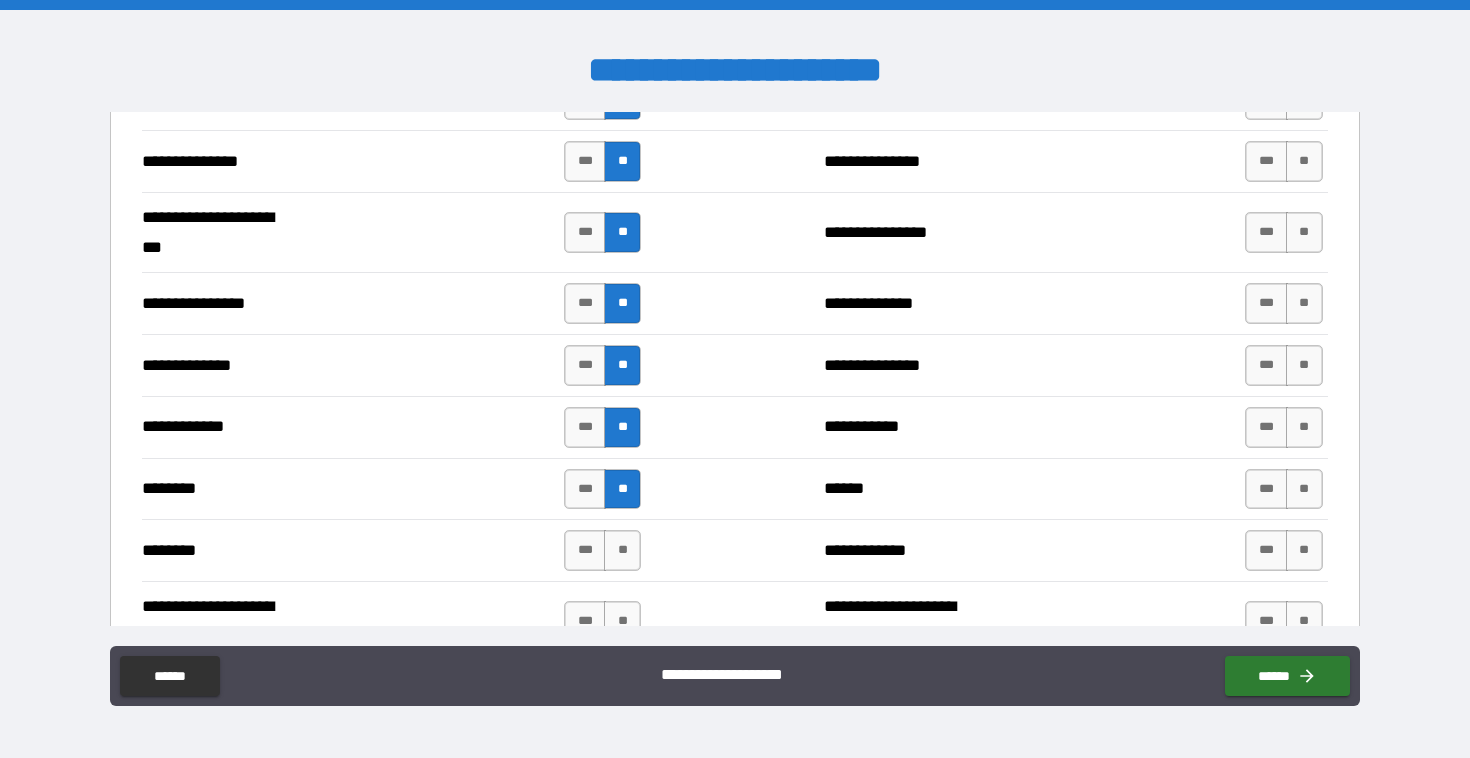 click on "**" at bounding box center (622, 550) 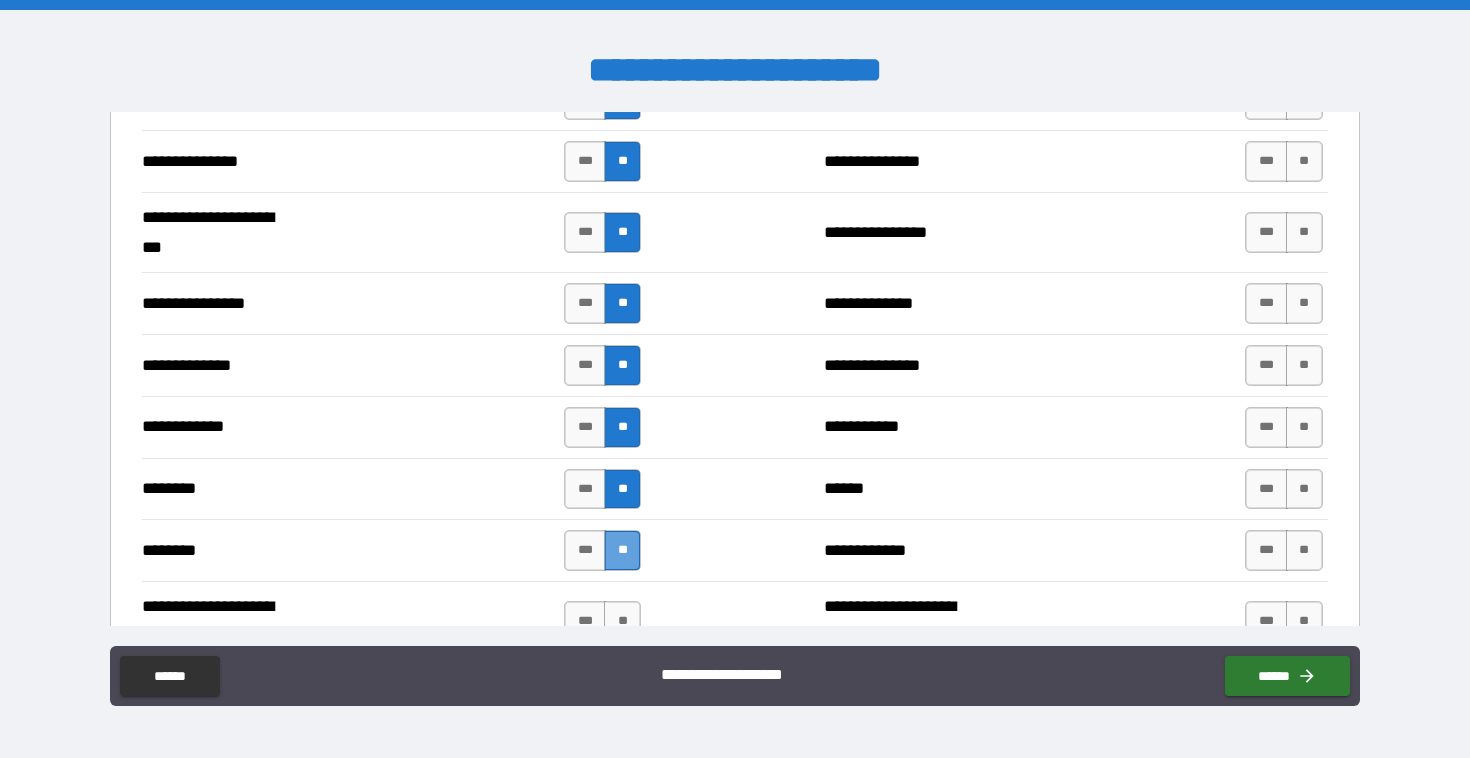click on "**" at bounding box center [622, 550] 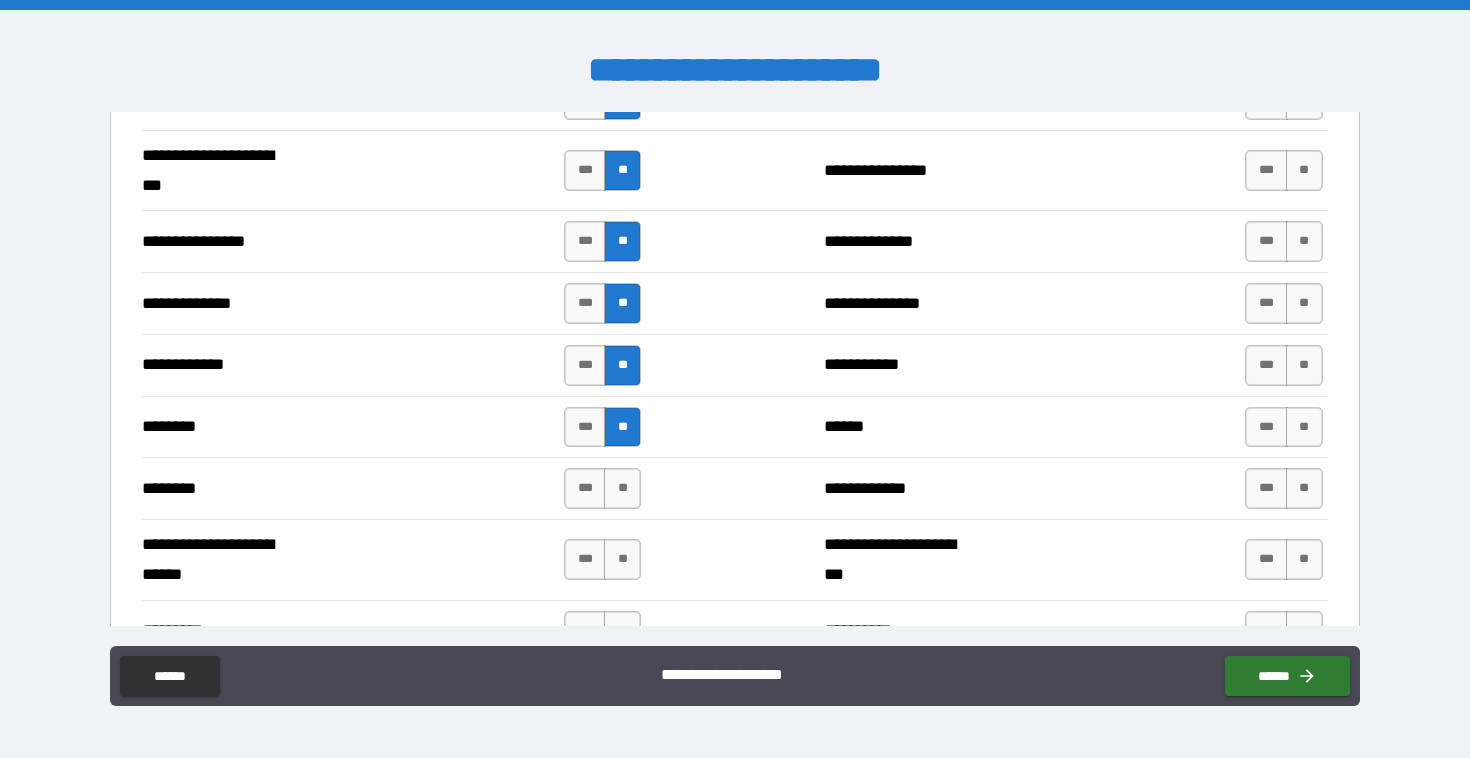 scroll, scrollTop: 1534, scrollLeft: 0, axis: vertical 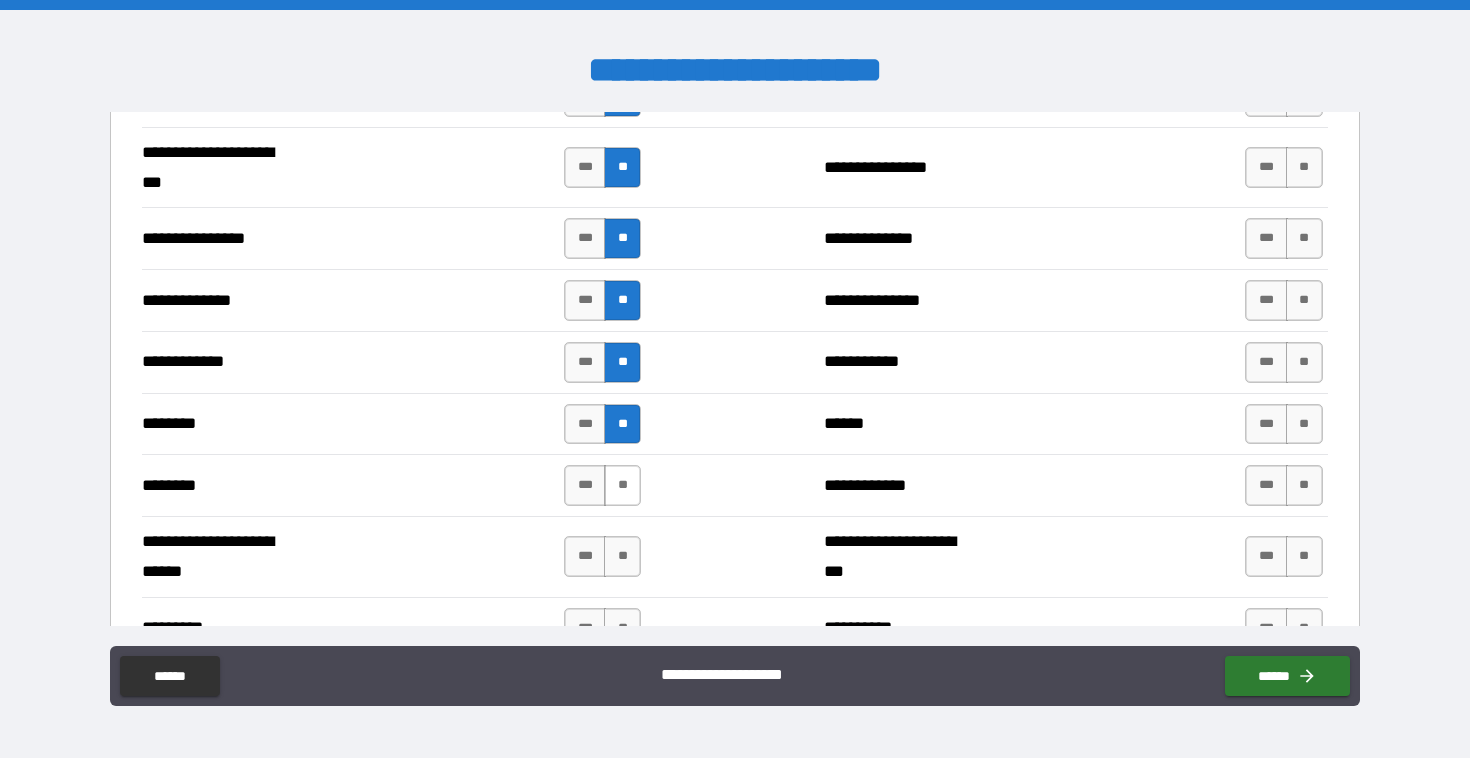 click on "**" at bounding box center (622, 485) 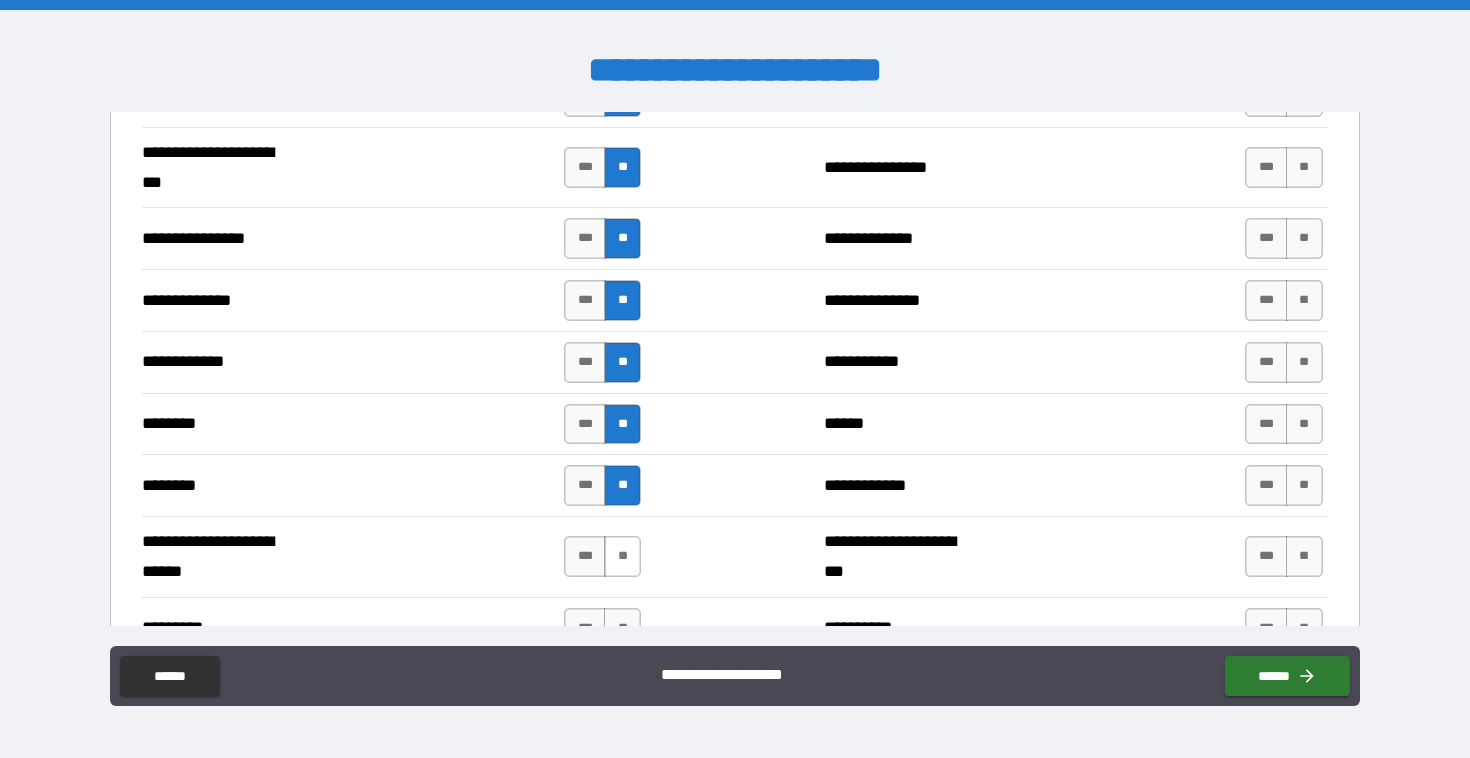 click on "**" at bounding box center (622, 556) 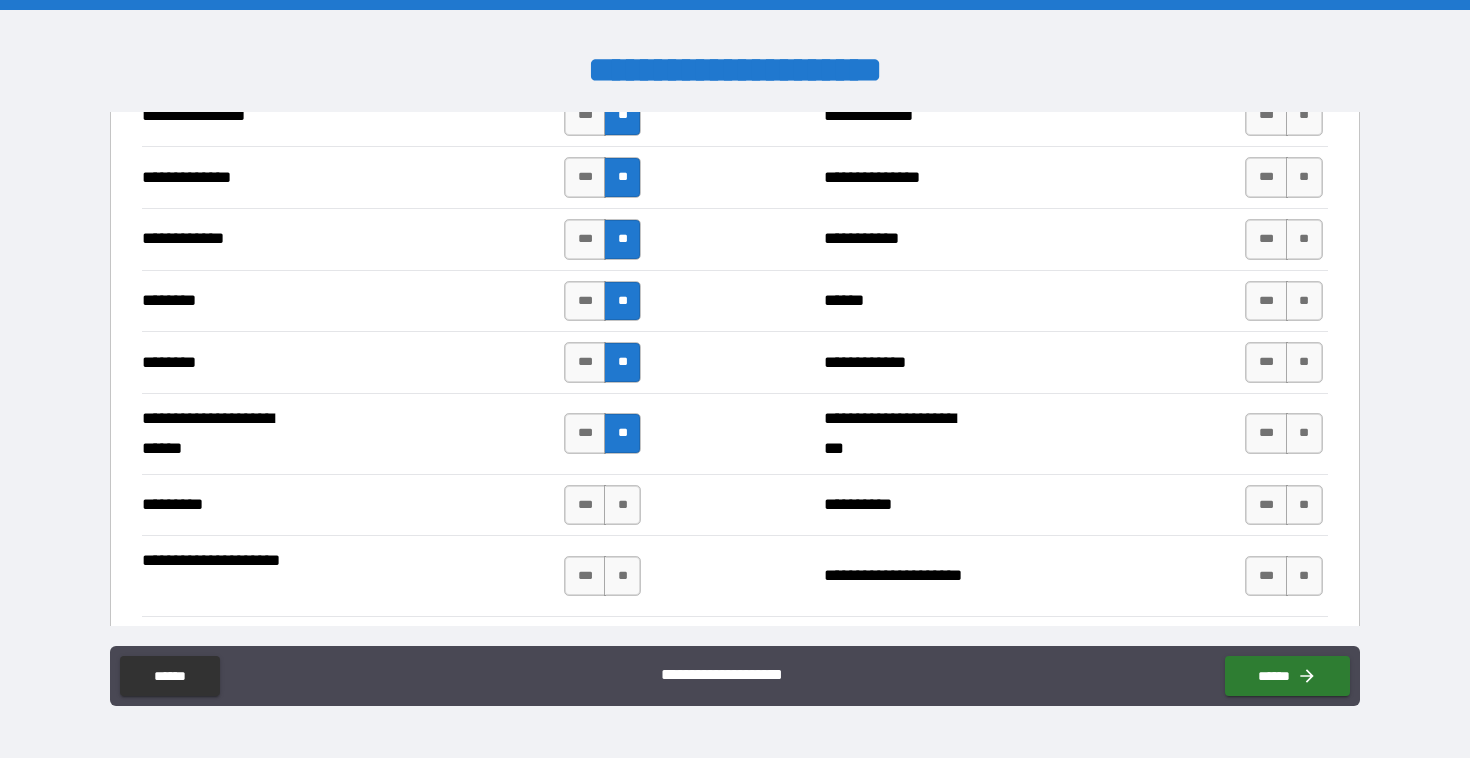 scroll, scrollTop: 1761, scrollLeft: 0, axis: vertical 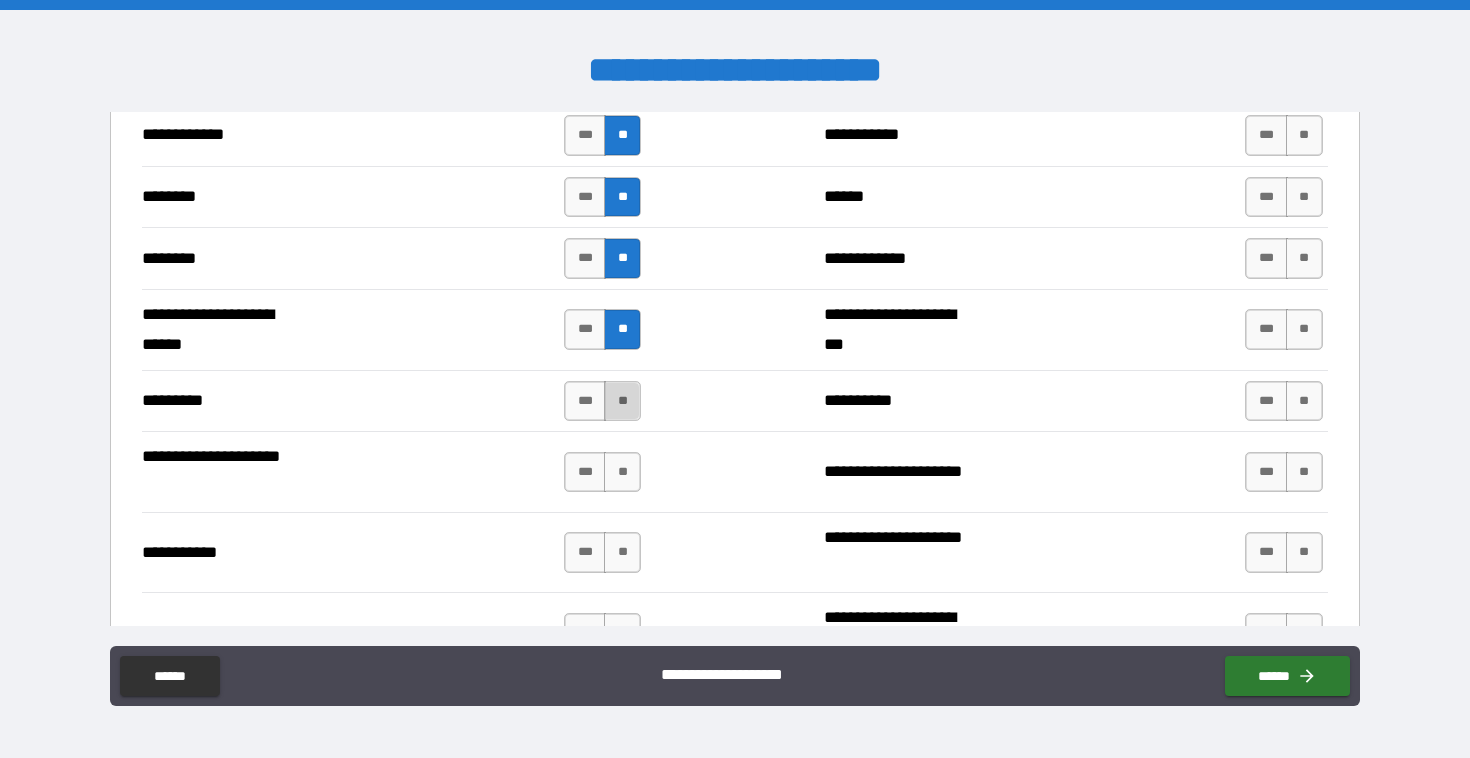 click on "**" at bounding box center [622, 401] 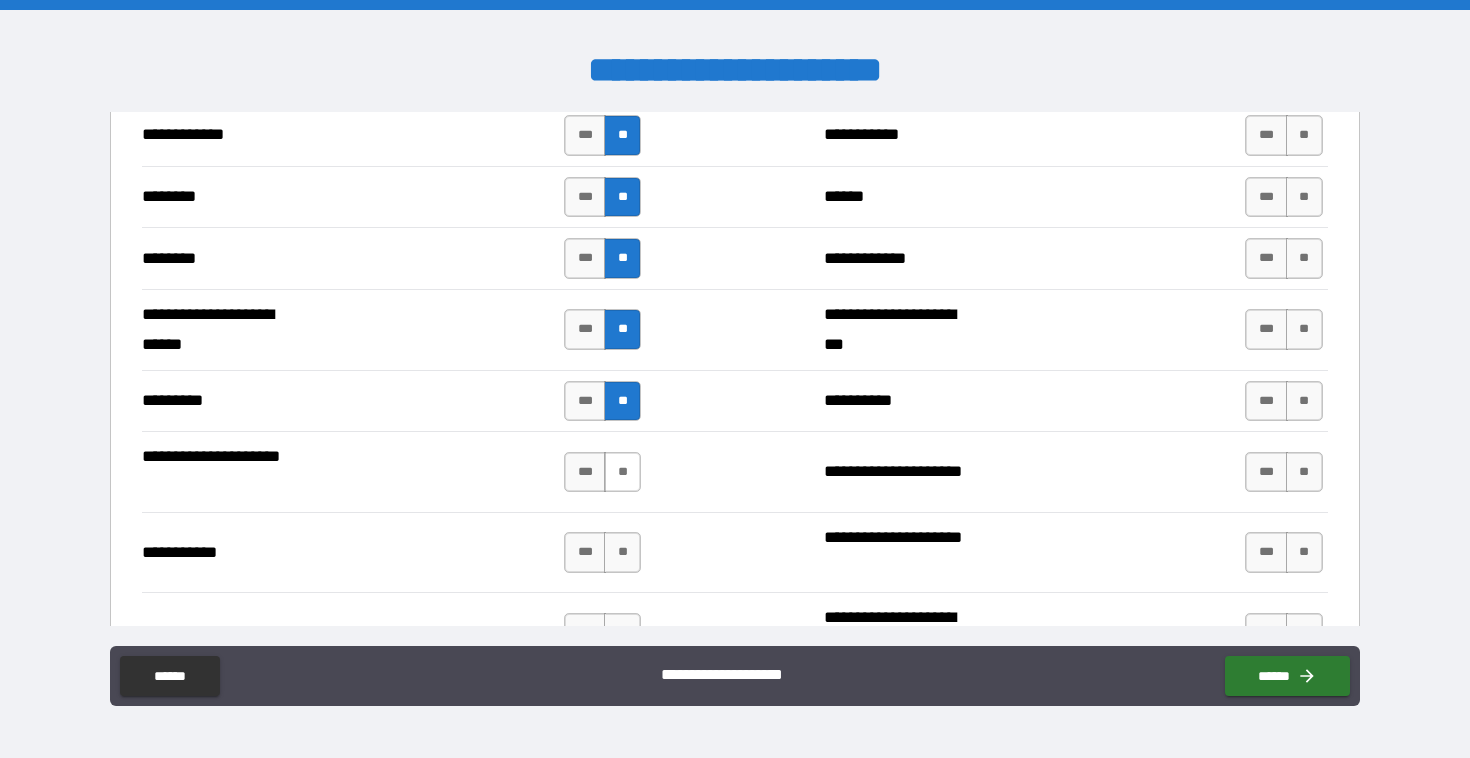 click on "**" at bounding box center [622, 472] 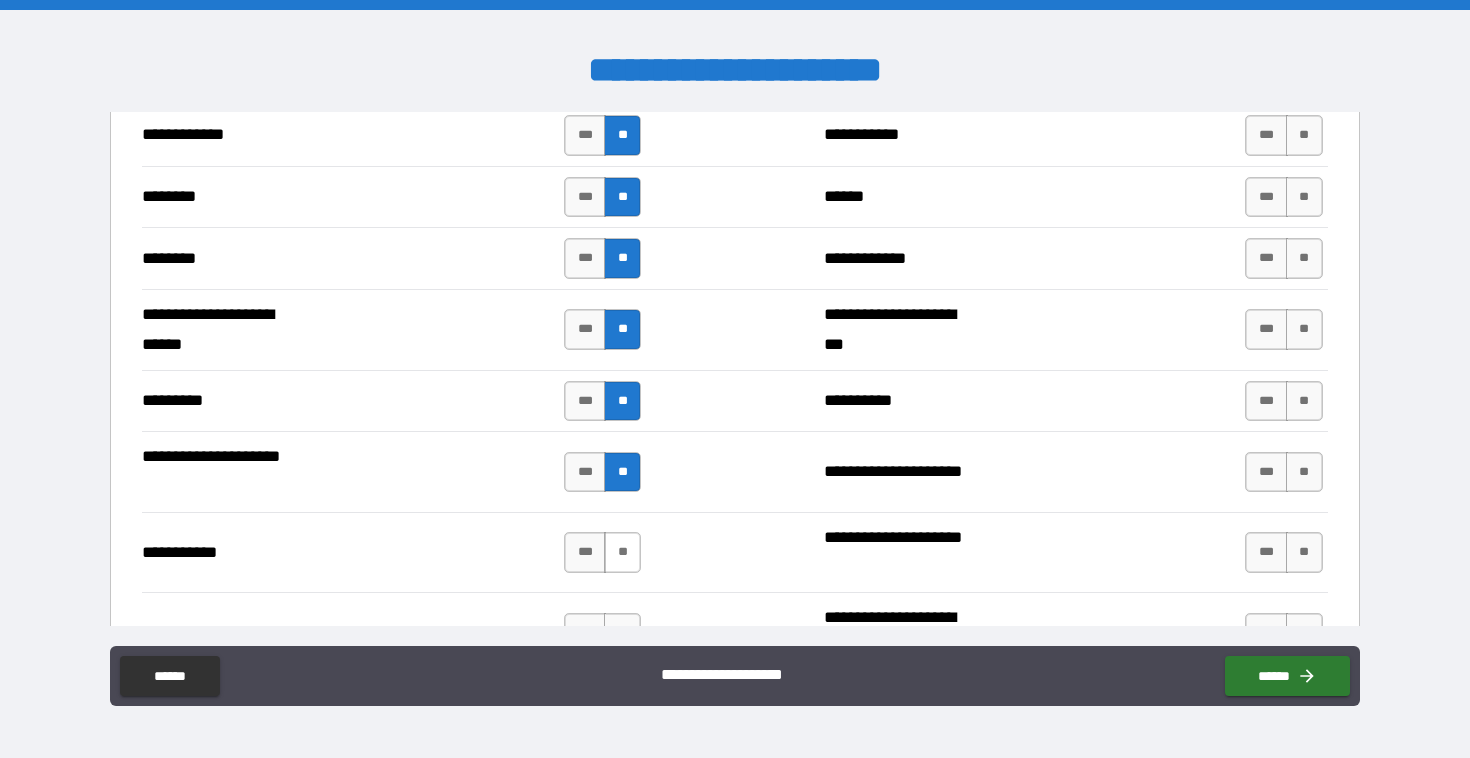 click on "**" at bounding box center [622, 552] 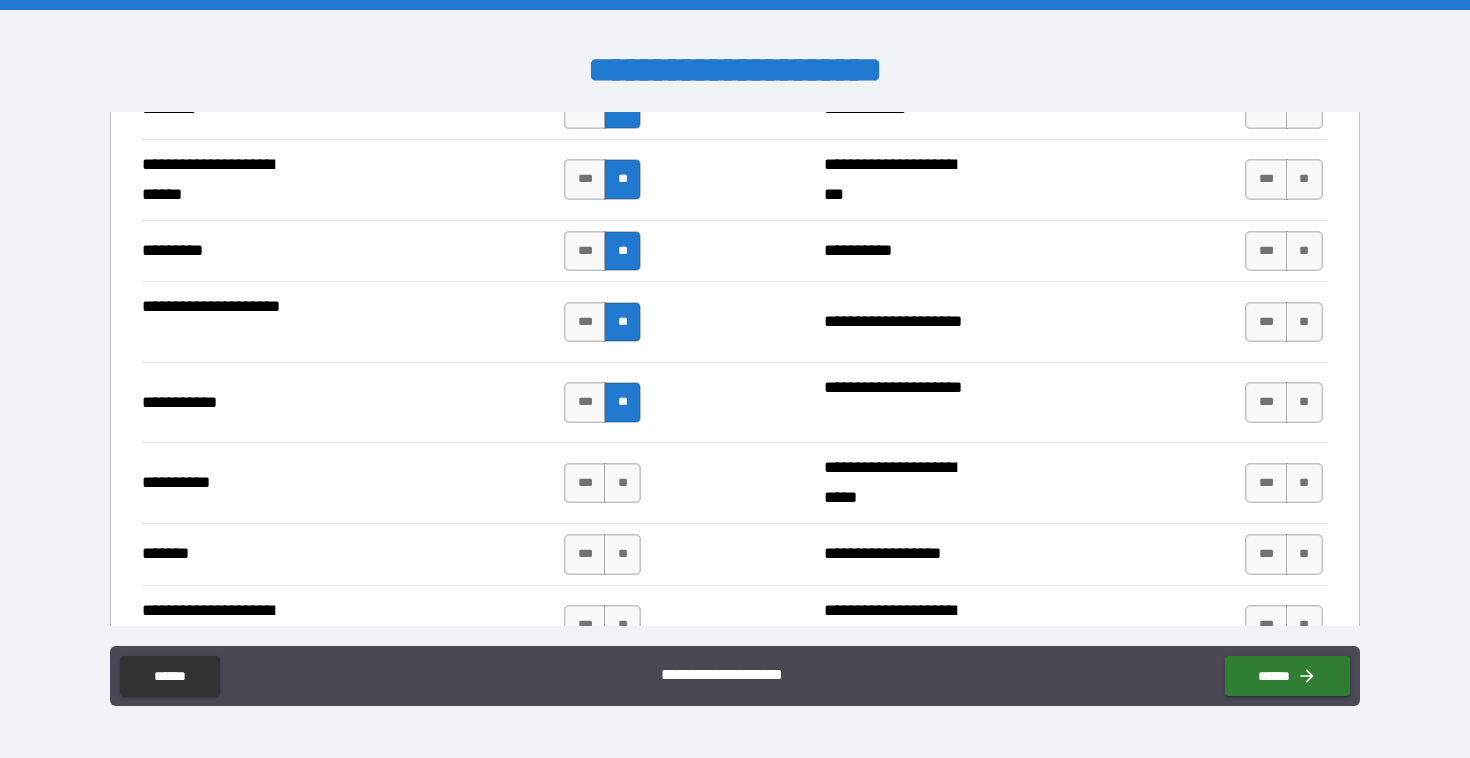 scroll, scrollTop: 1924, scrollLeft: 0, axis: vertical 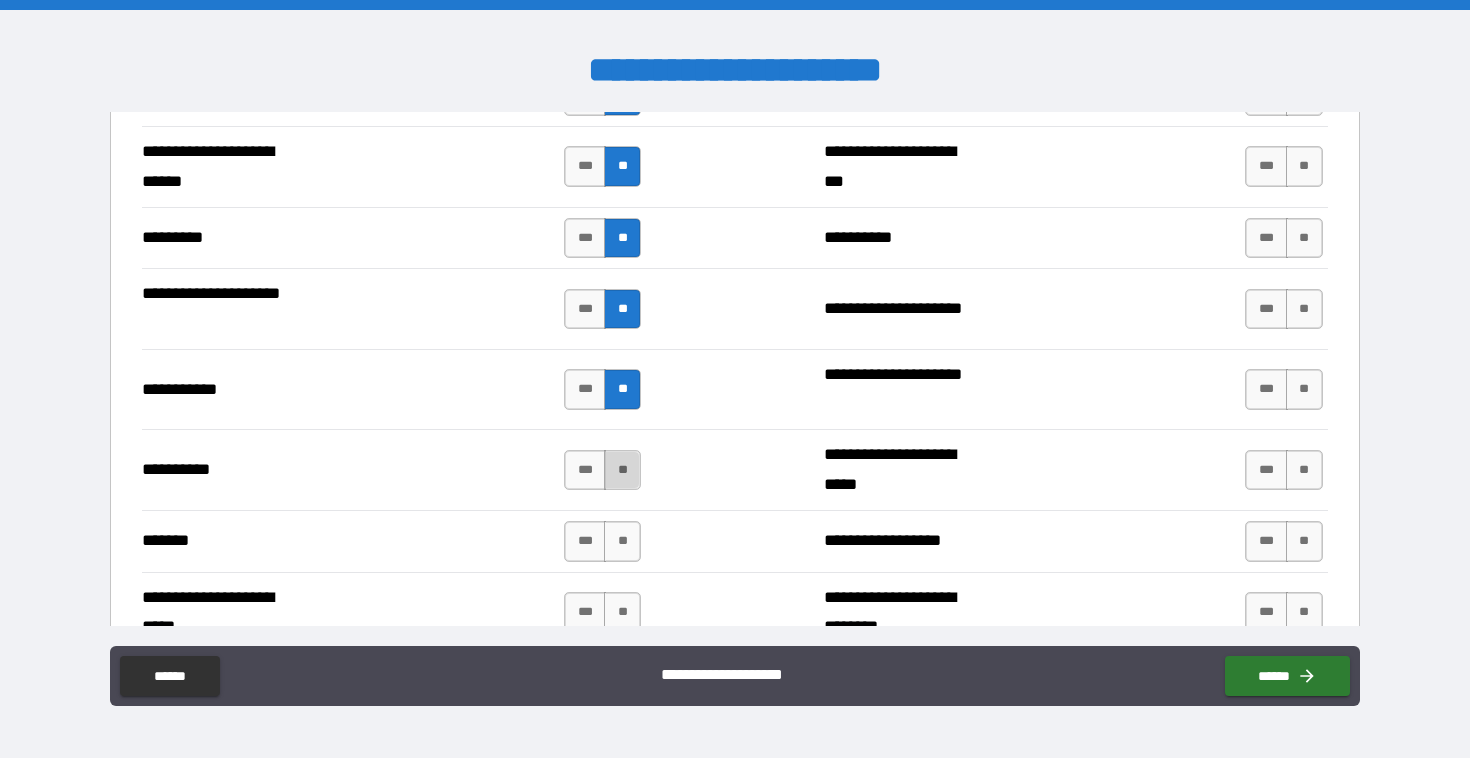 click on "**" at bounding box center (622, 470) 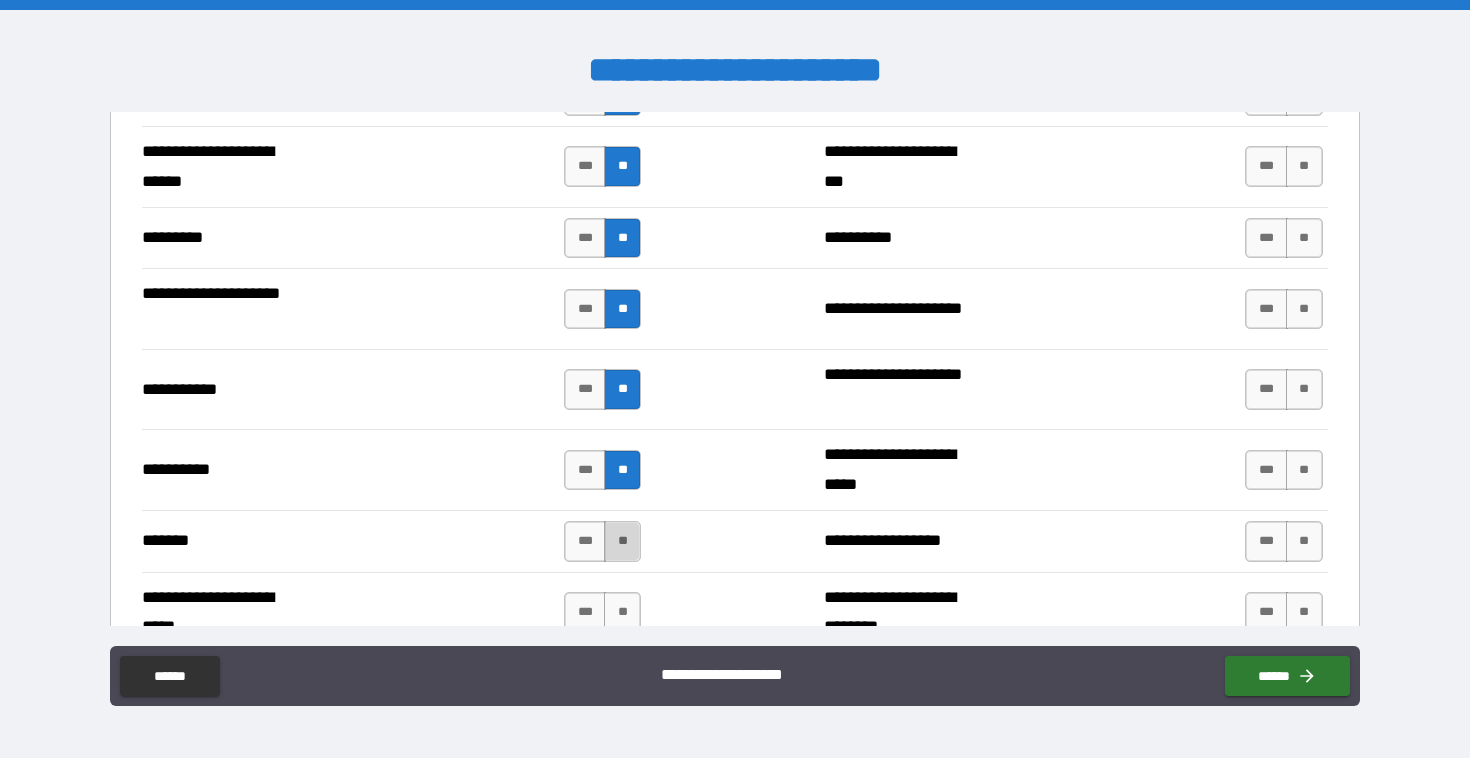 click on "**" at bounding box center [622, 541] 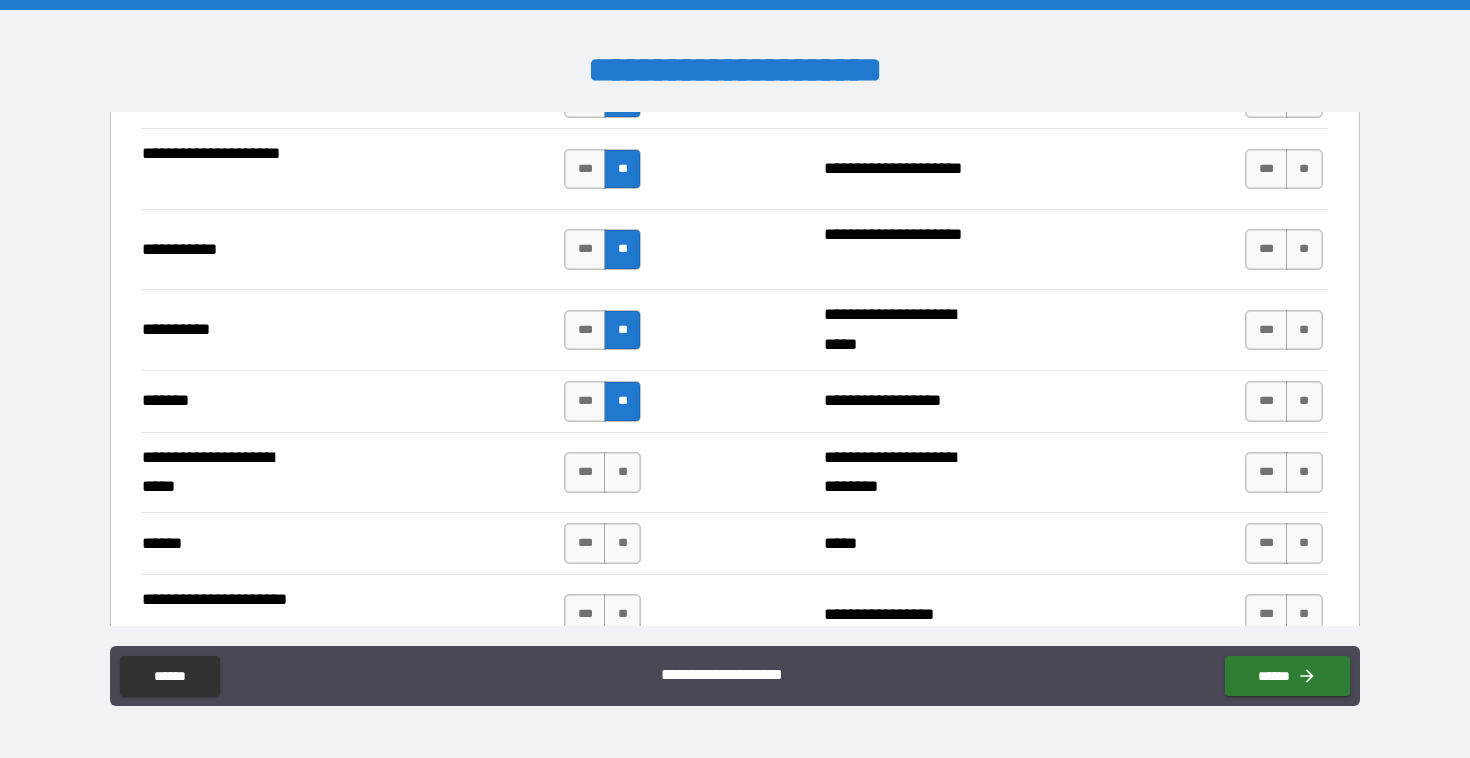 scroll, scrollTop: 2118, scrollLeft: 0, axis: vertical 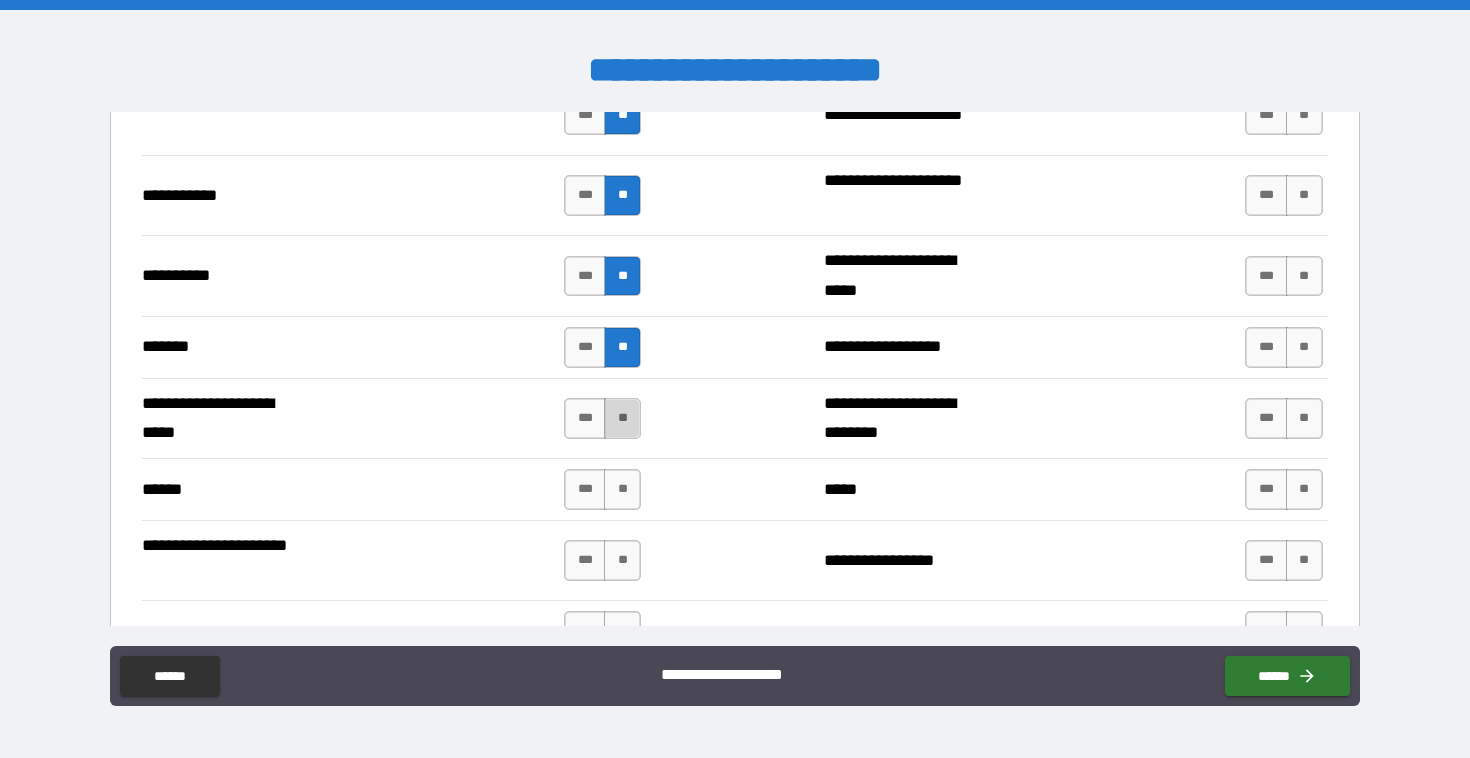 click on "**" at bounding box center [622, 418] 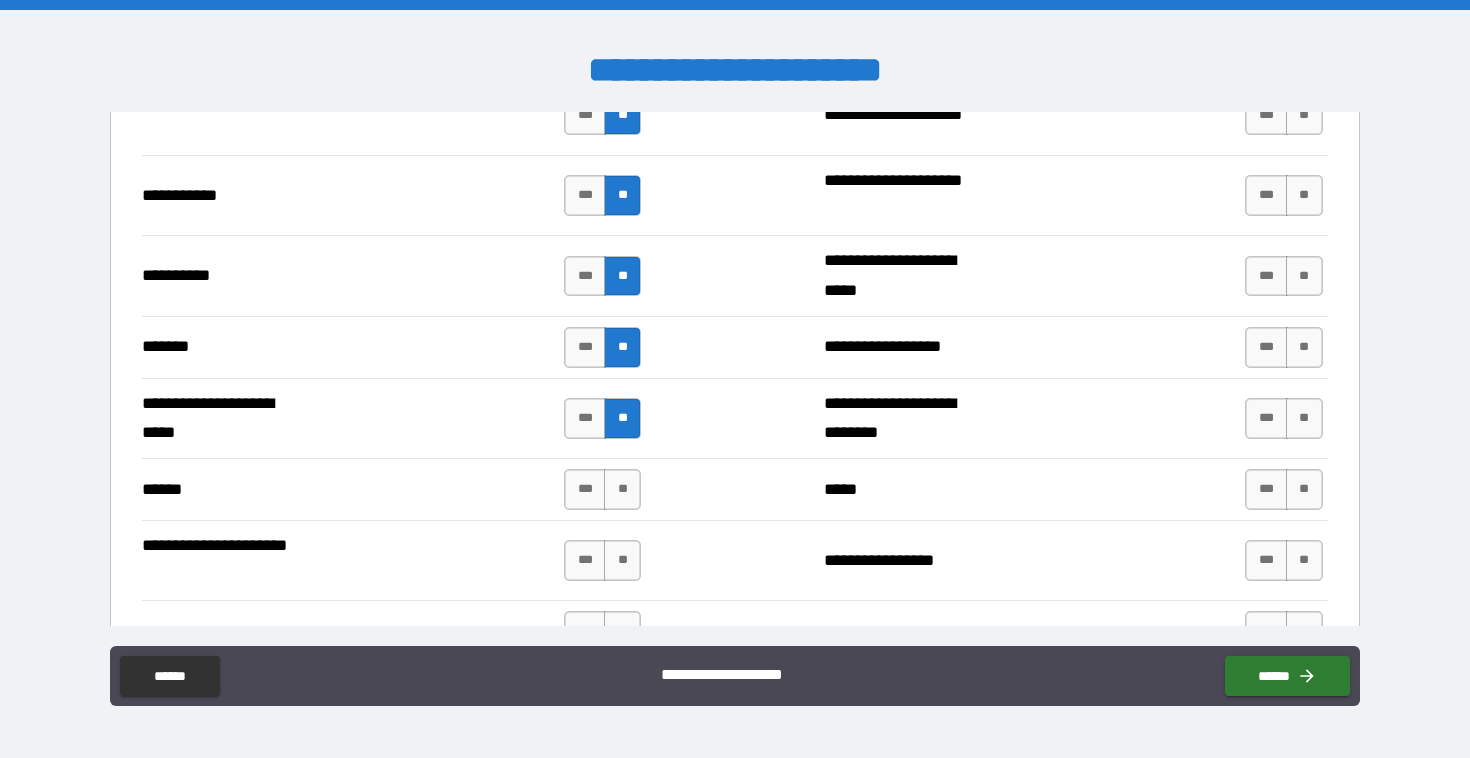 click on "*** **" at bounding box center (602, 489) 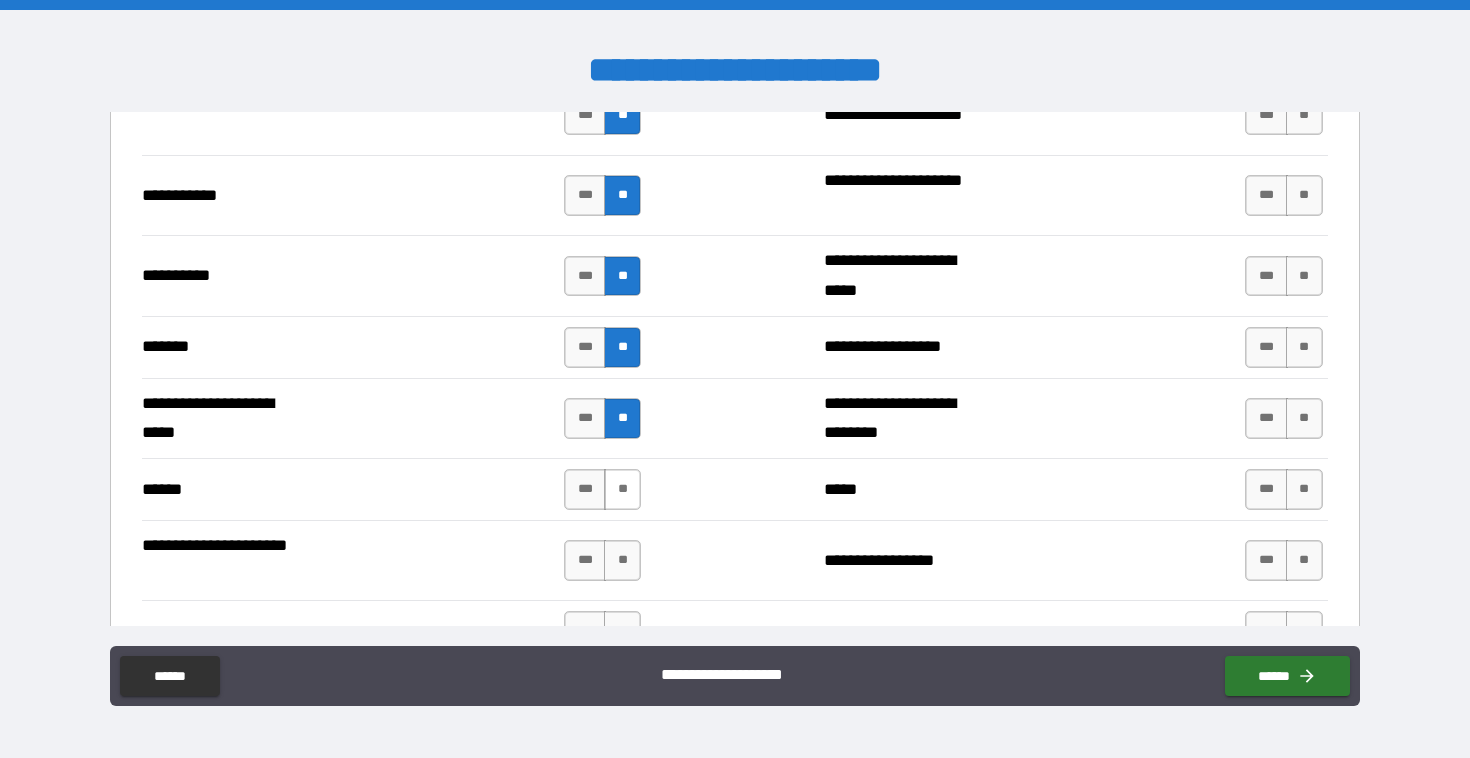 click on "**" at bounding box center [622, 489] 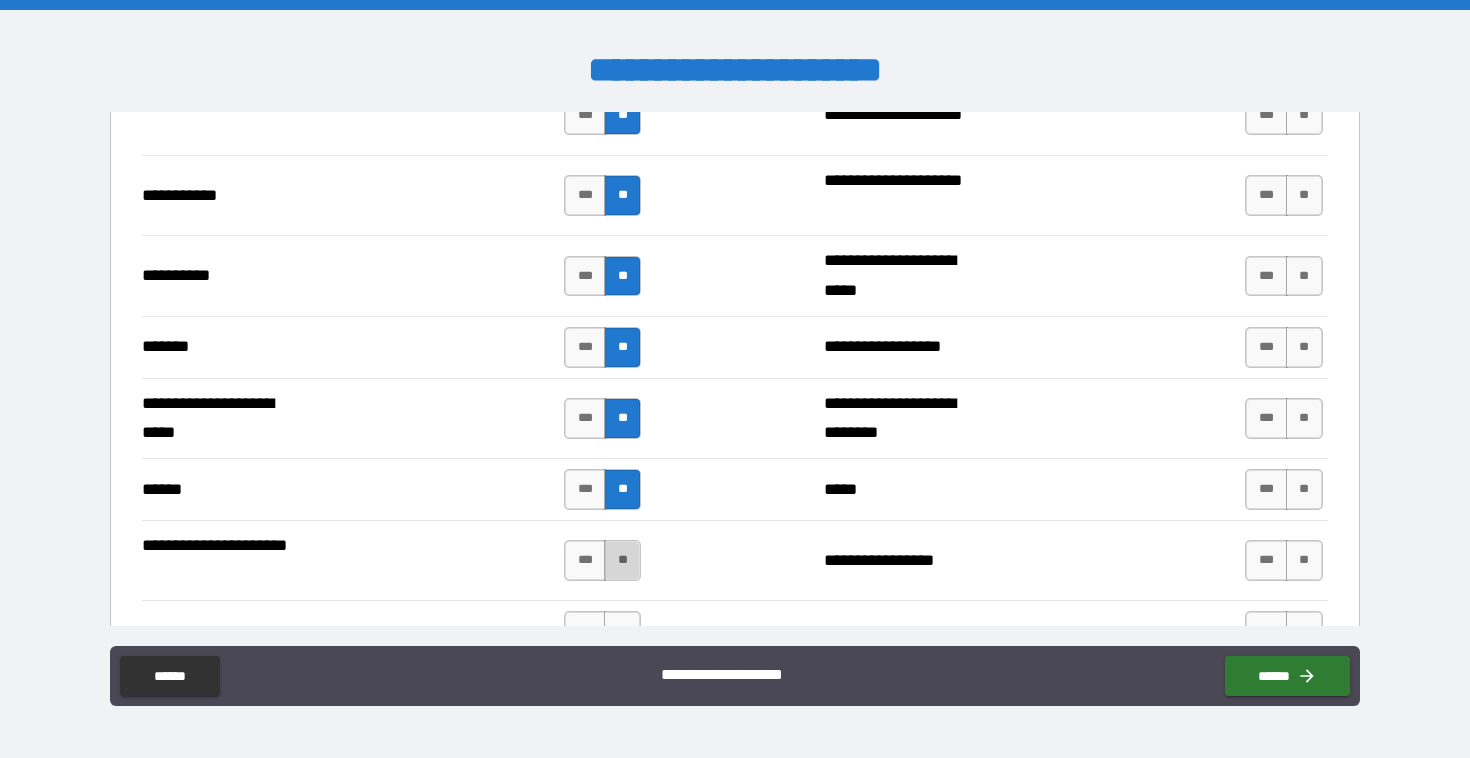 click on "**" at bounding box center (622, 560) 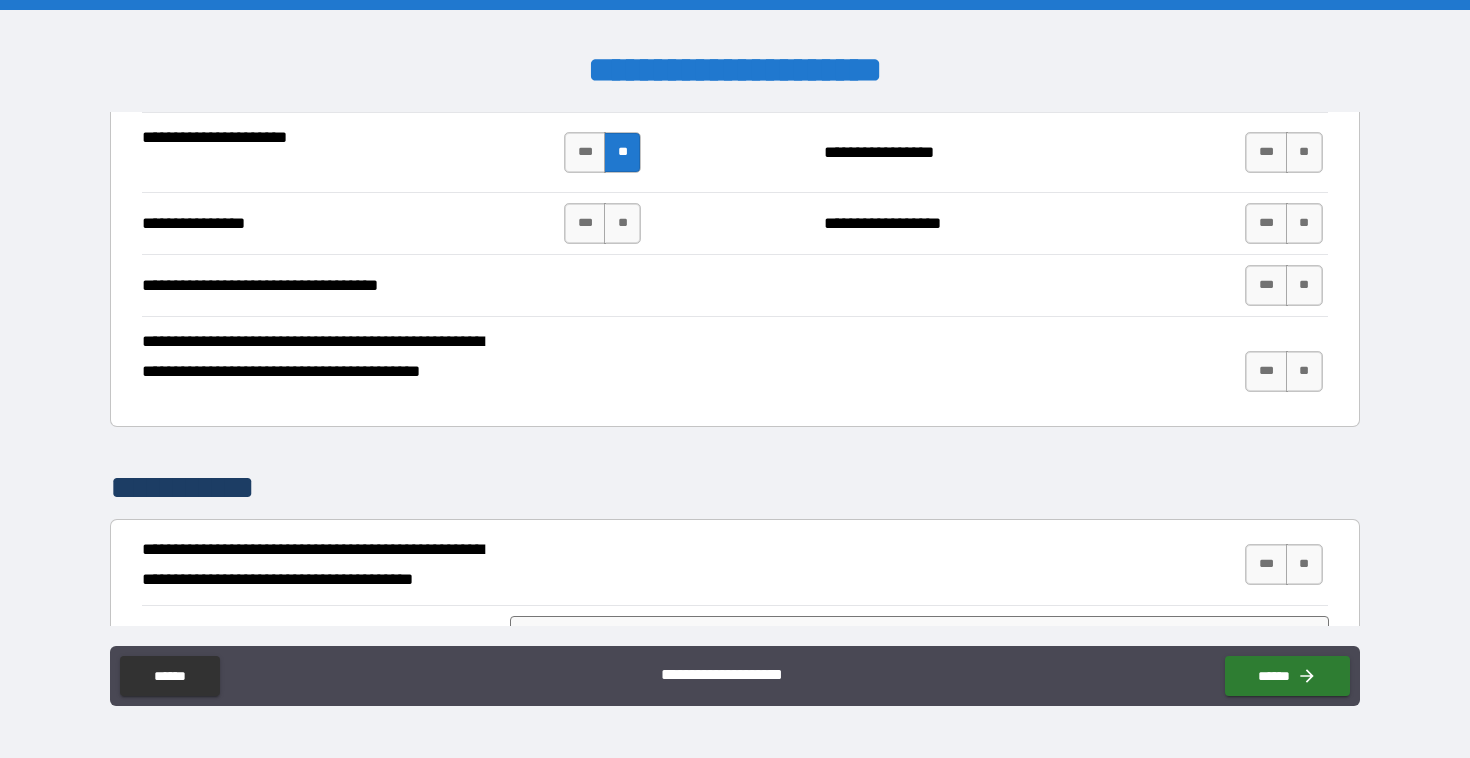 scroll, scrollTop: 2538, scrollLeft: 0, axis: vertical 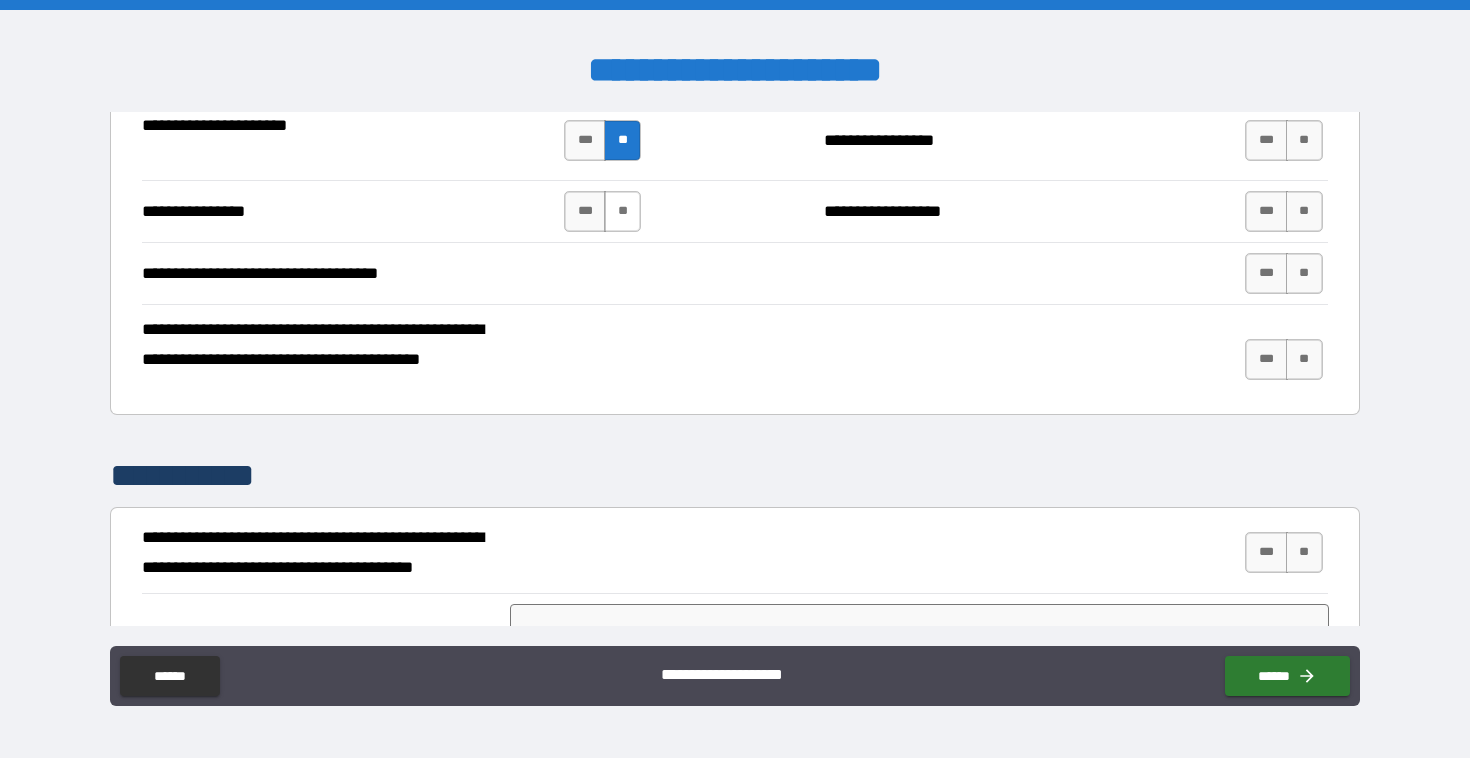 click on "**" at bounding box center (622, 211) 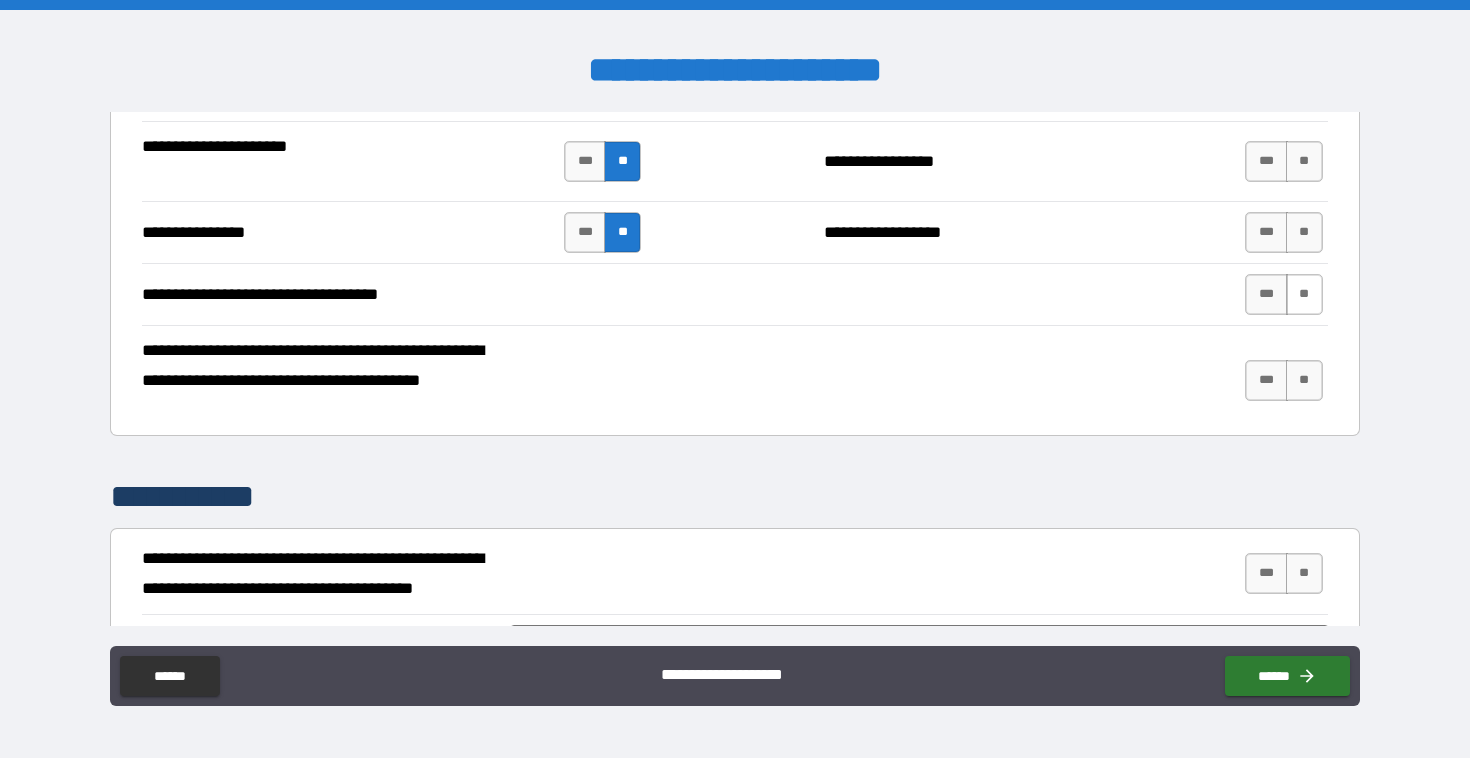 scroll, scrollTop: 2515, scrollLeft: 0, axis: vertical 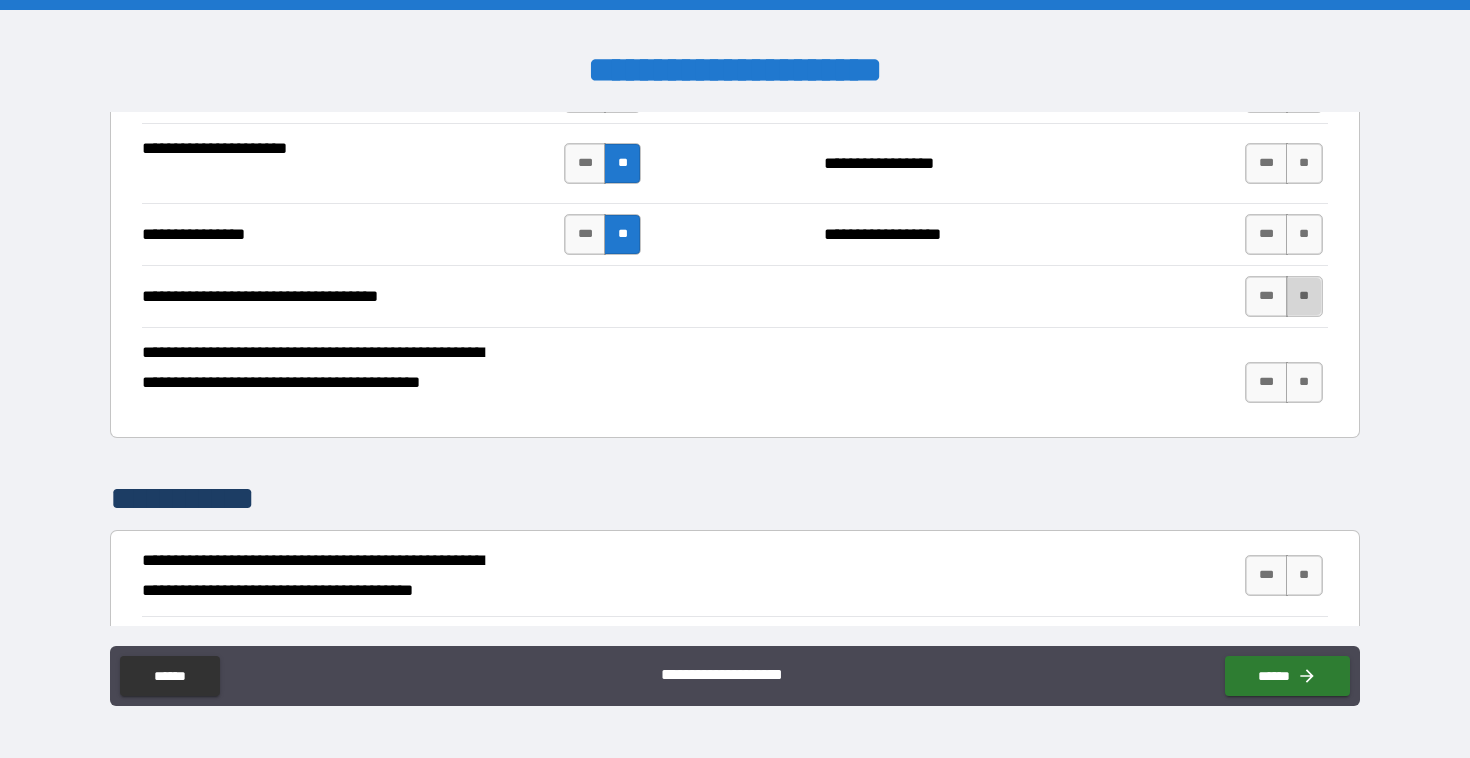 click on "**" at bounding box center [1304, 296] 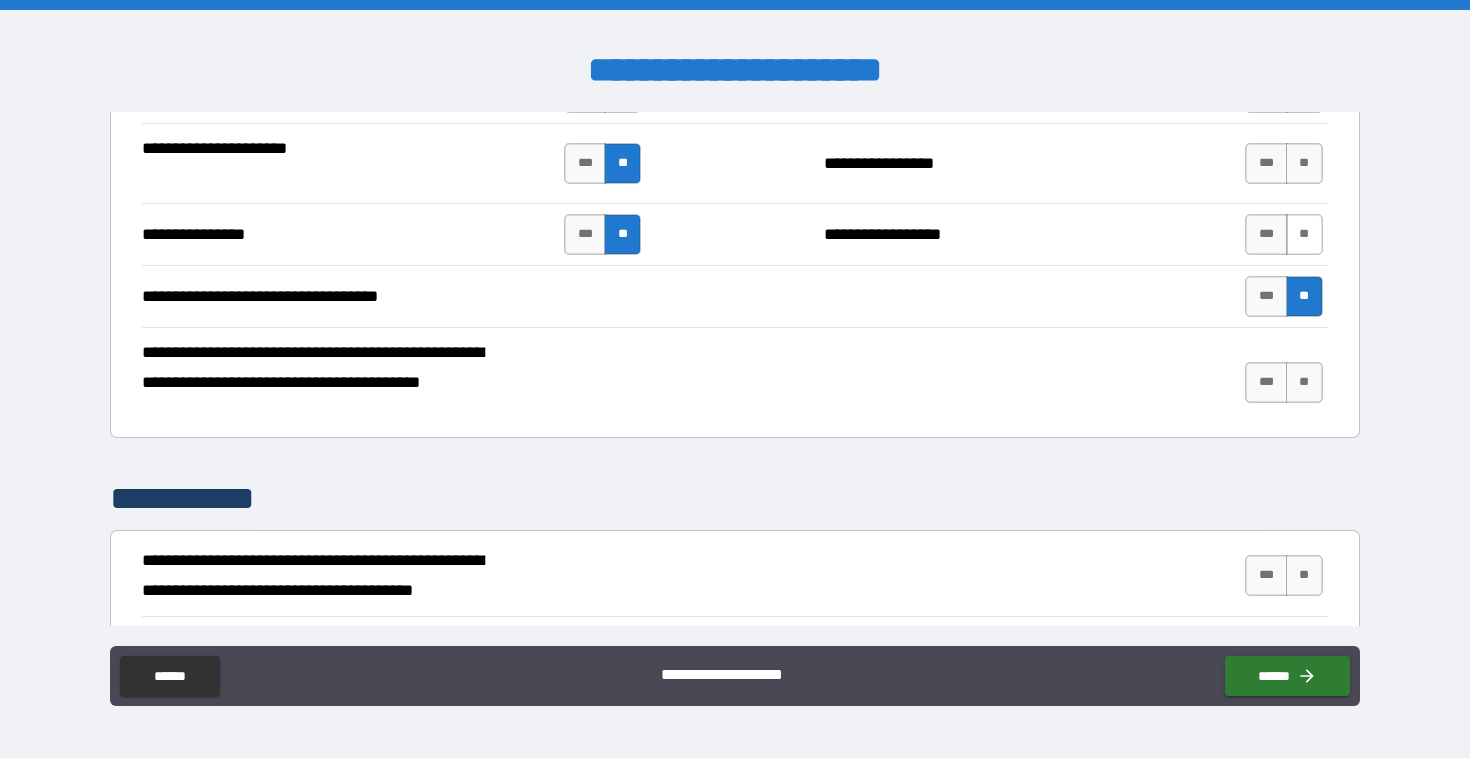 click on "**" at bounding box center [1304, 234] 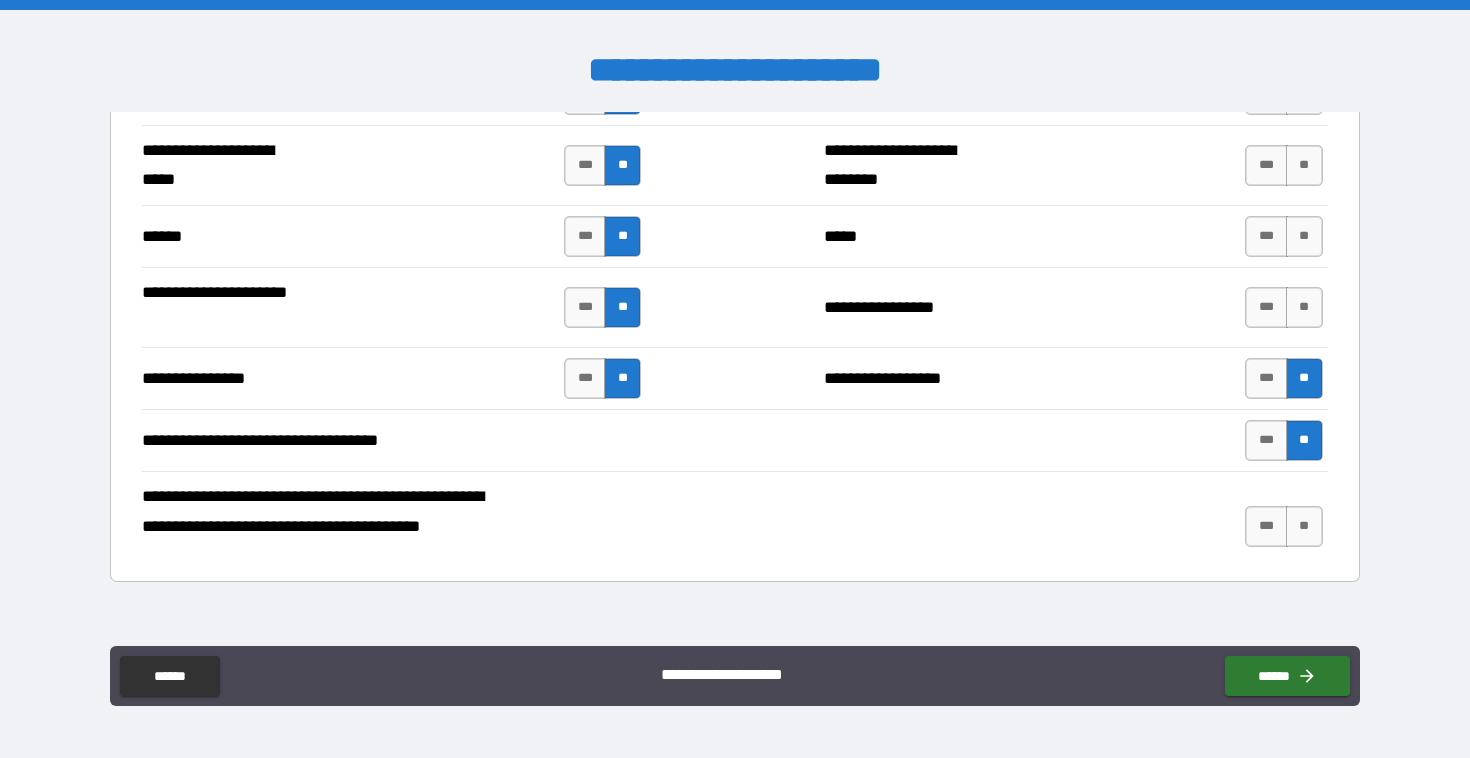 scroll, scrollTop: 2254, scrollLeft: 0, axis: vertical 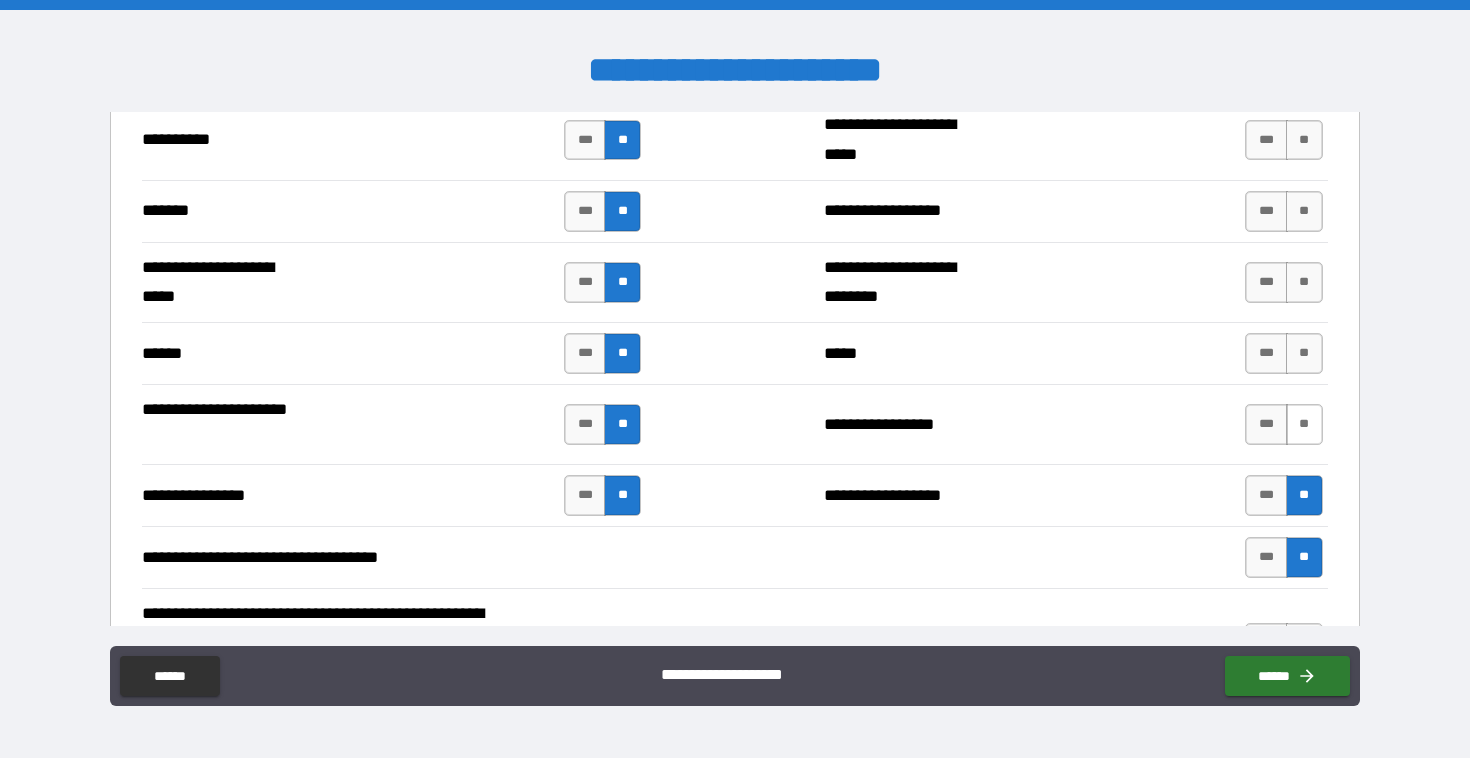 click on "**" at bounding box center (1304, 424) 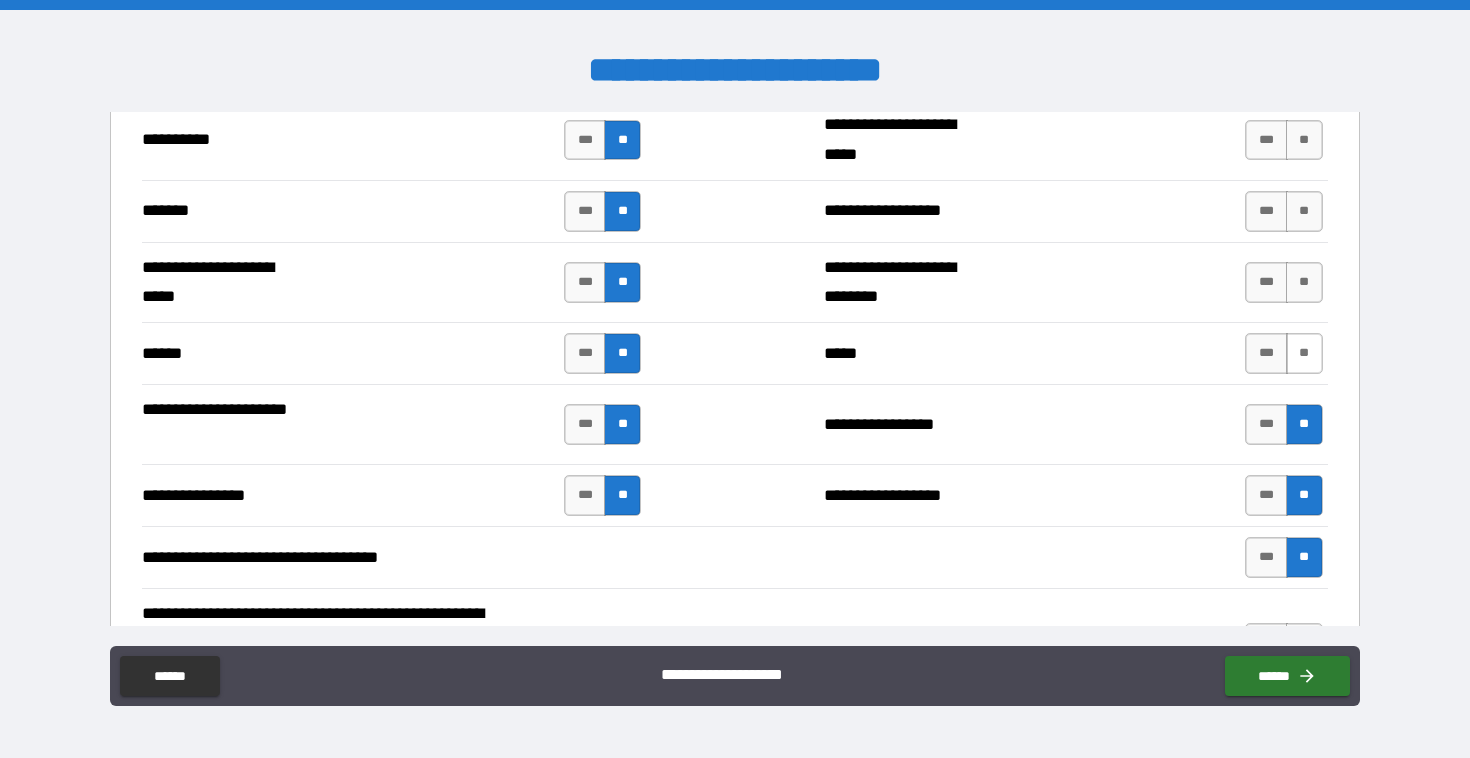 click on "**" at bounding box center [1304, 353] 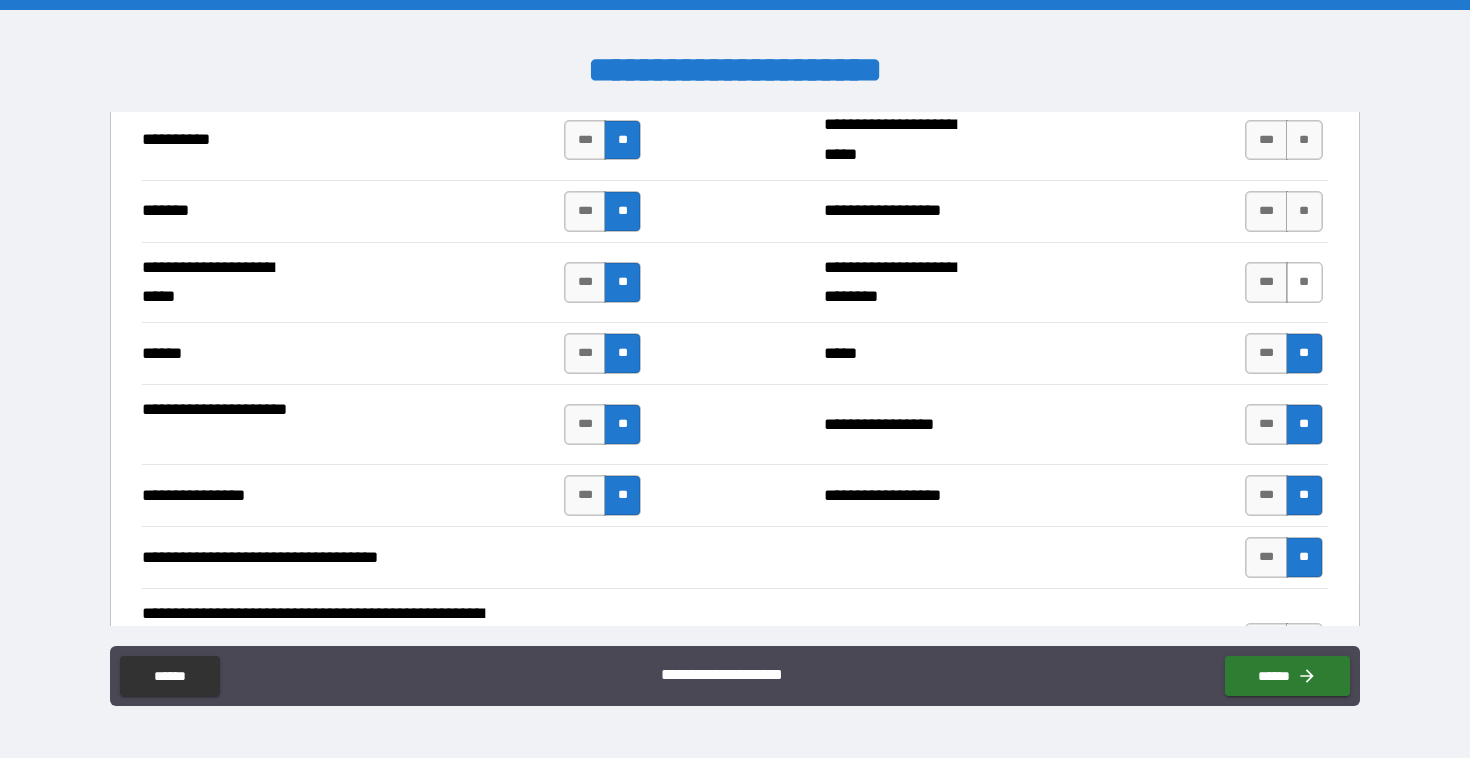 click on "**" at bounding box center [1304, 282] 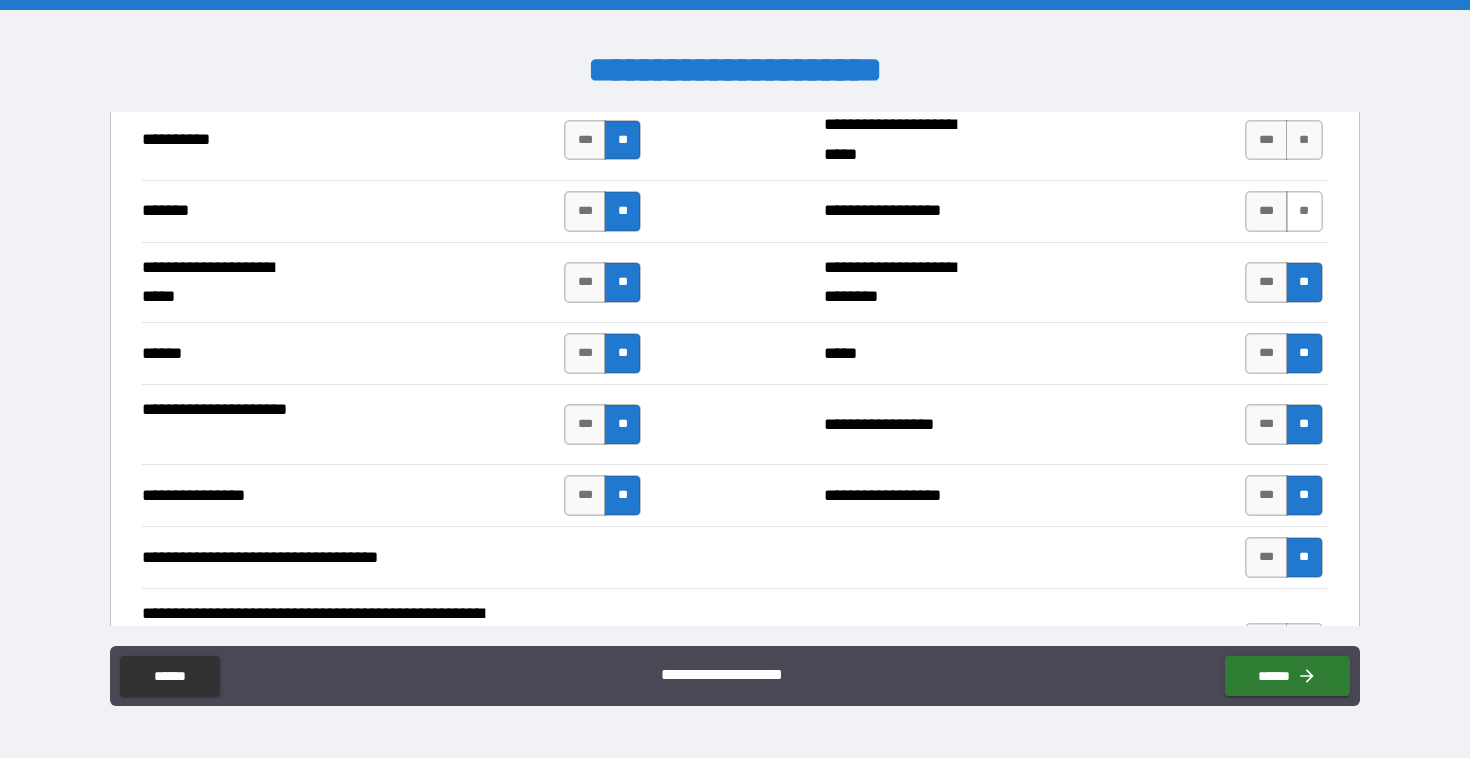click on "**" at bounding box center (1304, 211) 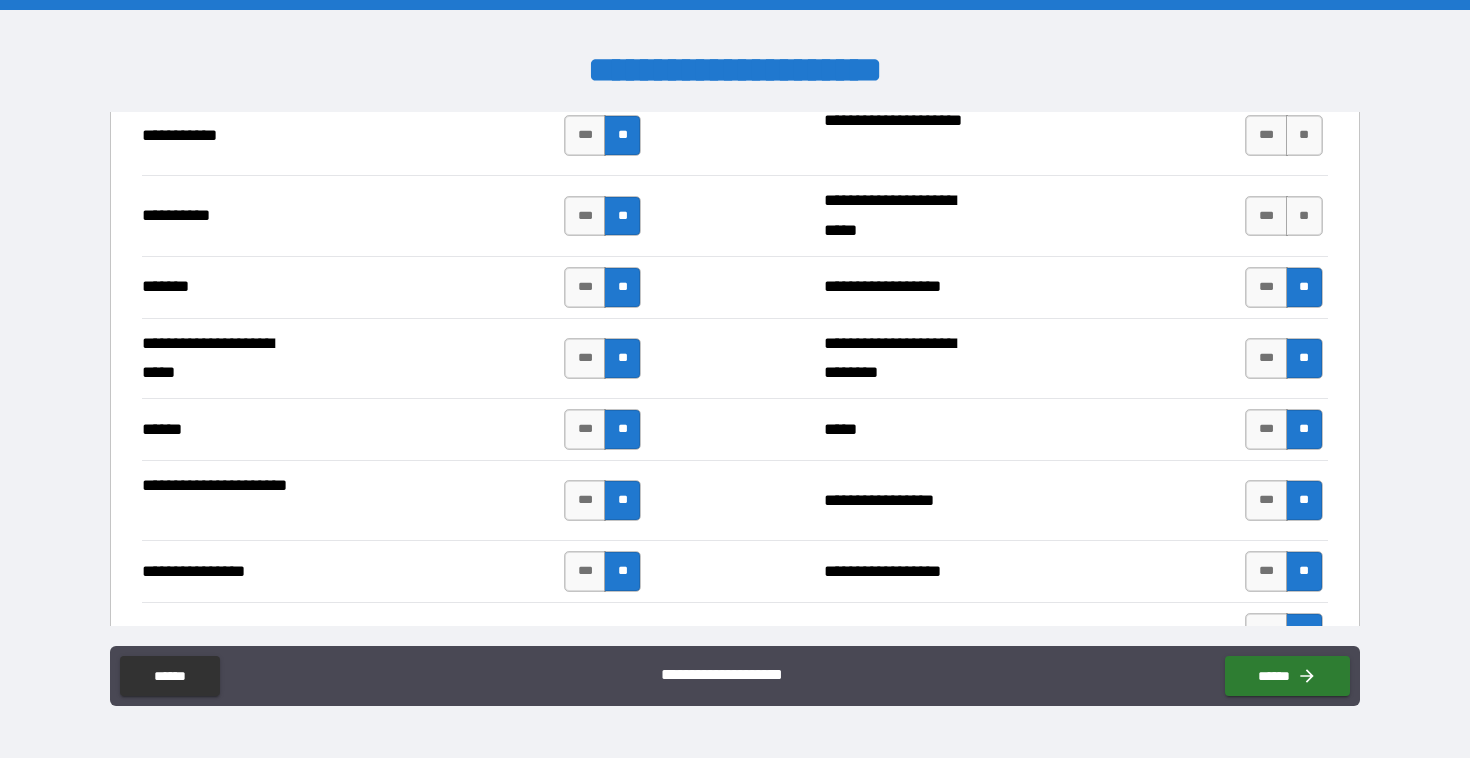 scroll, scrollTop: 2142, scrollLeft: 0, axis: vertical 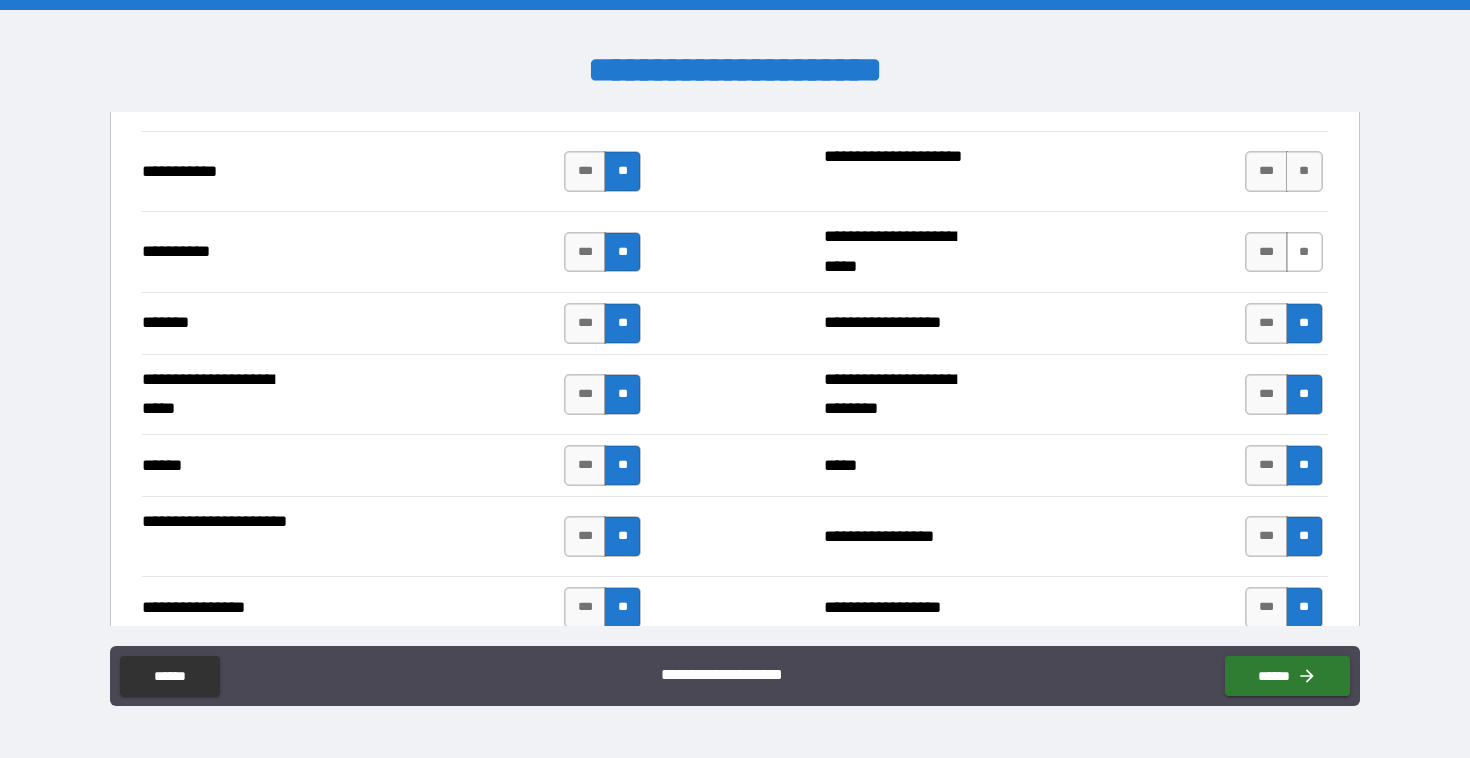 click on "**" at bounding box center [1304, 252] 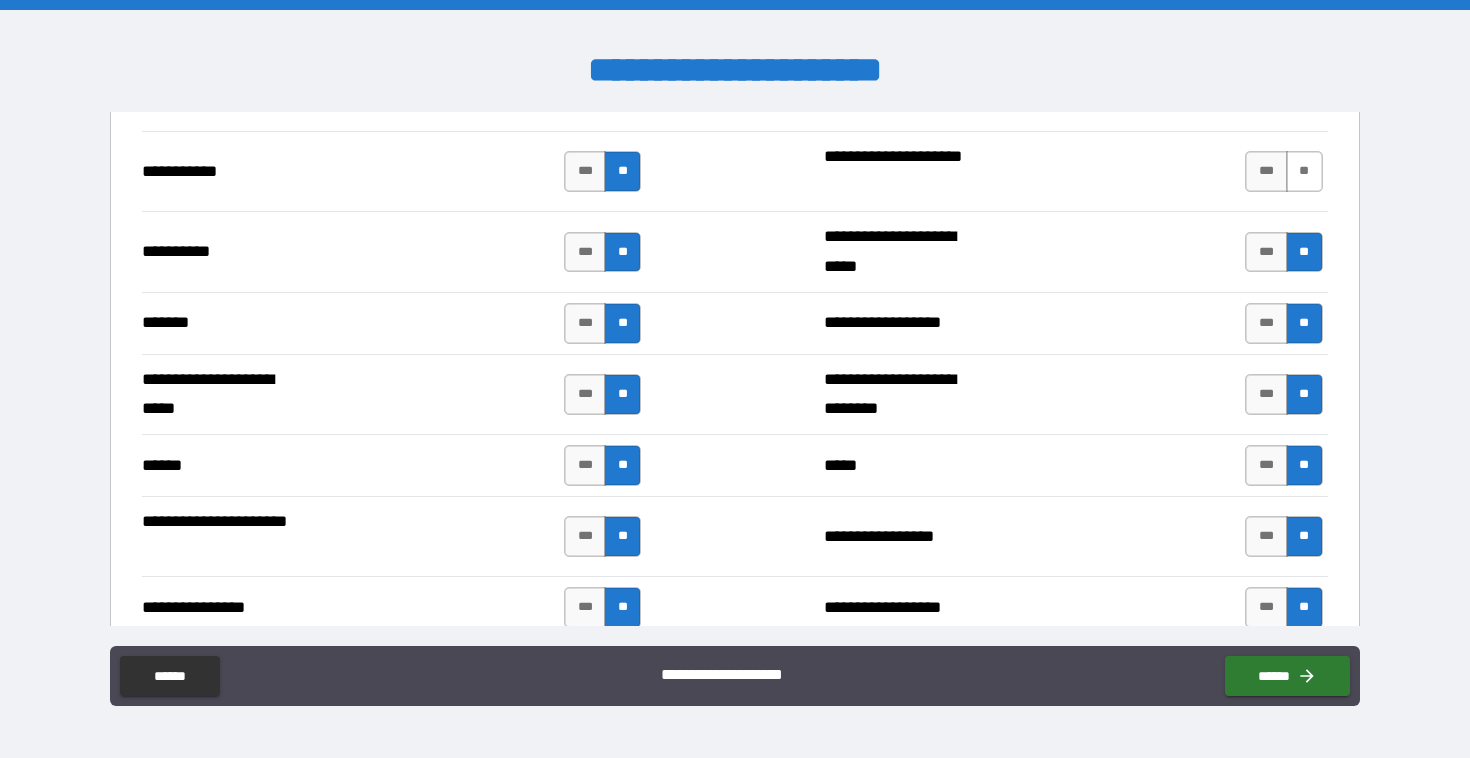 click on "**" at bounding box center (1304, 171) 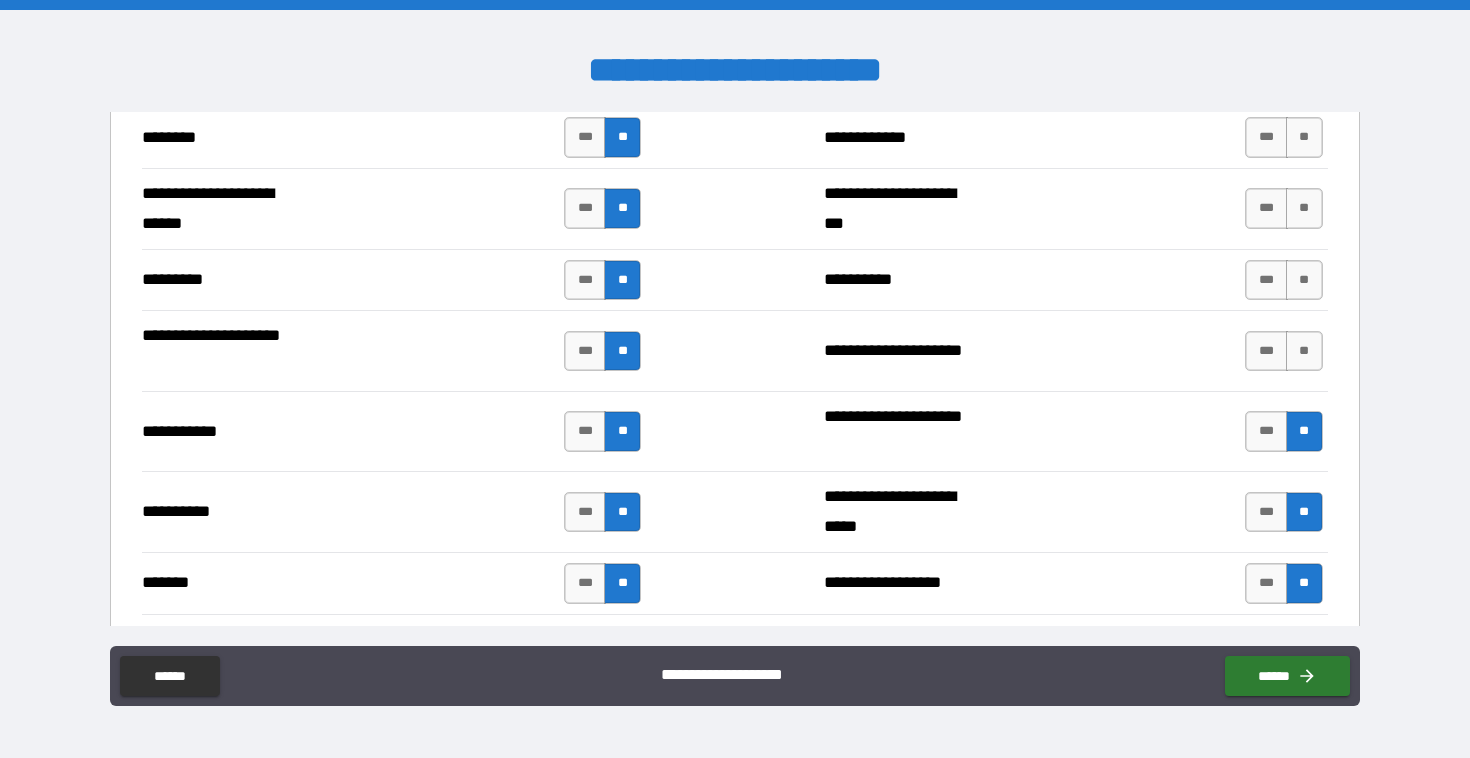 scroll, scrollTop: 1753, scrollLeft: 0, axis: vertical 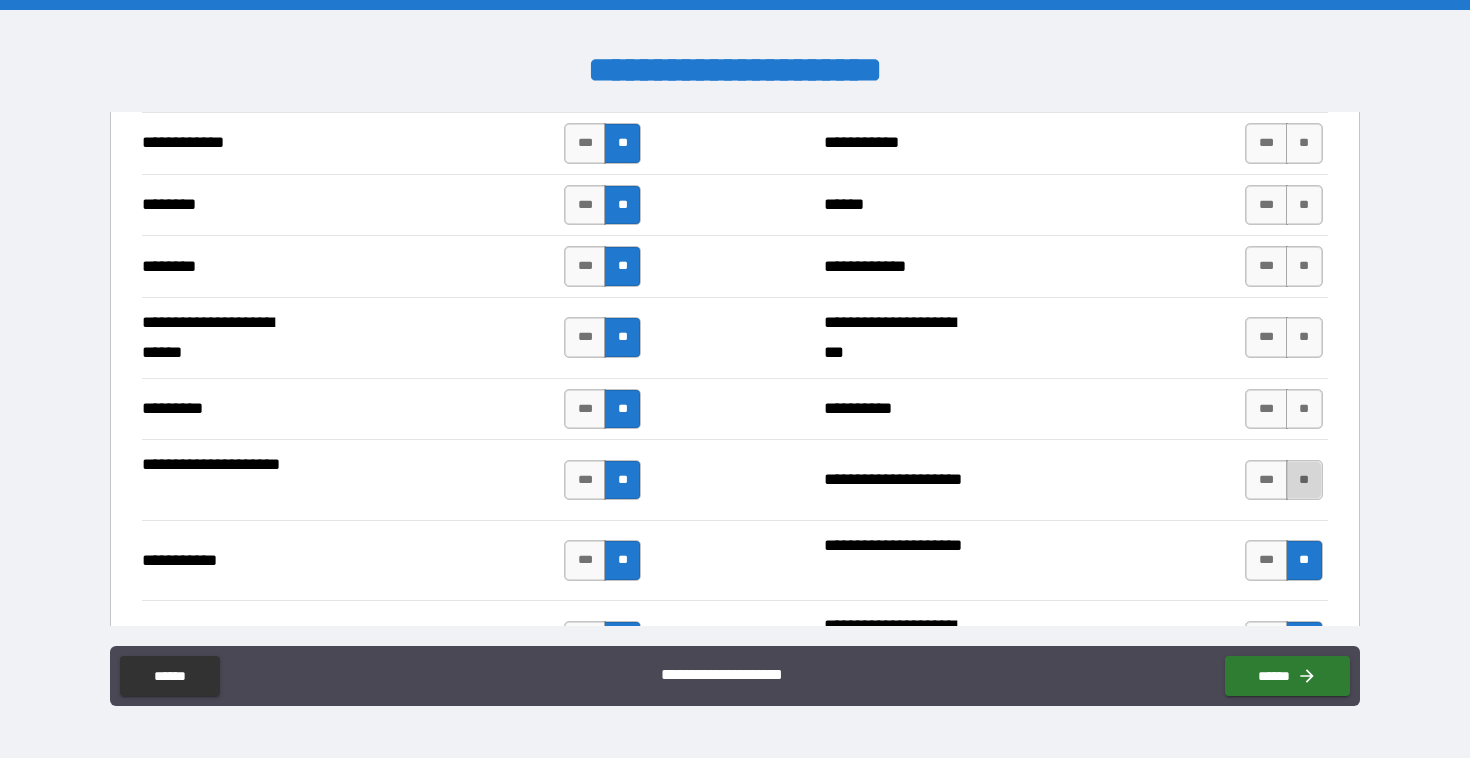 click on "**" at bounding box center [1304, 480] 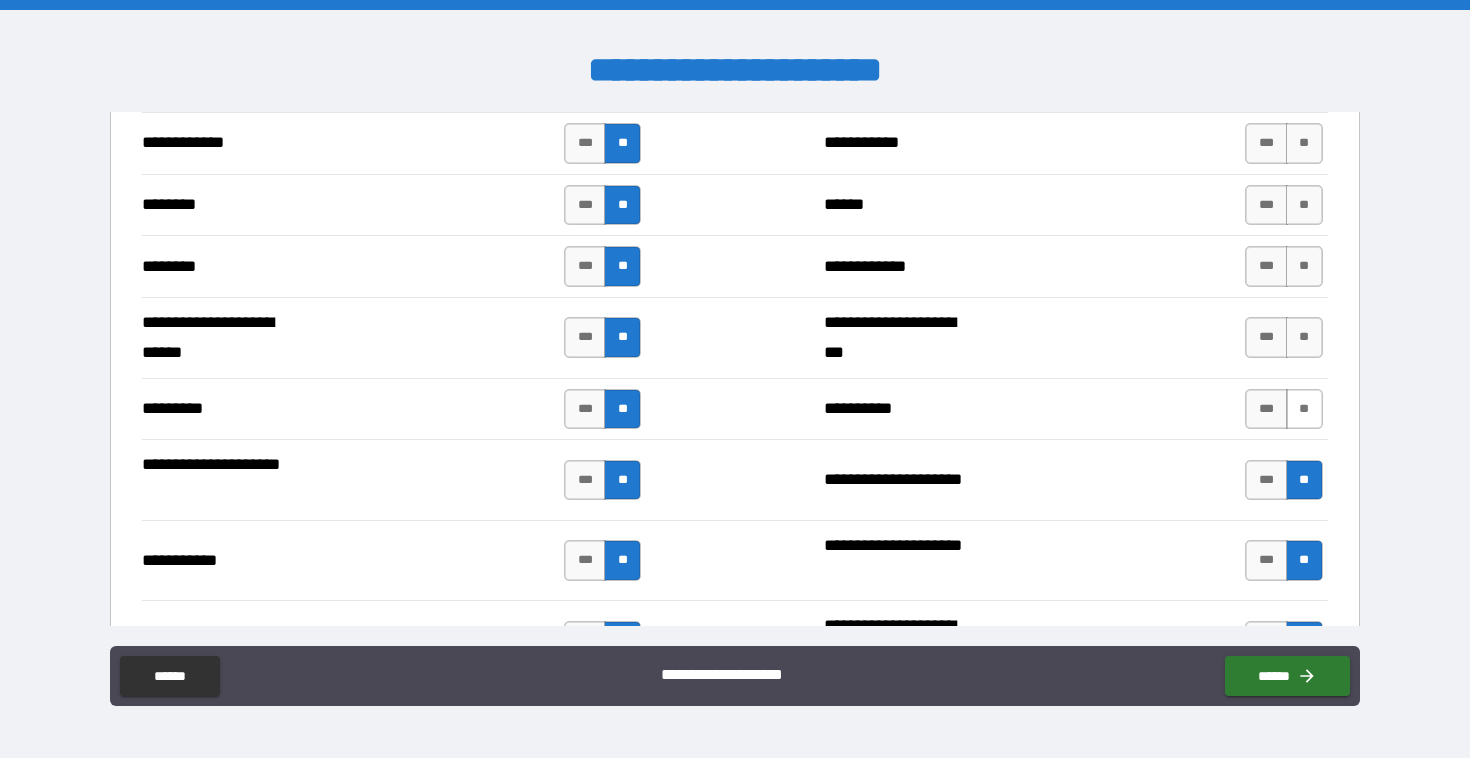 click on "**" at bounding box center (1304, 409) 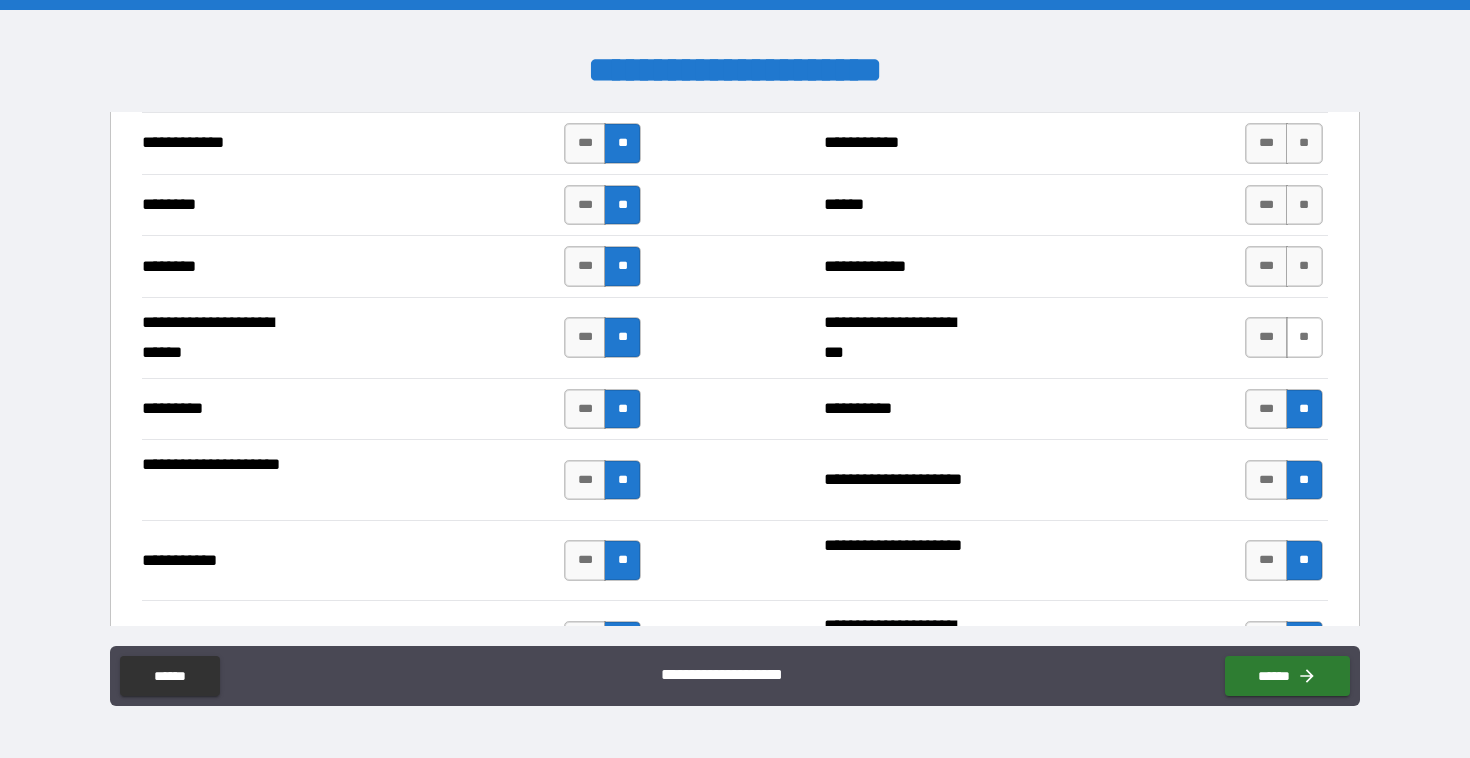 click on "**" at bounding box center (1304, 337) 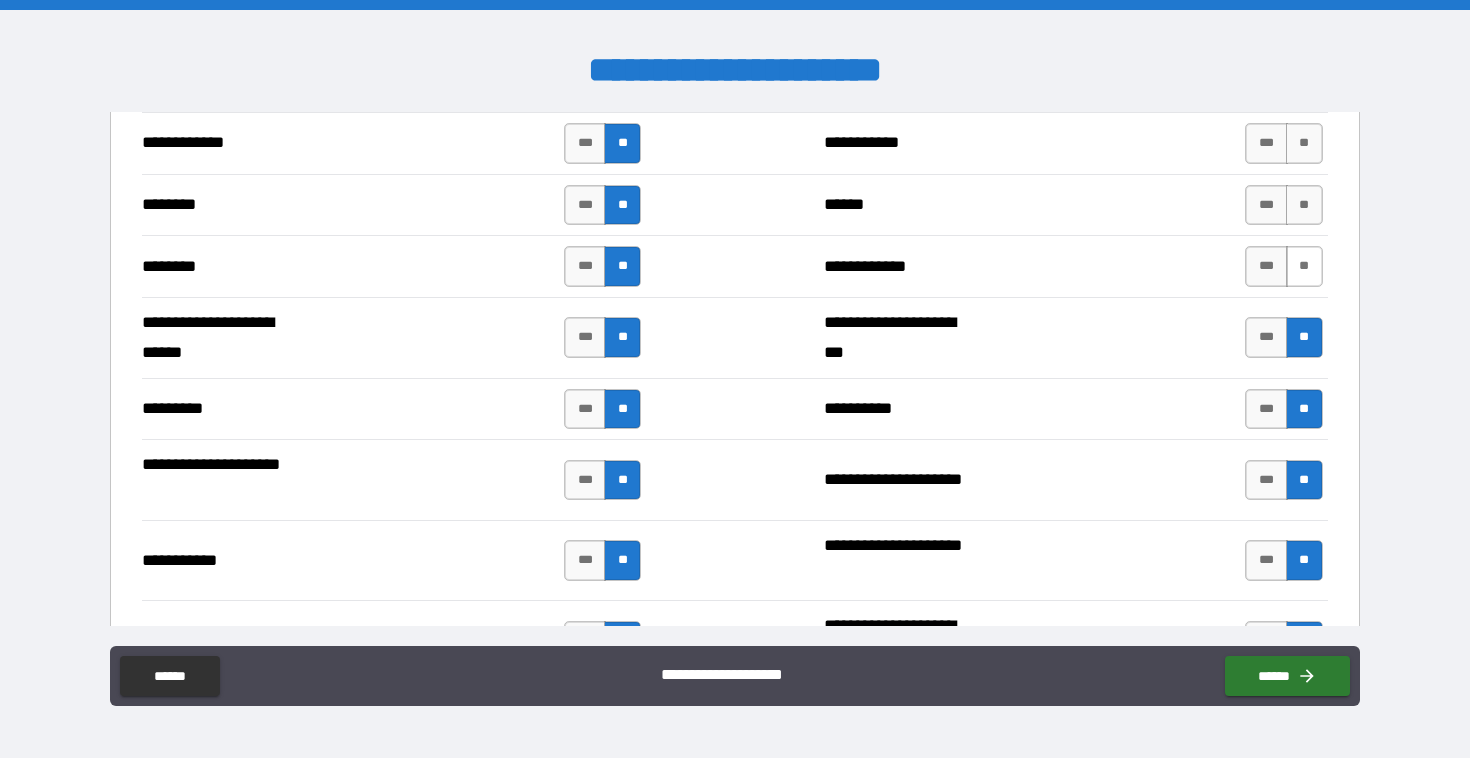 click on "**" at bounding box center [1304, 266] 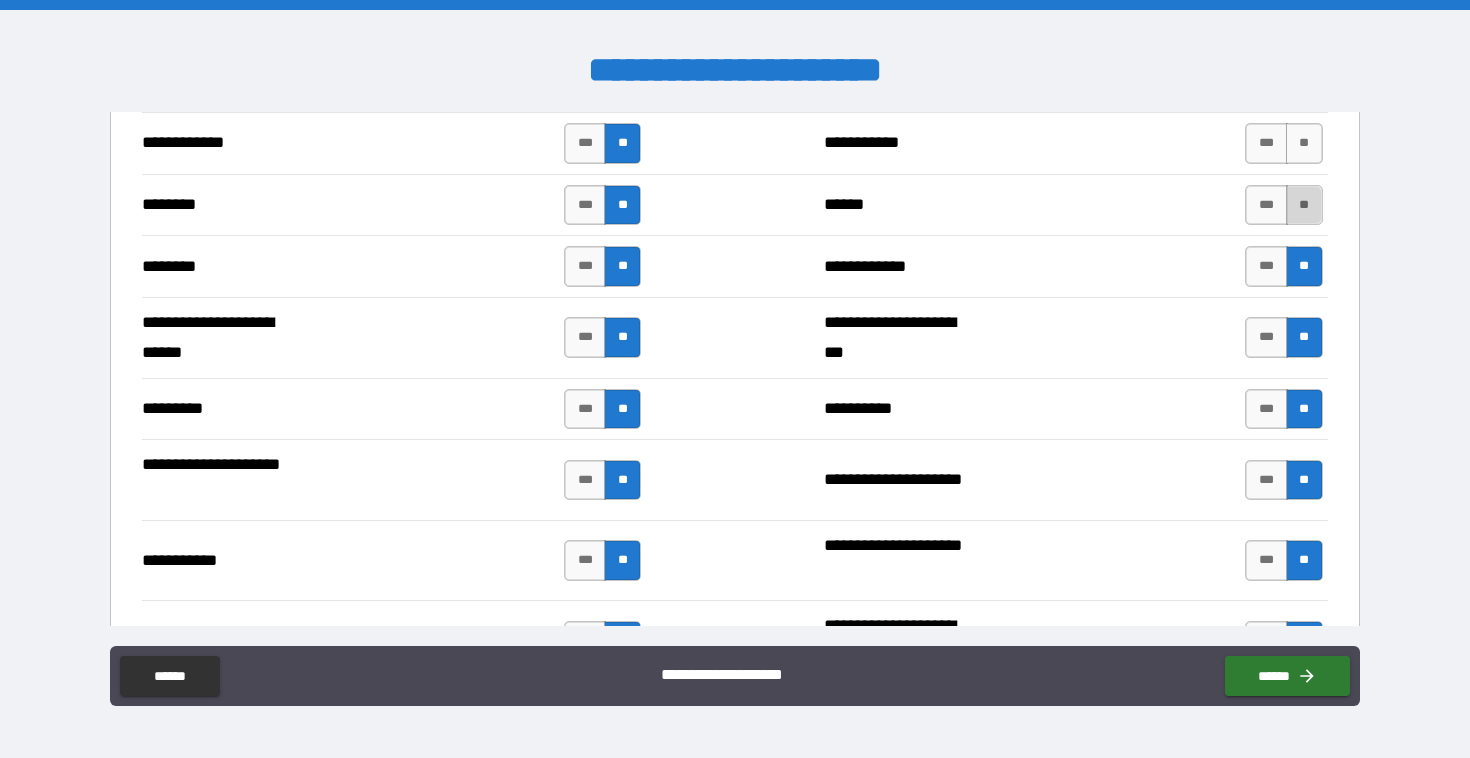 click on "**" at bounding box center [1304, 205] 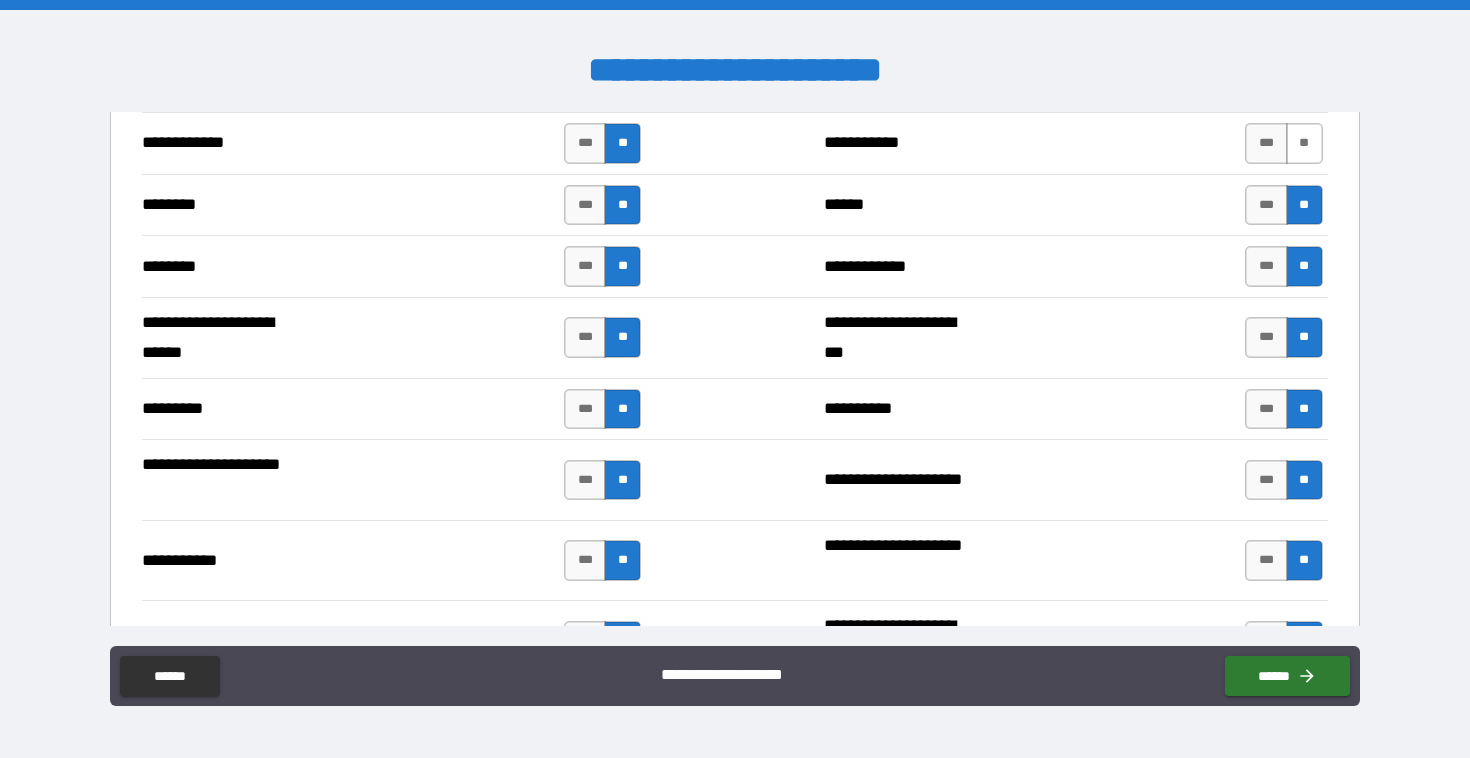 click on "**" at bounding box center (1304, 143) 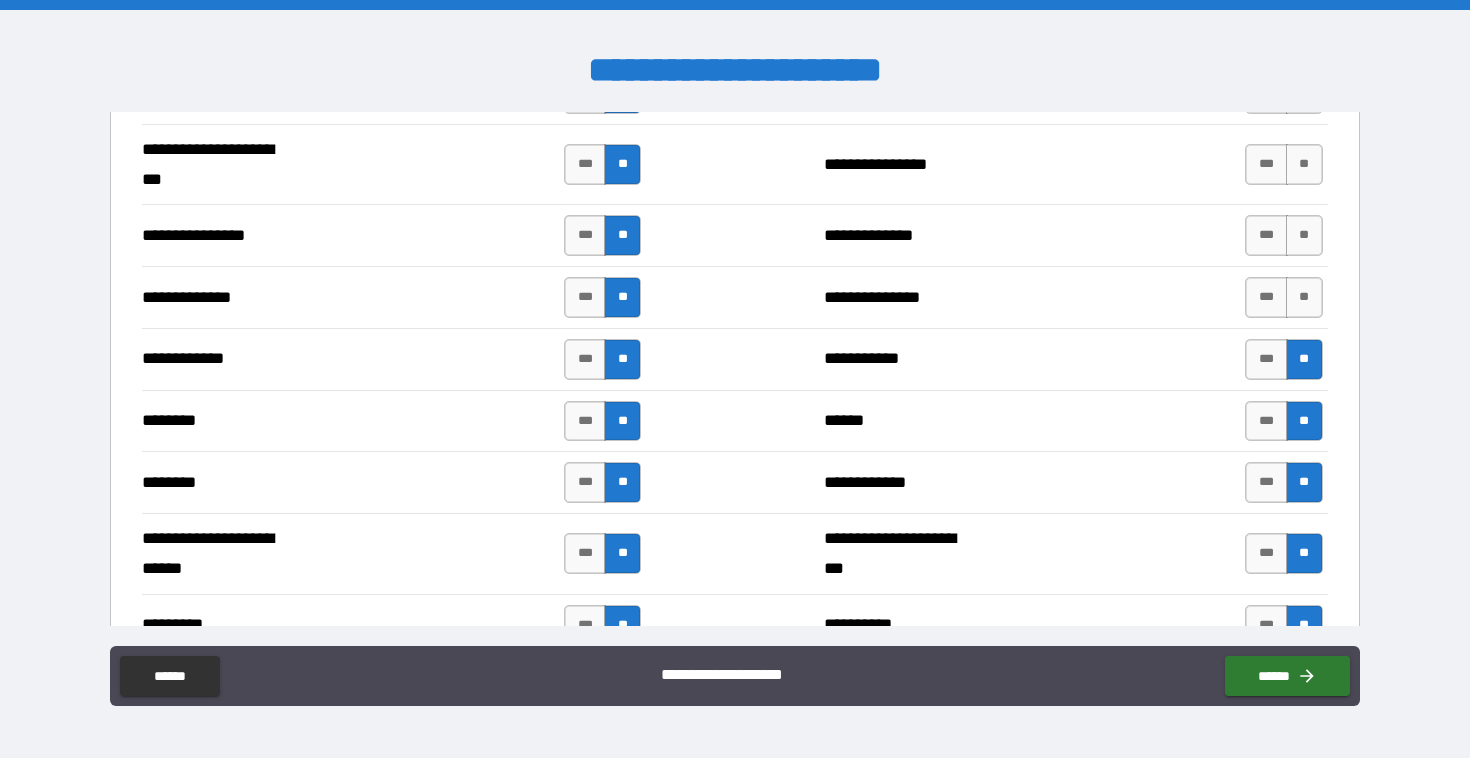 scroll, scrollTop: 1517, scrollLeft: 0, axis: vertical 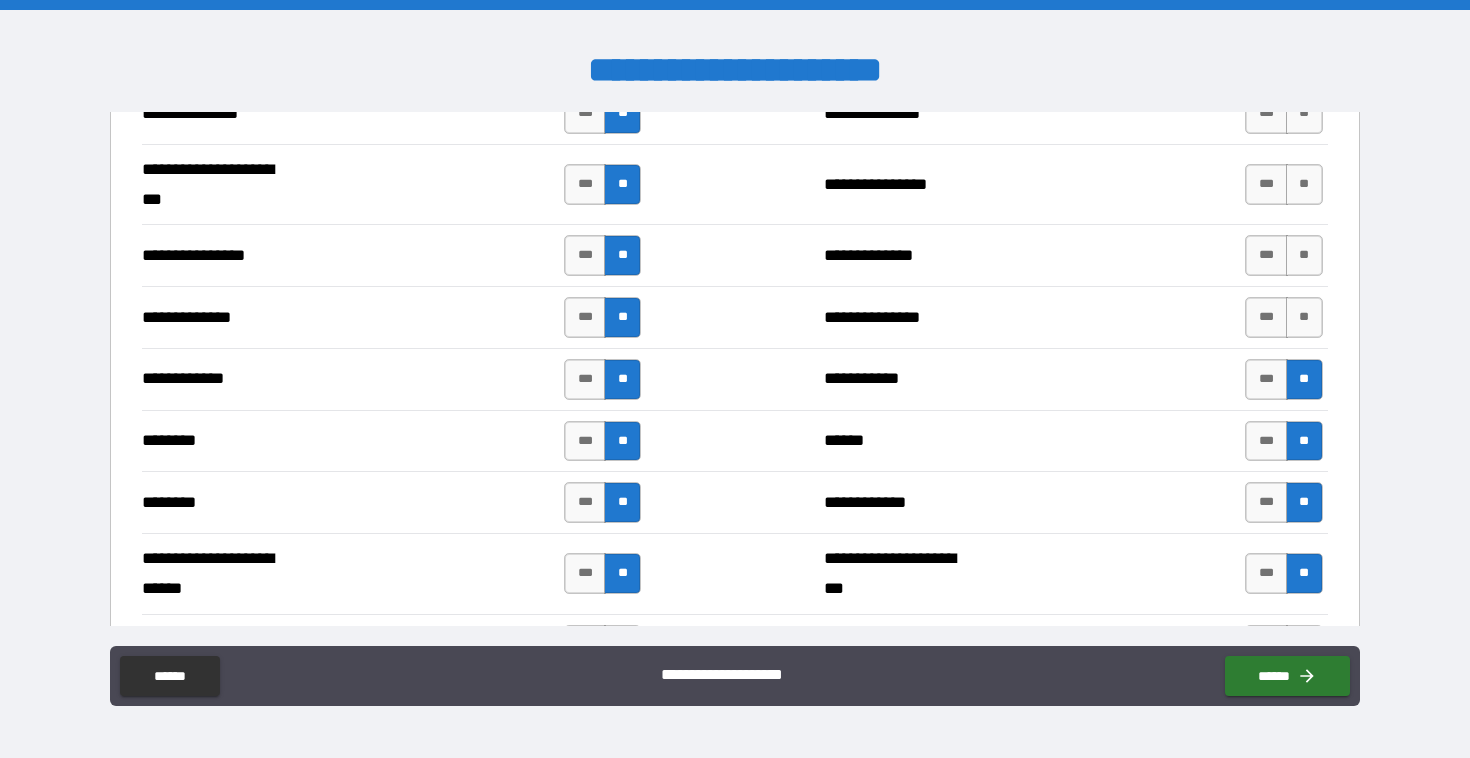 click on "**********" at bounding box center [734, 317] 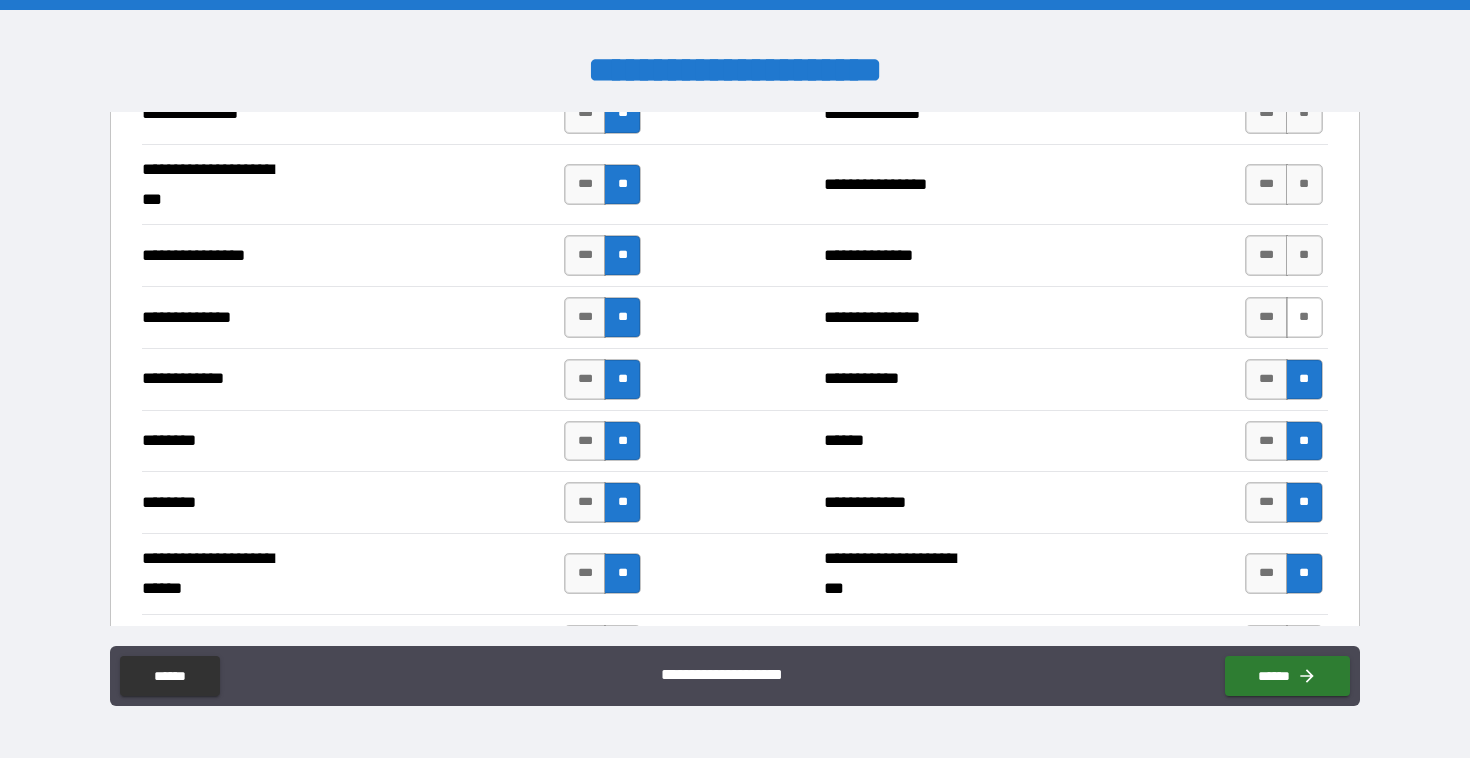 click on "**" at bounding box center (1304, 317) 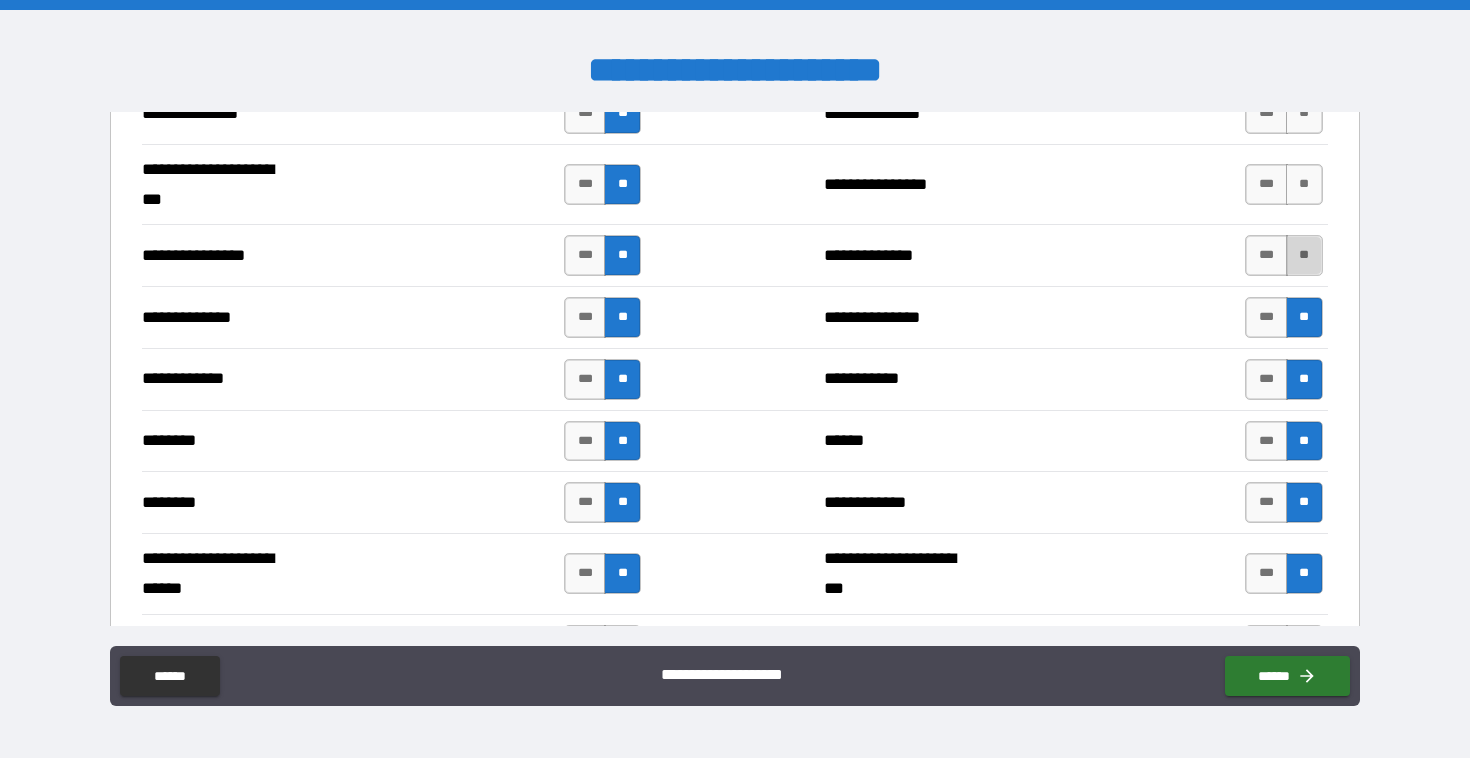 click on "**" at bounding box center [1304, 255] 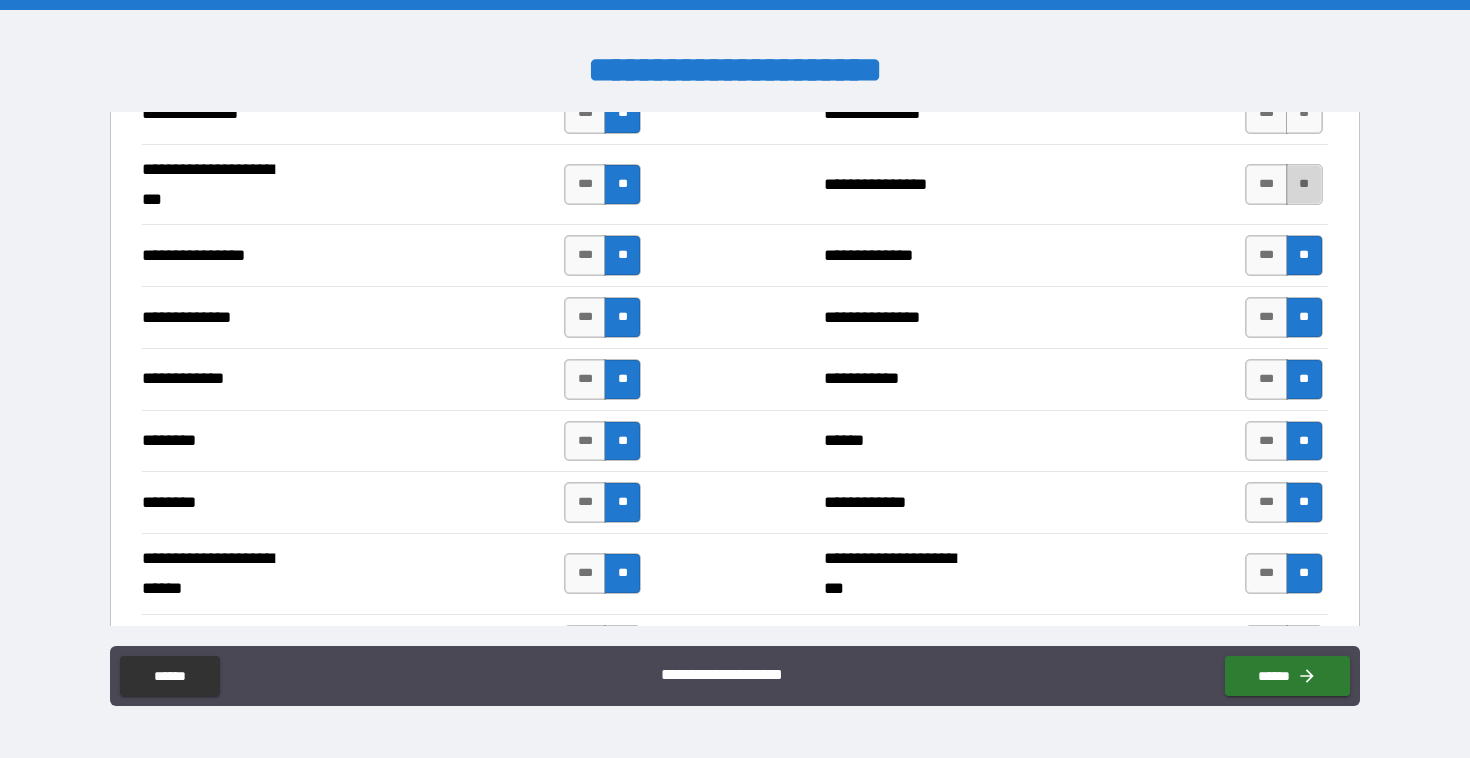 click on "**" at bounding box center (1304, 184) 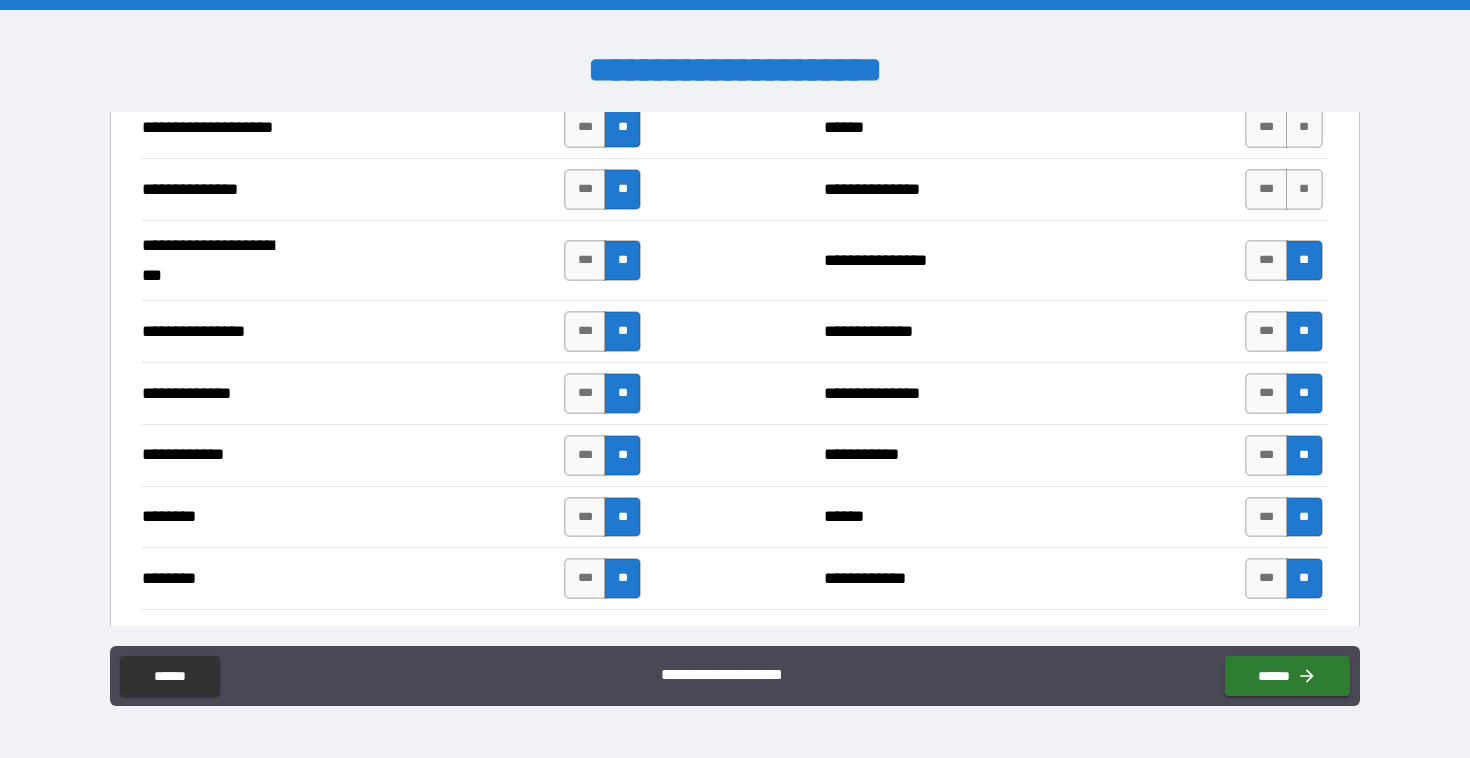 click on "**" at bounding box center (1304, 189) 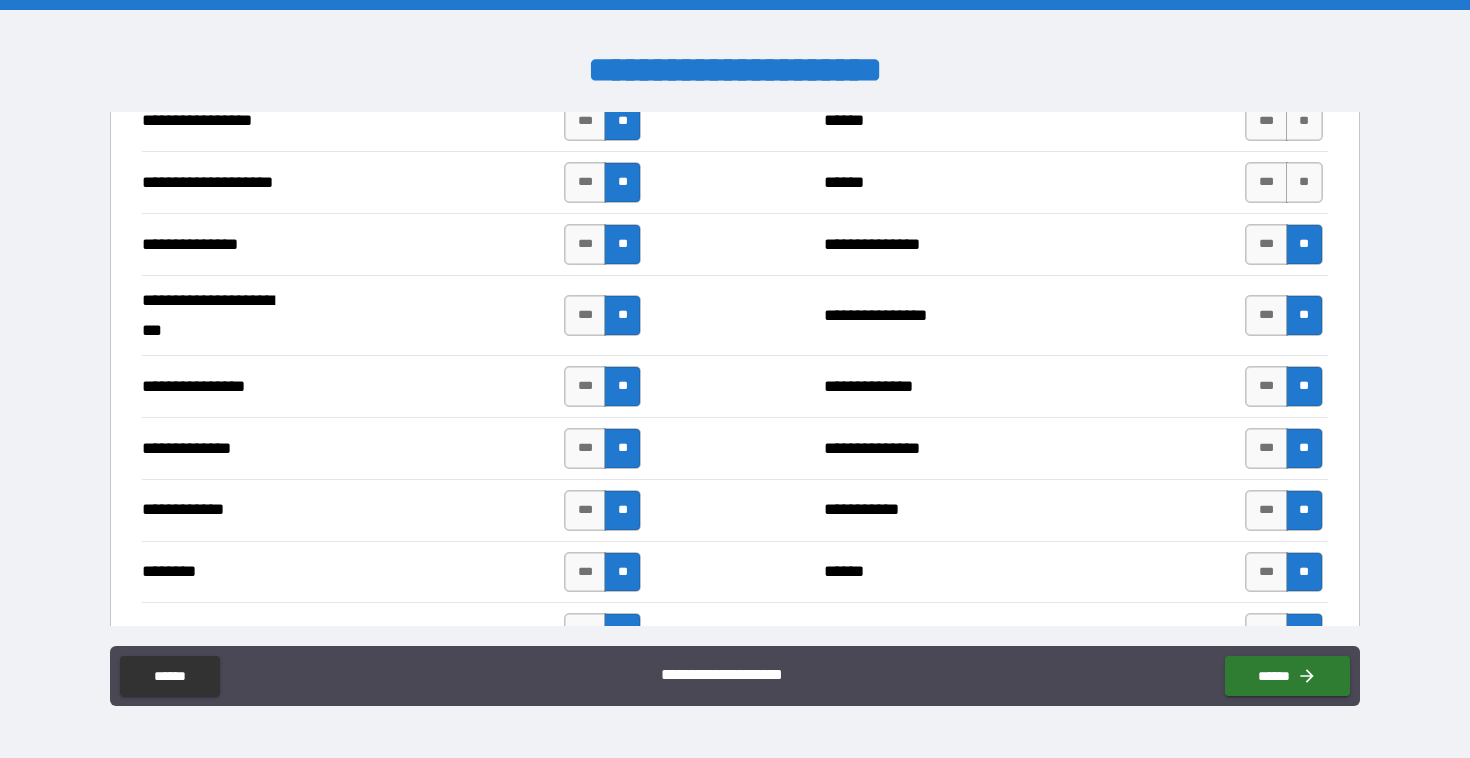 scroll, scrollTop: 1371, scrollLeft: 0, axis: vertical 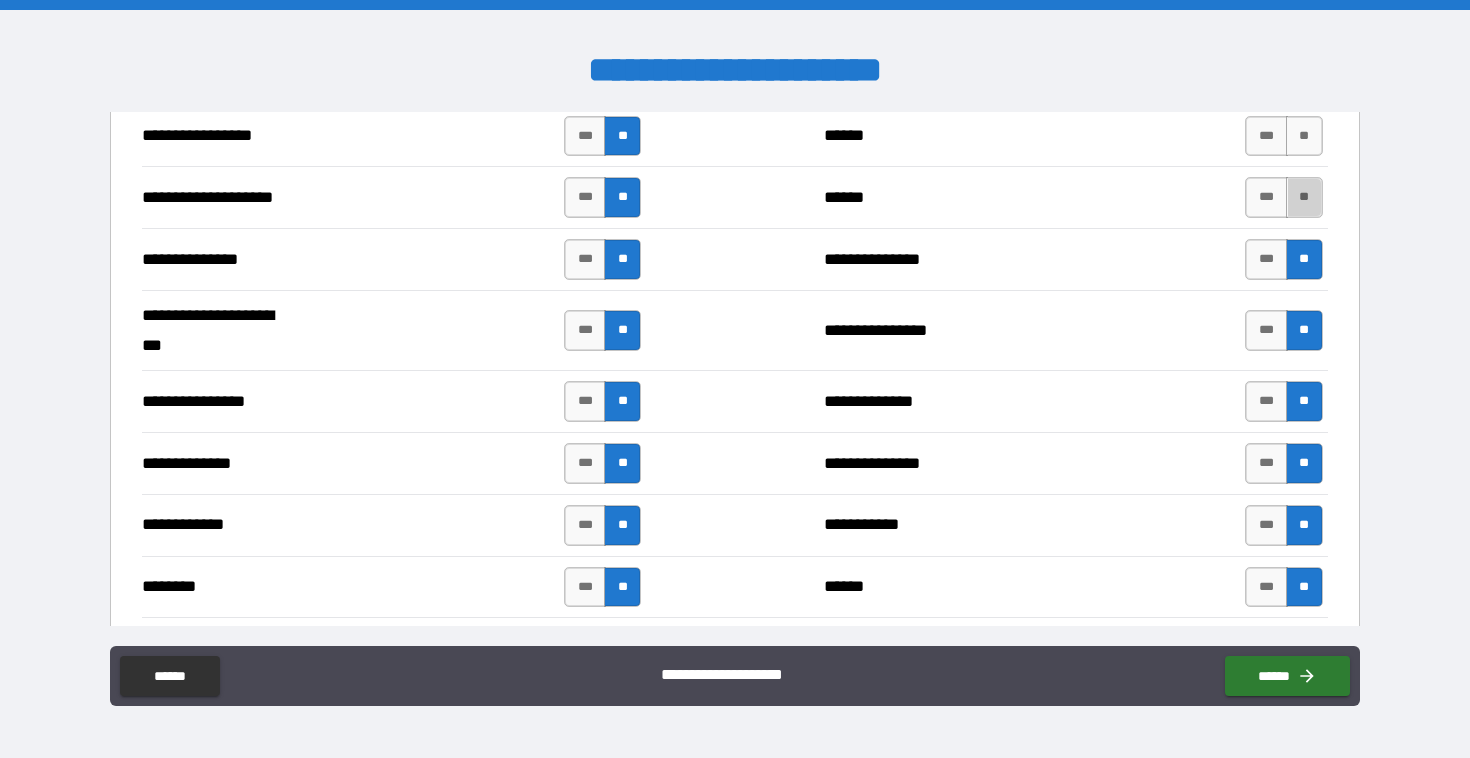 click on "**" at bounding box center (1304, 197) 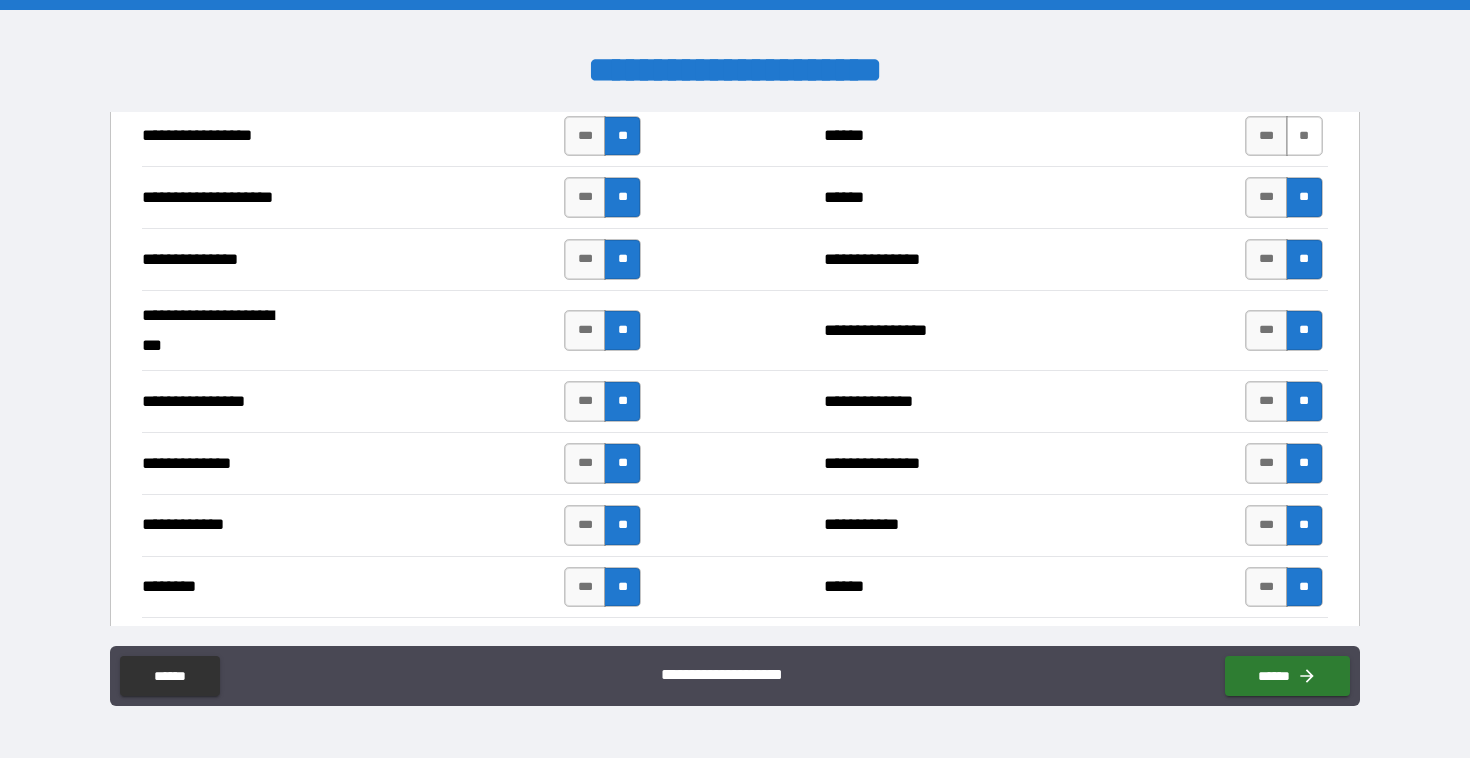 click on "**" at bounding box center [1304, 136] 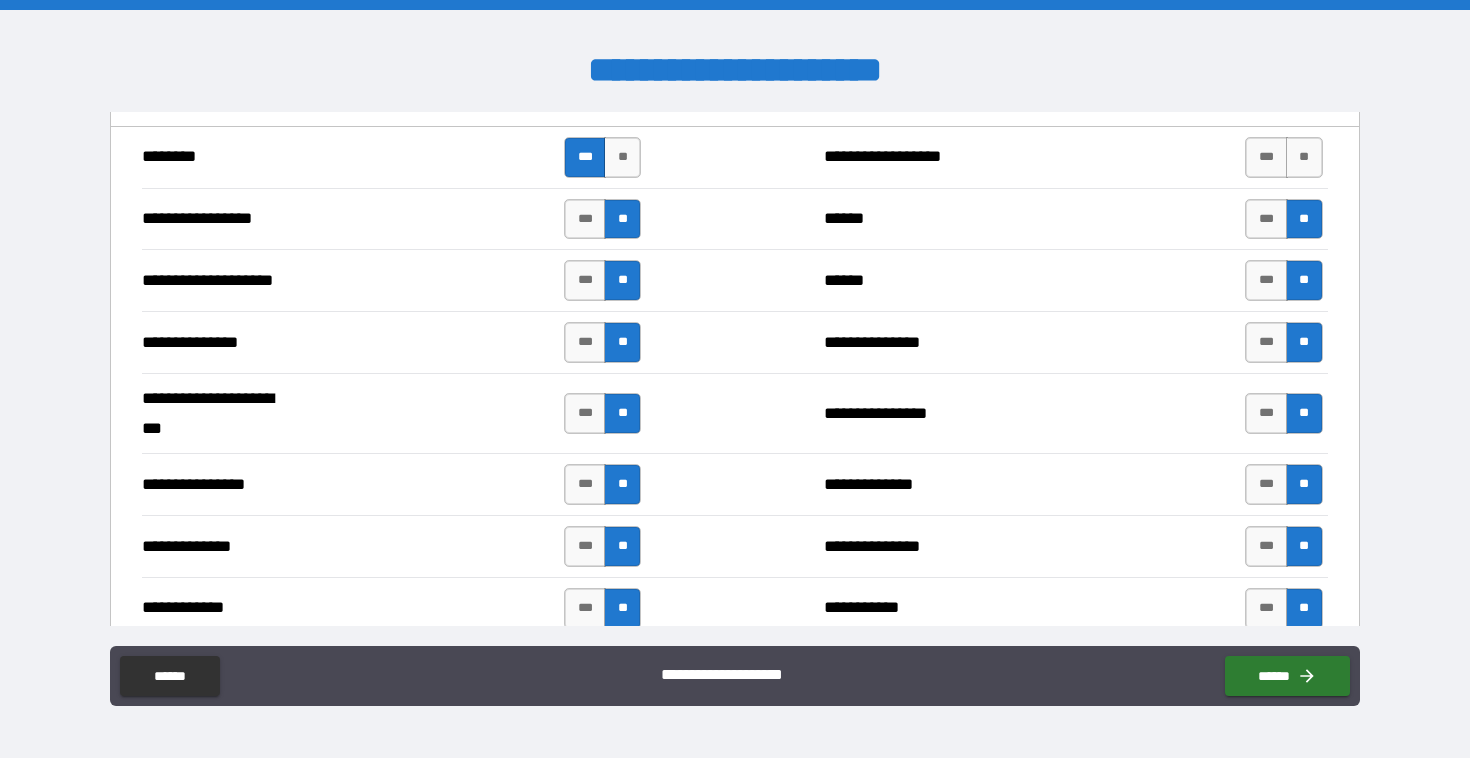 click on "**" at bounding box center [1304, 157] 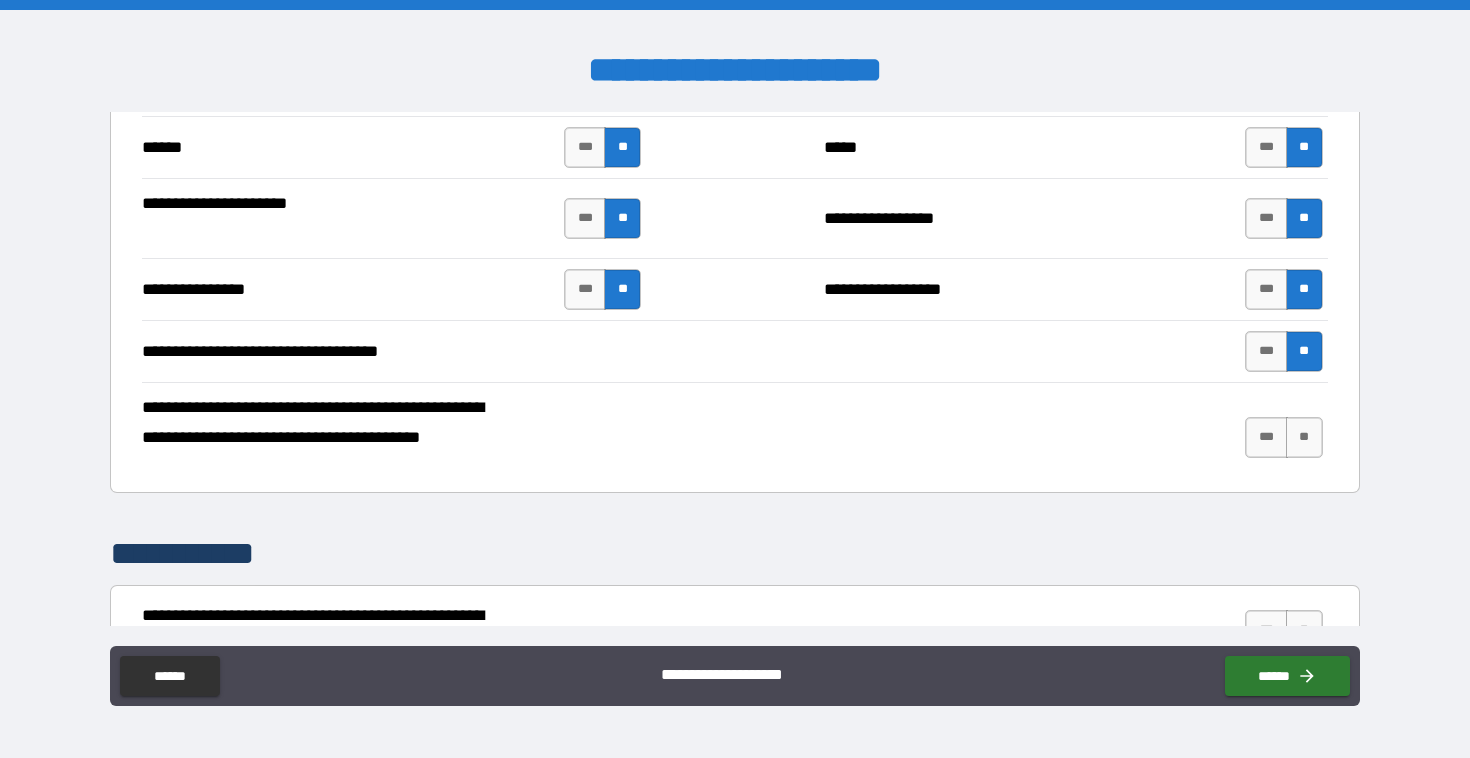 scroll, scrollTop: 2464, scrollLeft: 0, axis: vertical 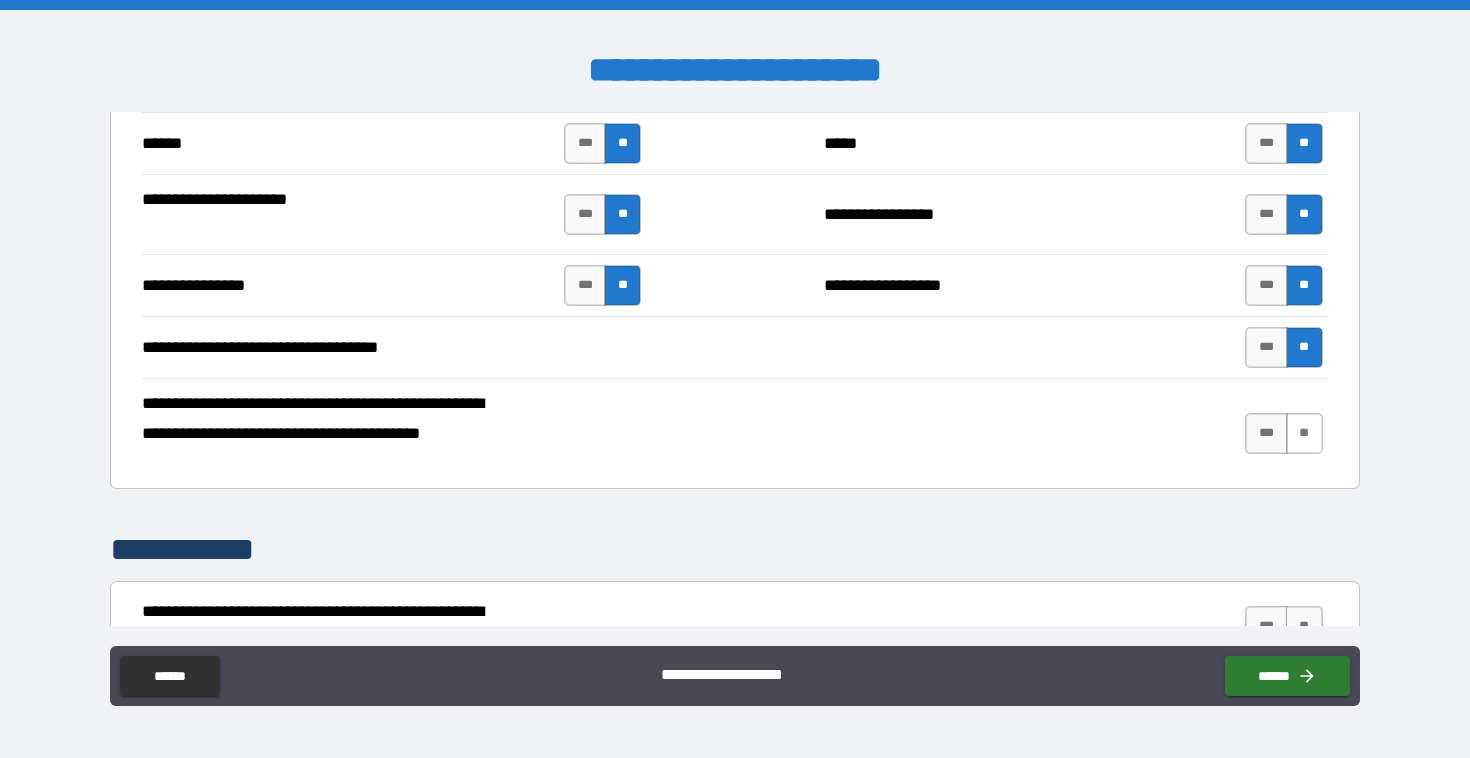 click on "**" at bounding box center (1304, 433) 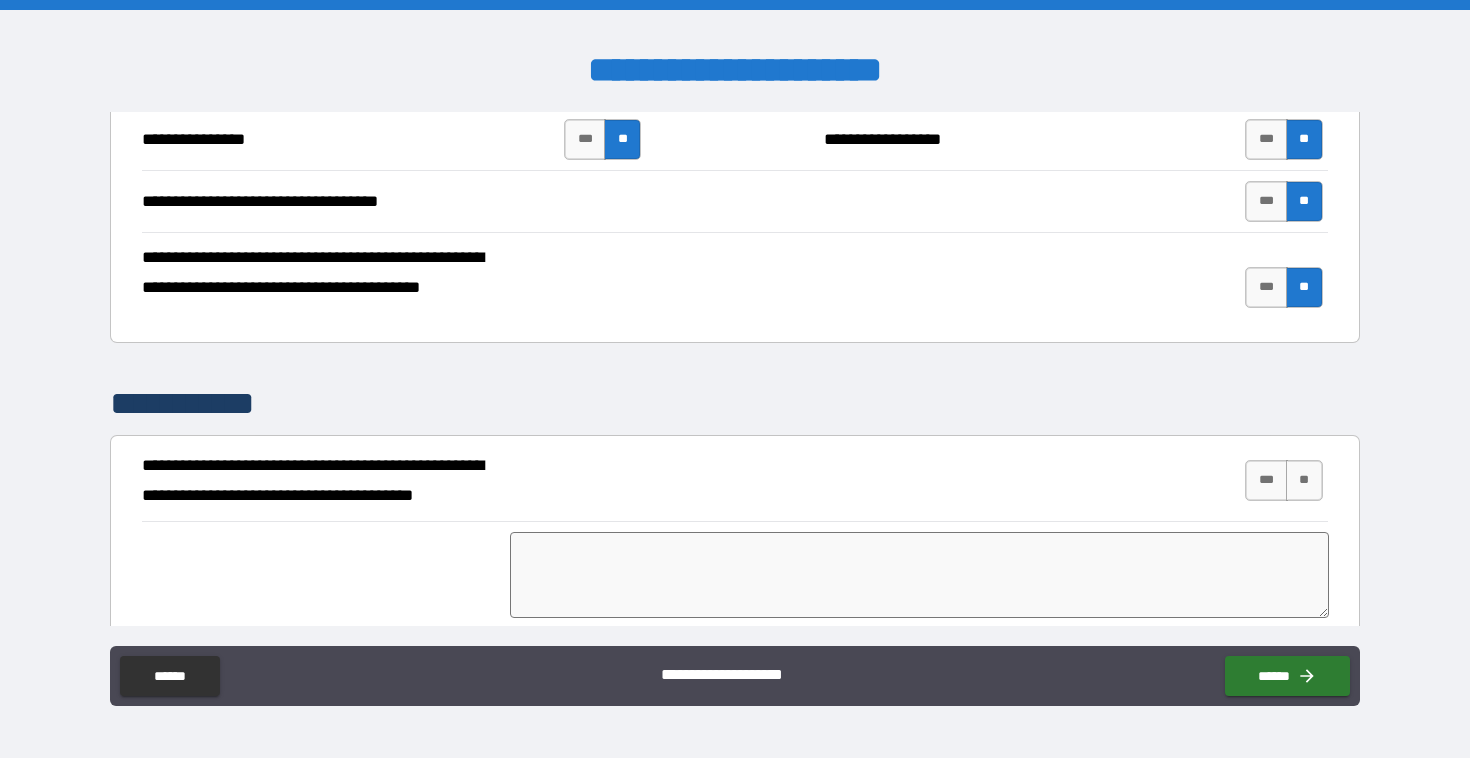 scroll, scrollTop: 2616, scrollLeft: 0, axis: vertical 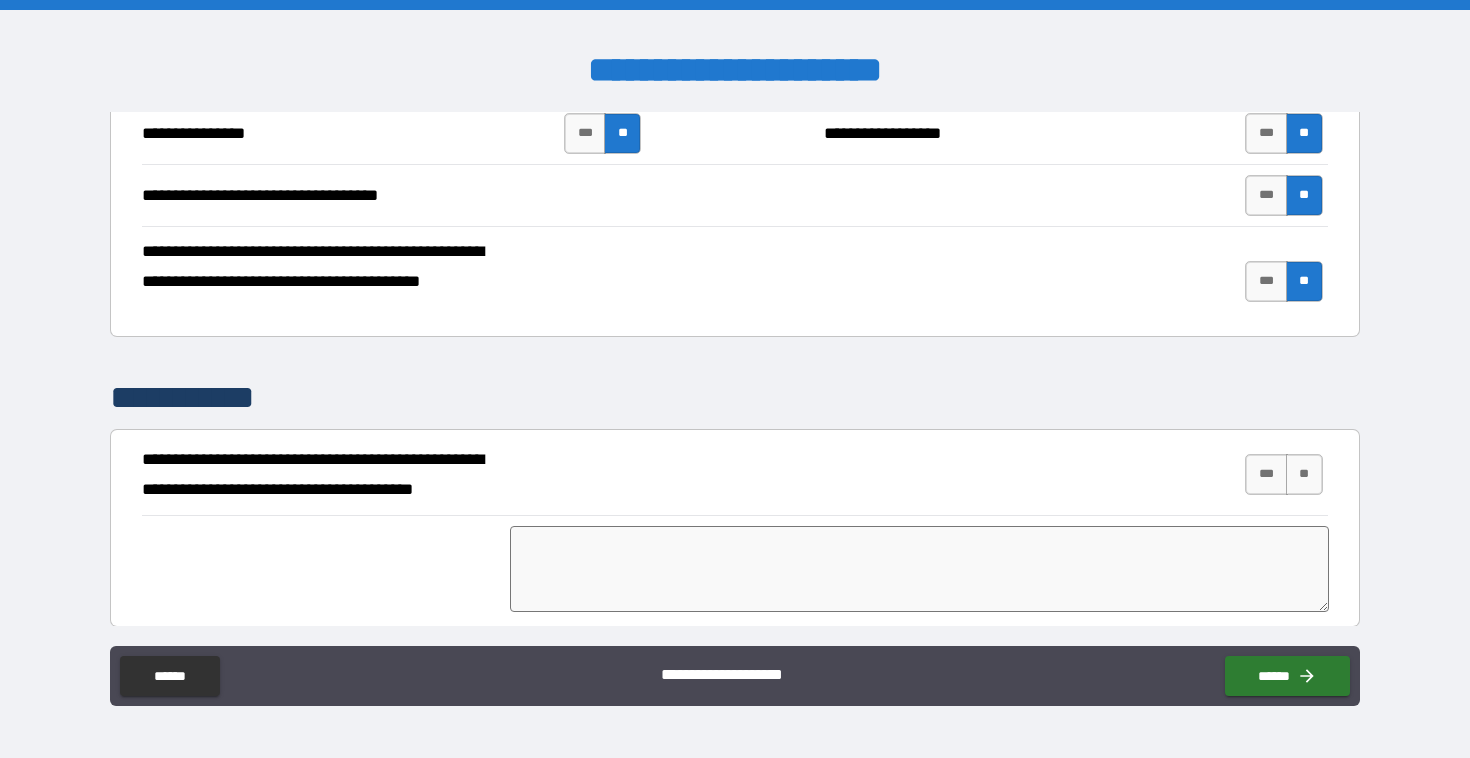 click at bounding box center (919, 569) 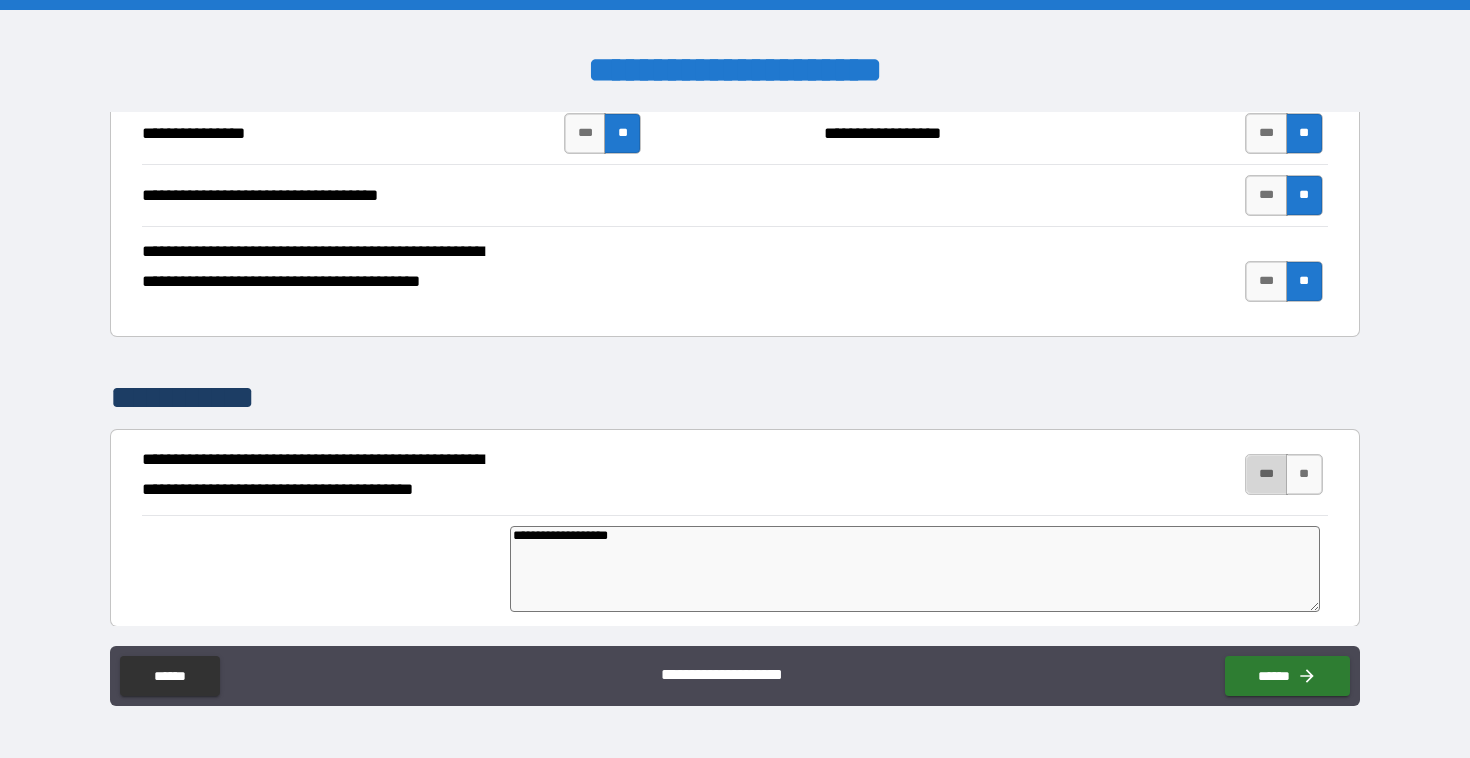 click on "***" at bounding box center (1266, 474) 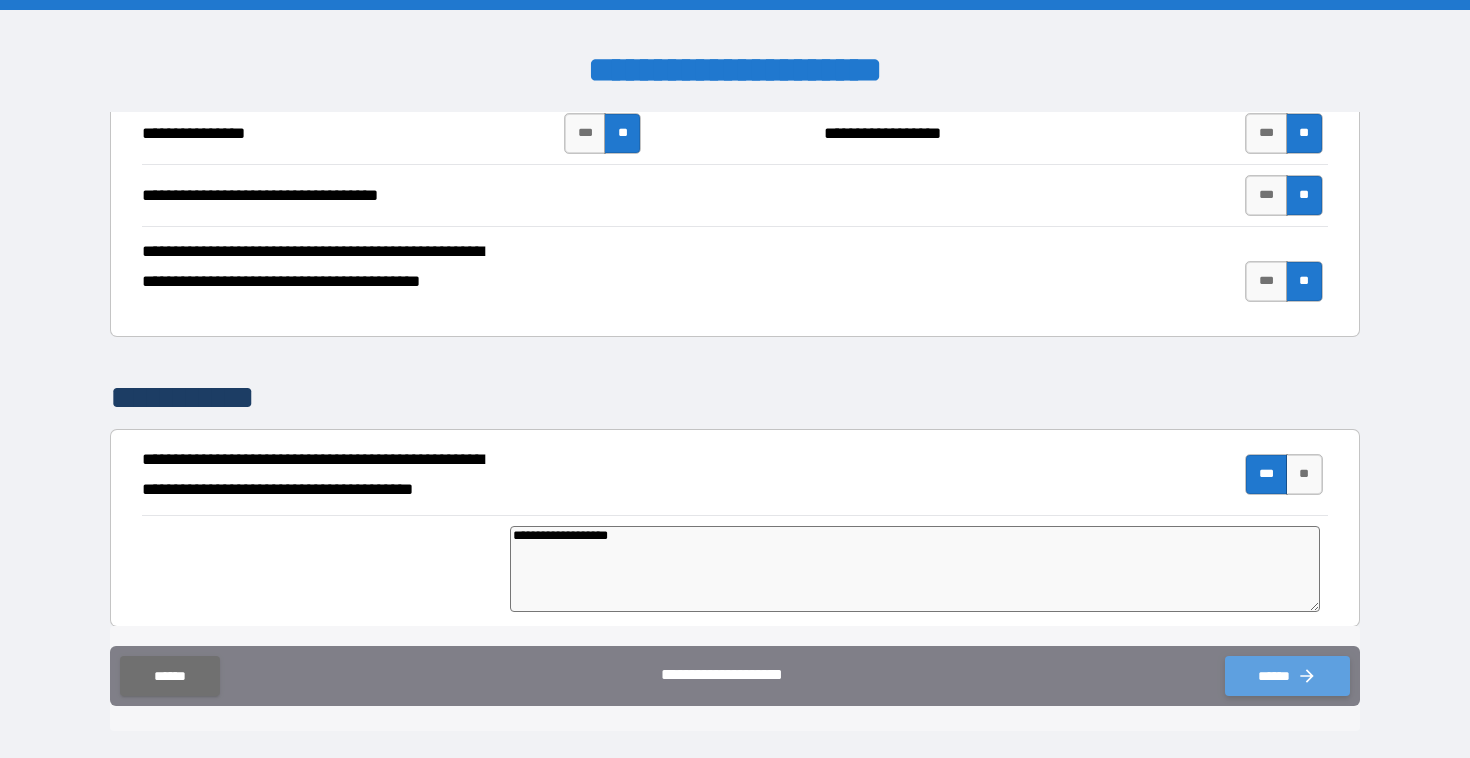 click on "******" at bounding box center (1287, 676) 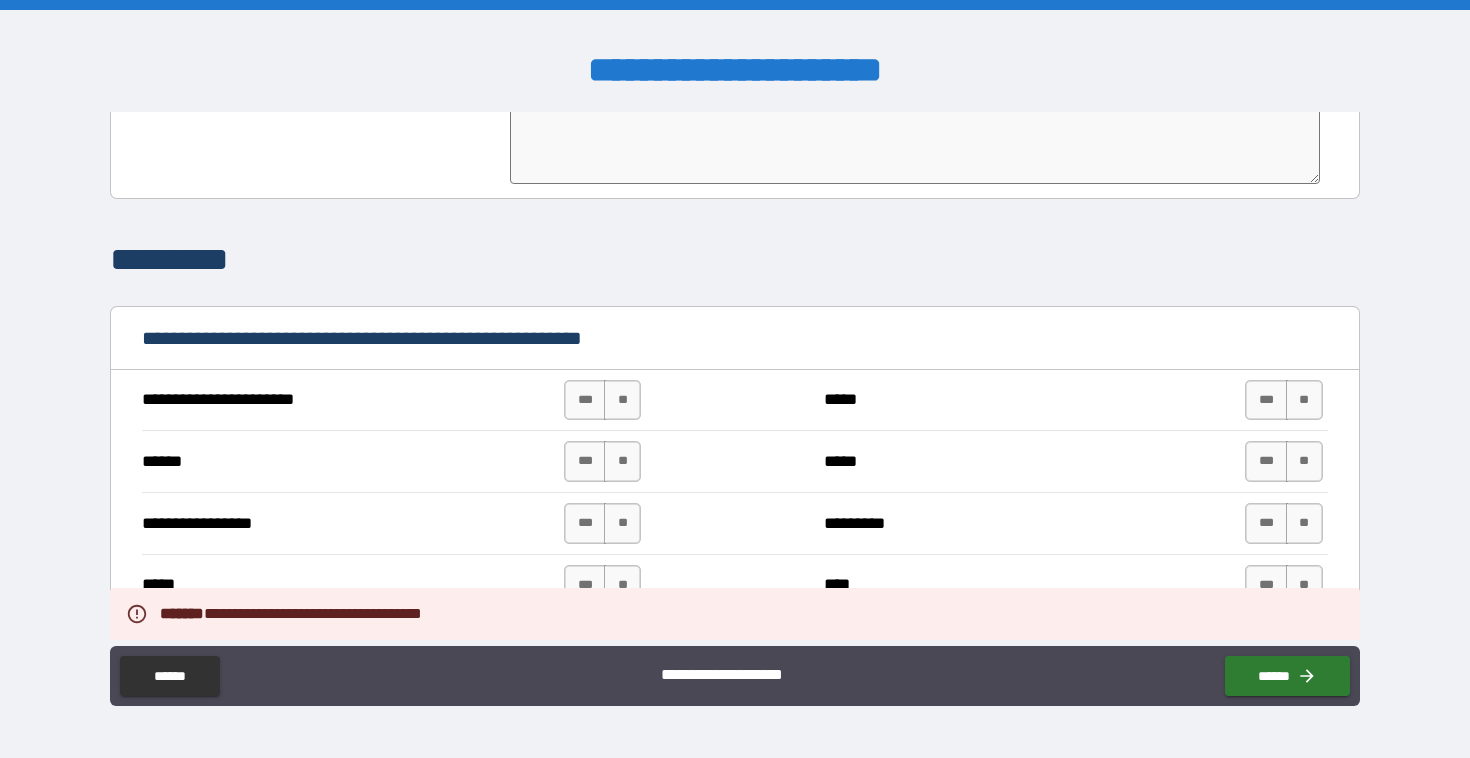scroll, scrollTop: 3046, scrollLeft: 0, axis: vertical 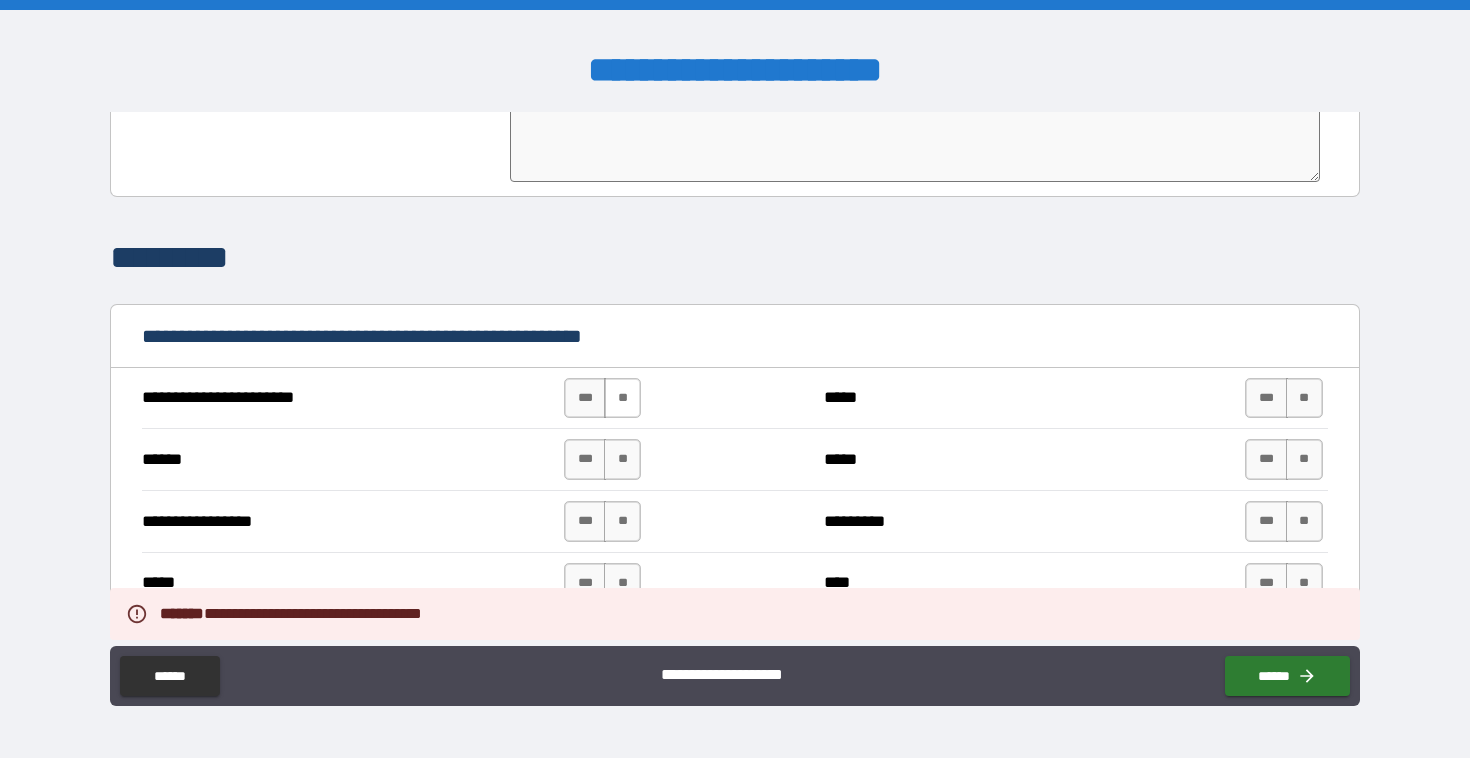 click on "**" at bounding box center [622, 398] 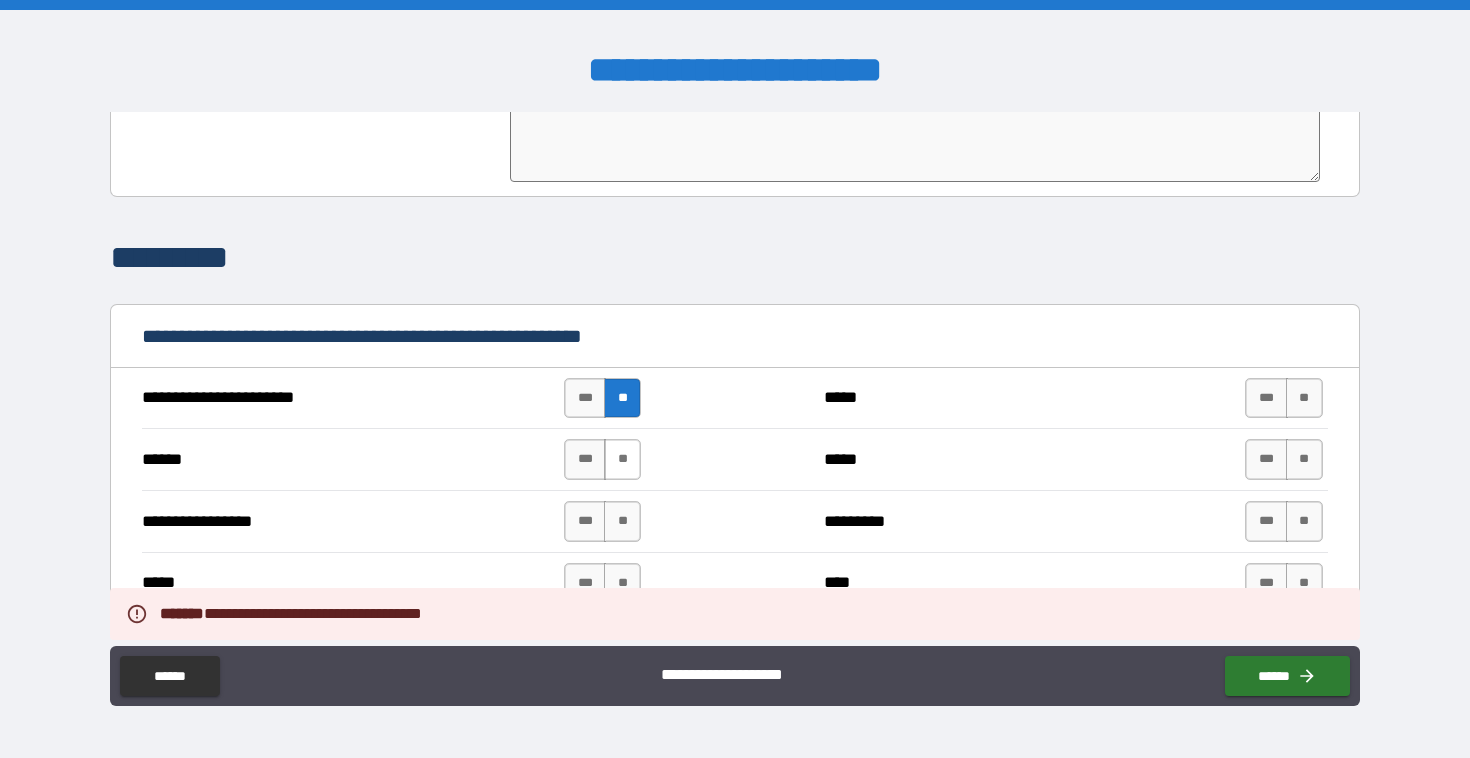 click on "**" at bounding box center [622, 459] 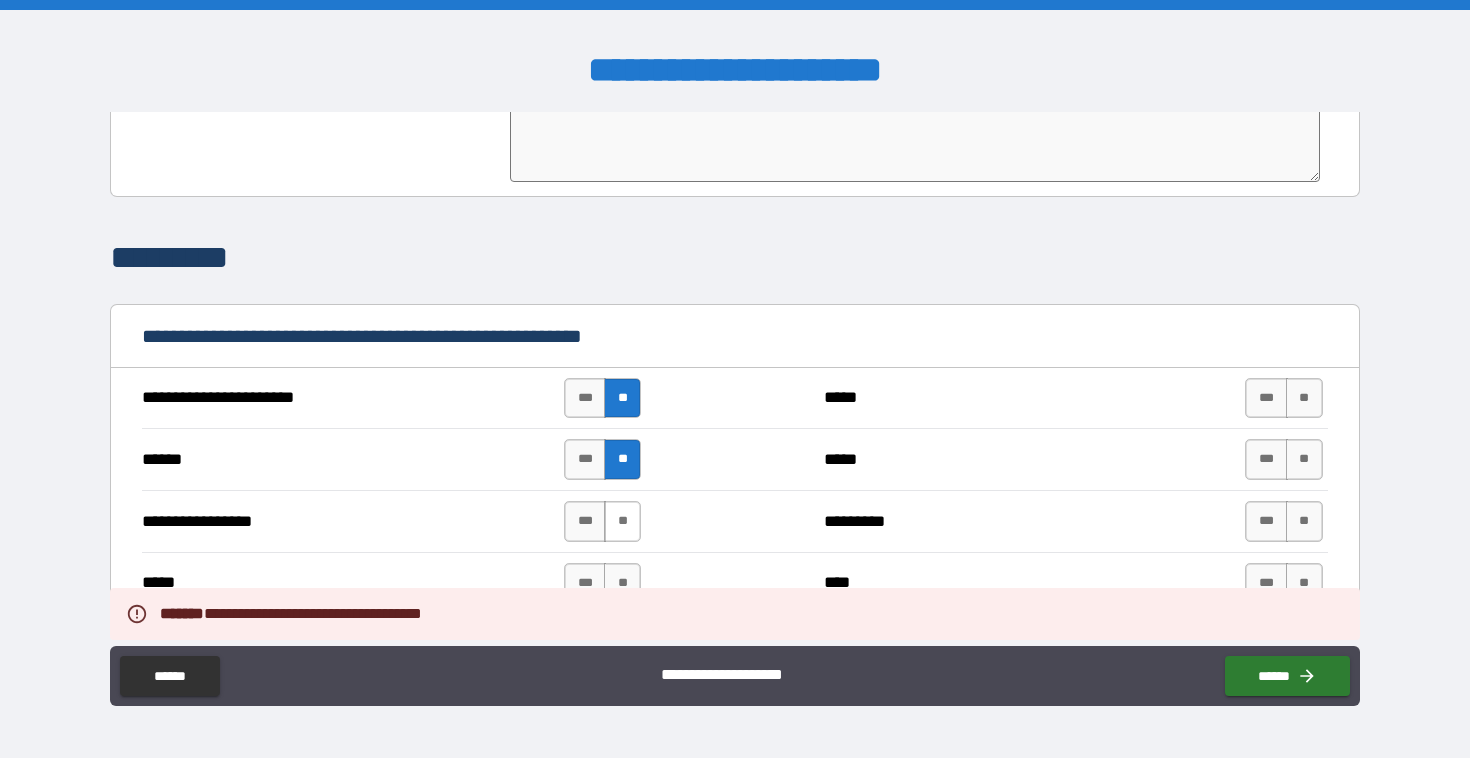 click on "**" at bounding box center (622, 521) 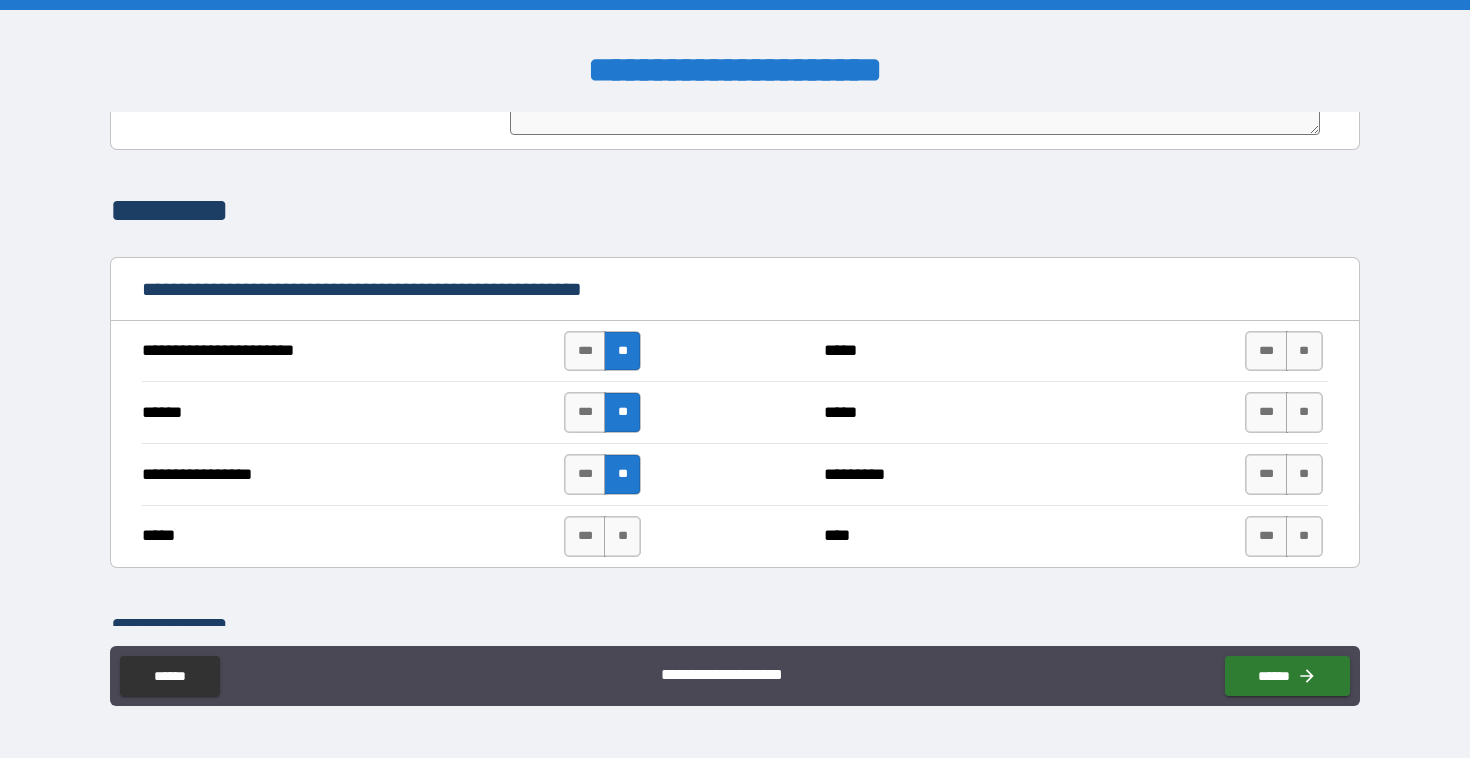 scroll, scrollTop: 3105, scrollLeft: 0, axis: vertical 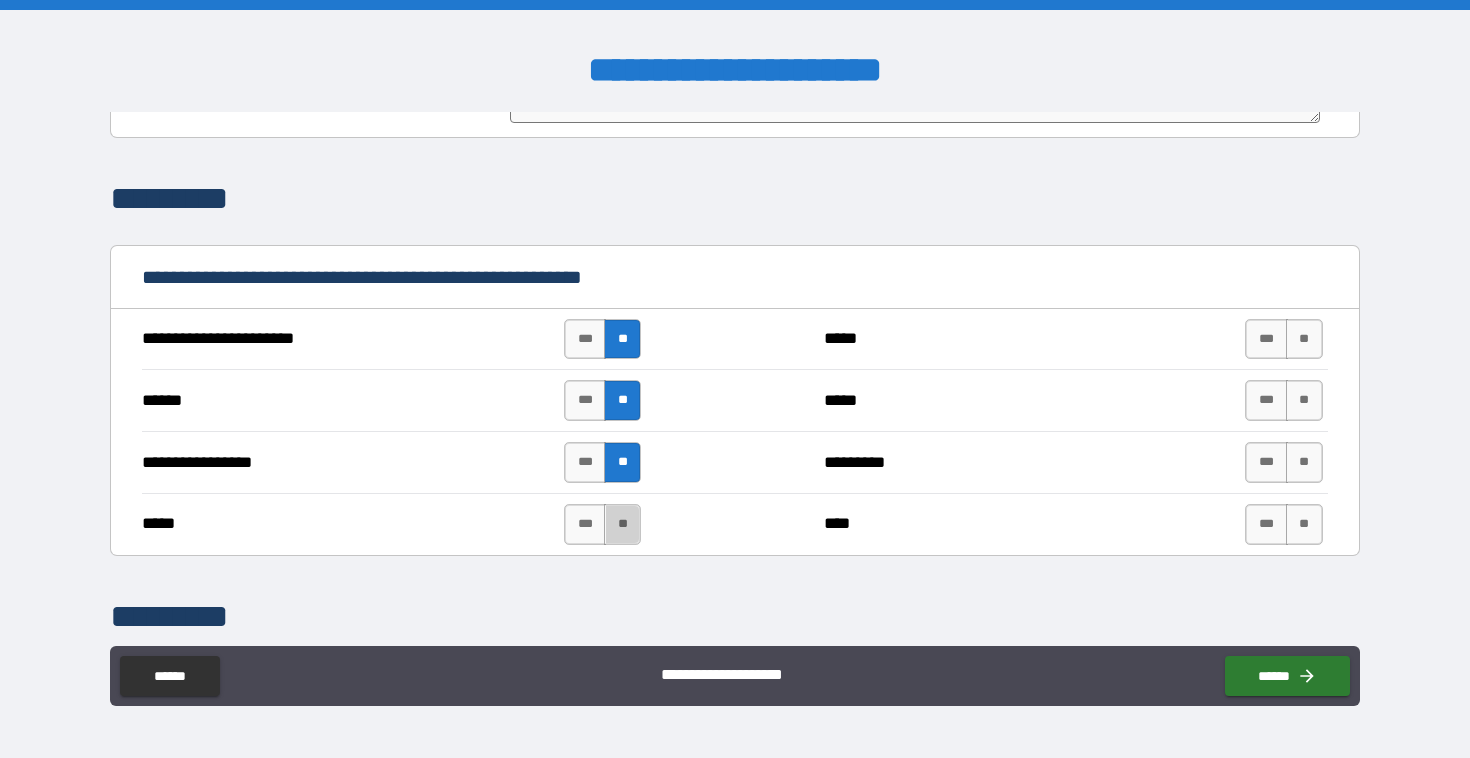 click on "**" at bounding box center [622, 524] 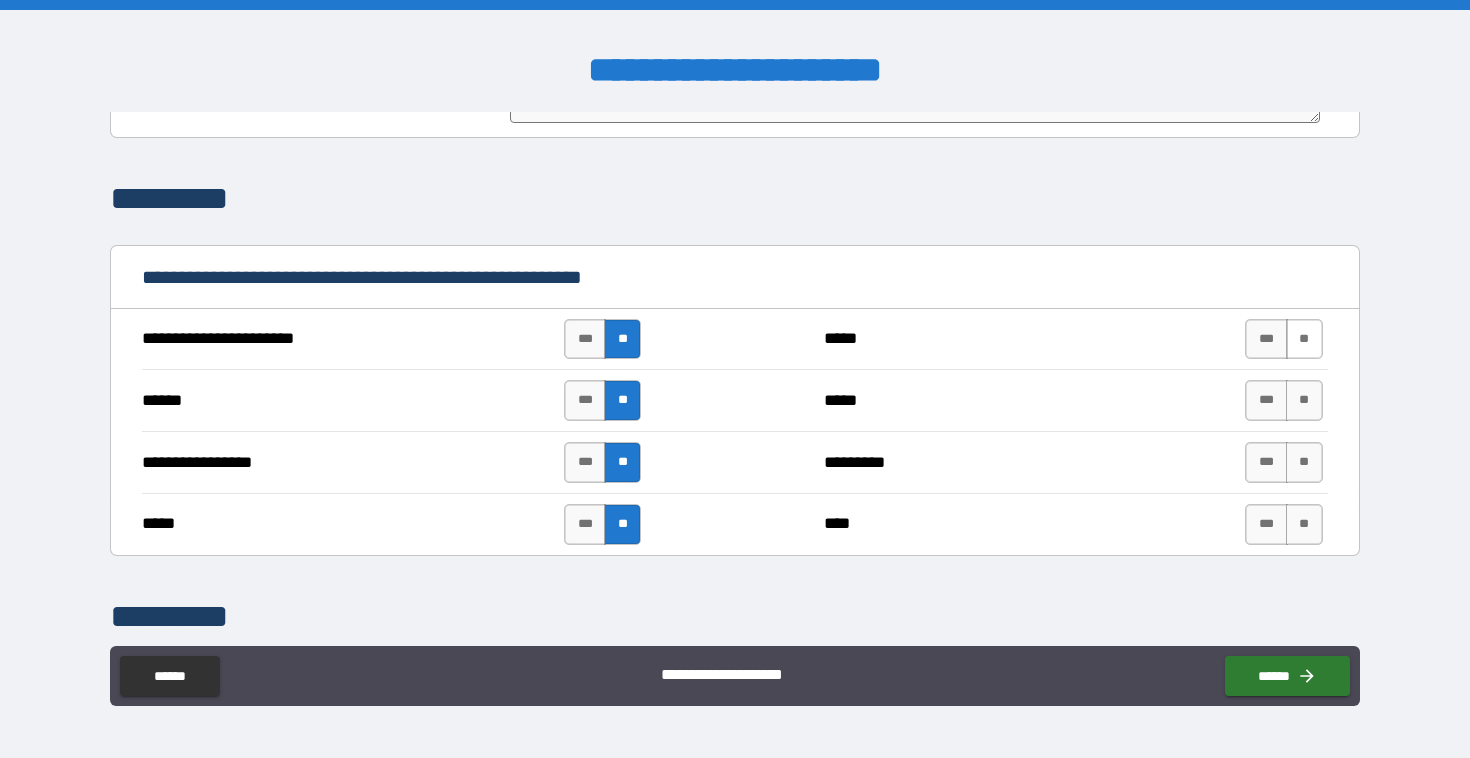click on "**" at bounding box center (1304, 339) 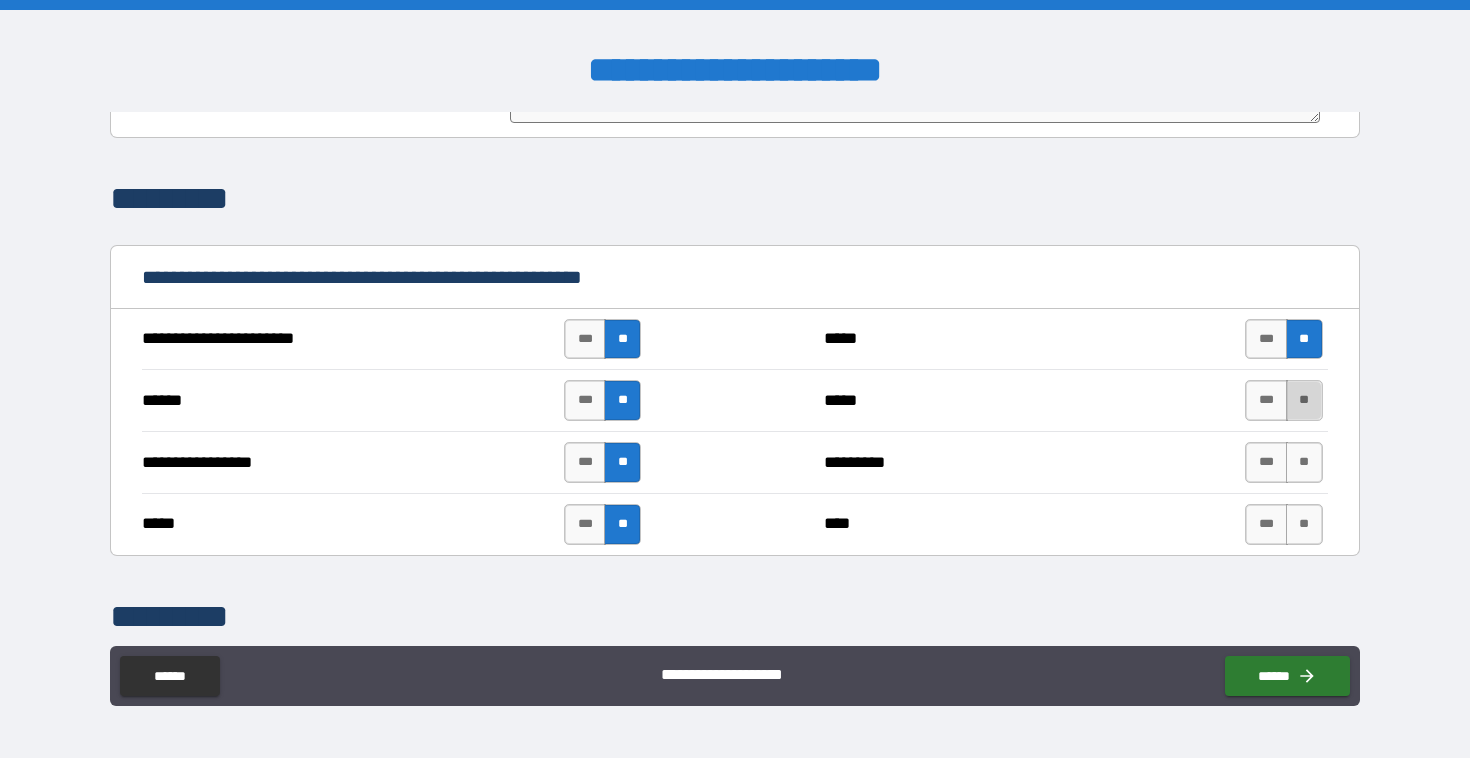 click on "**" at bounding box center [1304, 400] 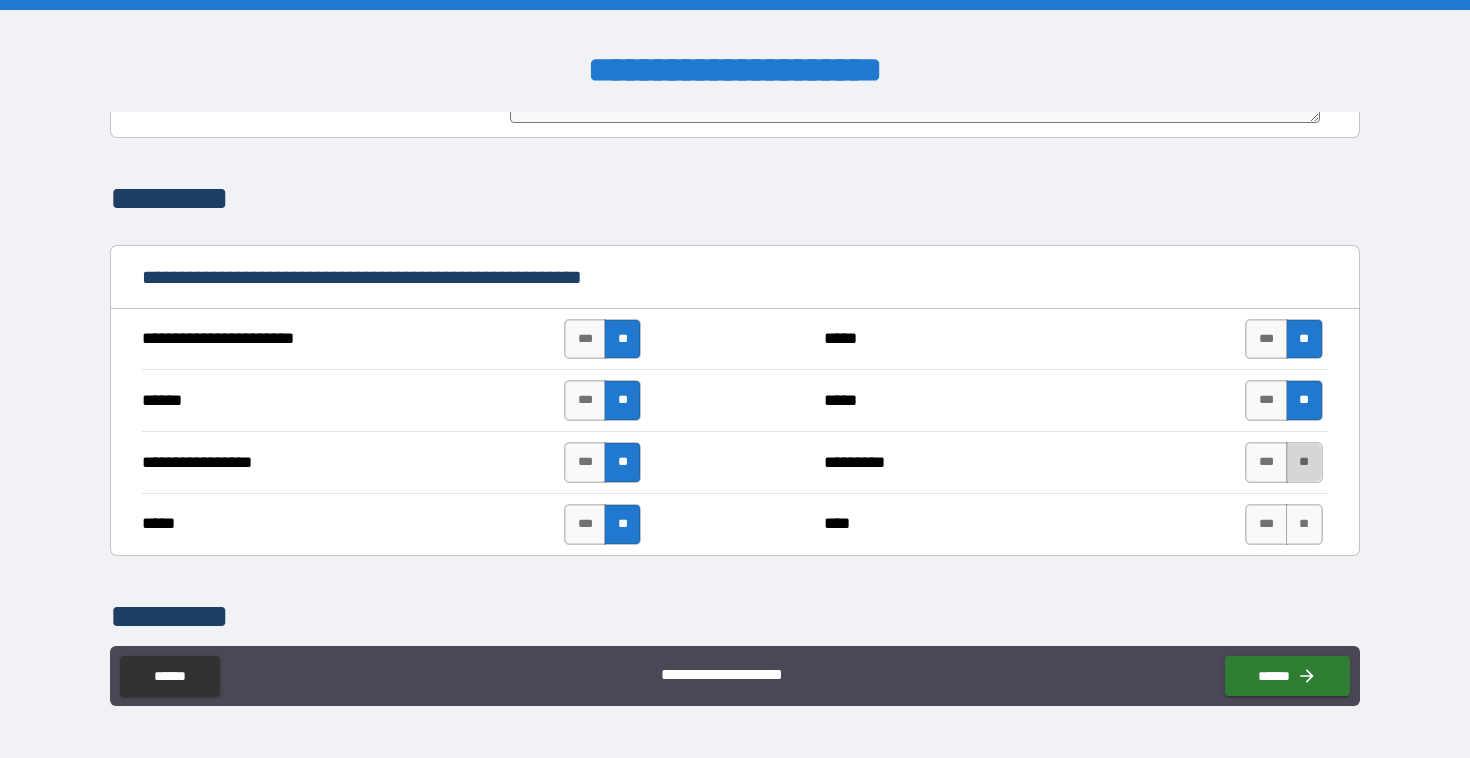 click on "**" at bounding box center (1304, 462) 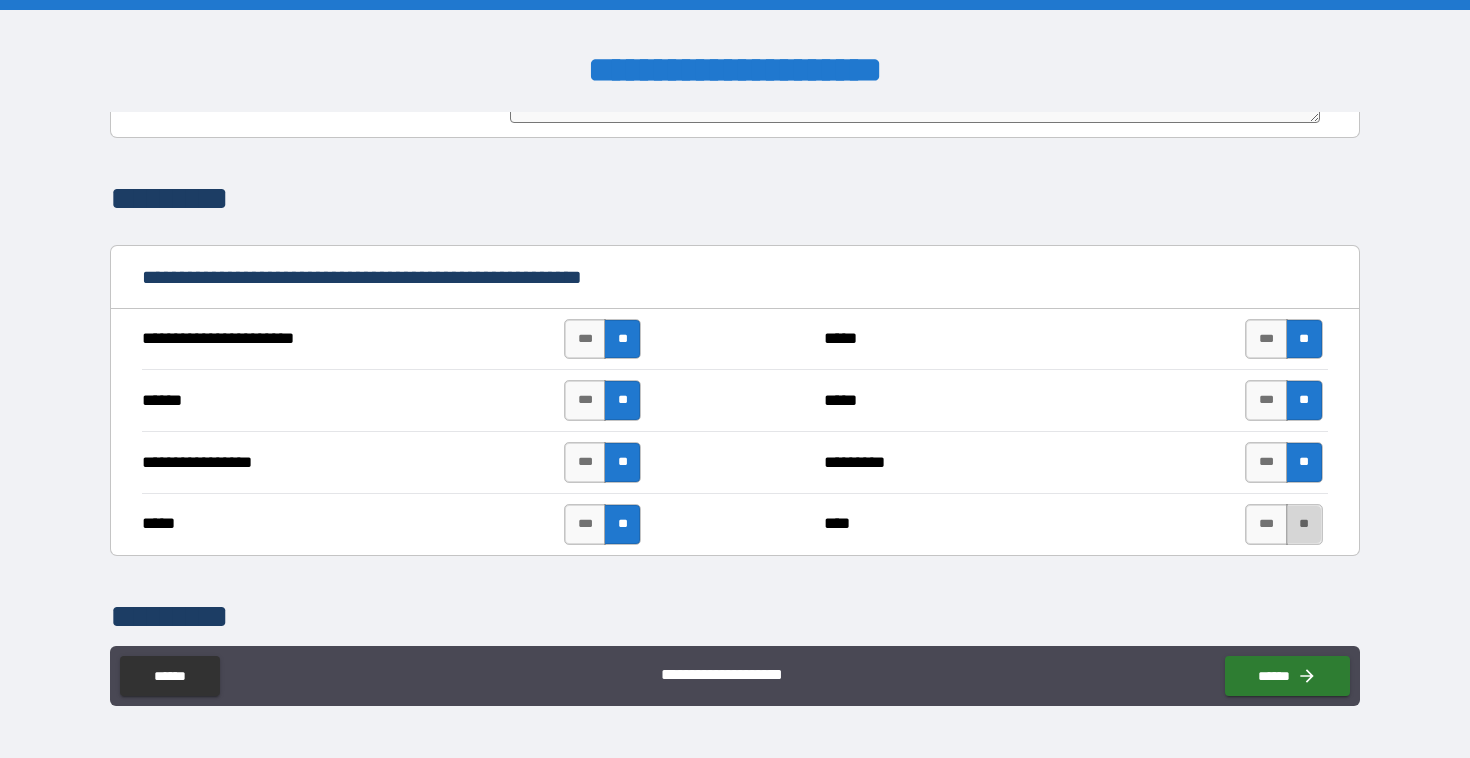 click on "**" at bounding box center (1304, 524) 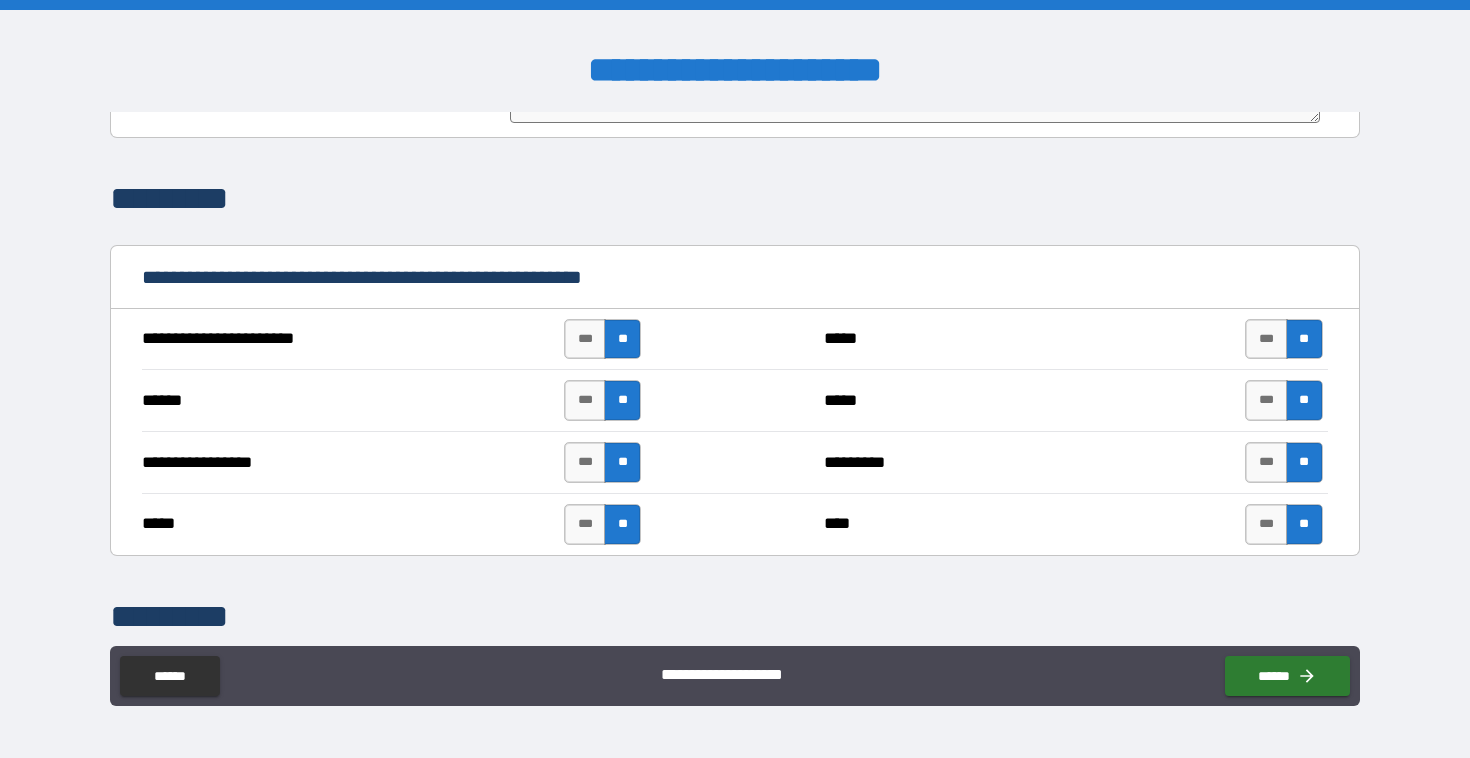 scroll, scrollTop: 3286, scrollLeft: 0, axis: vertical 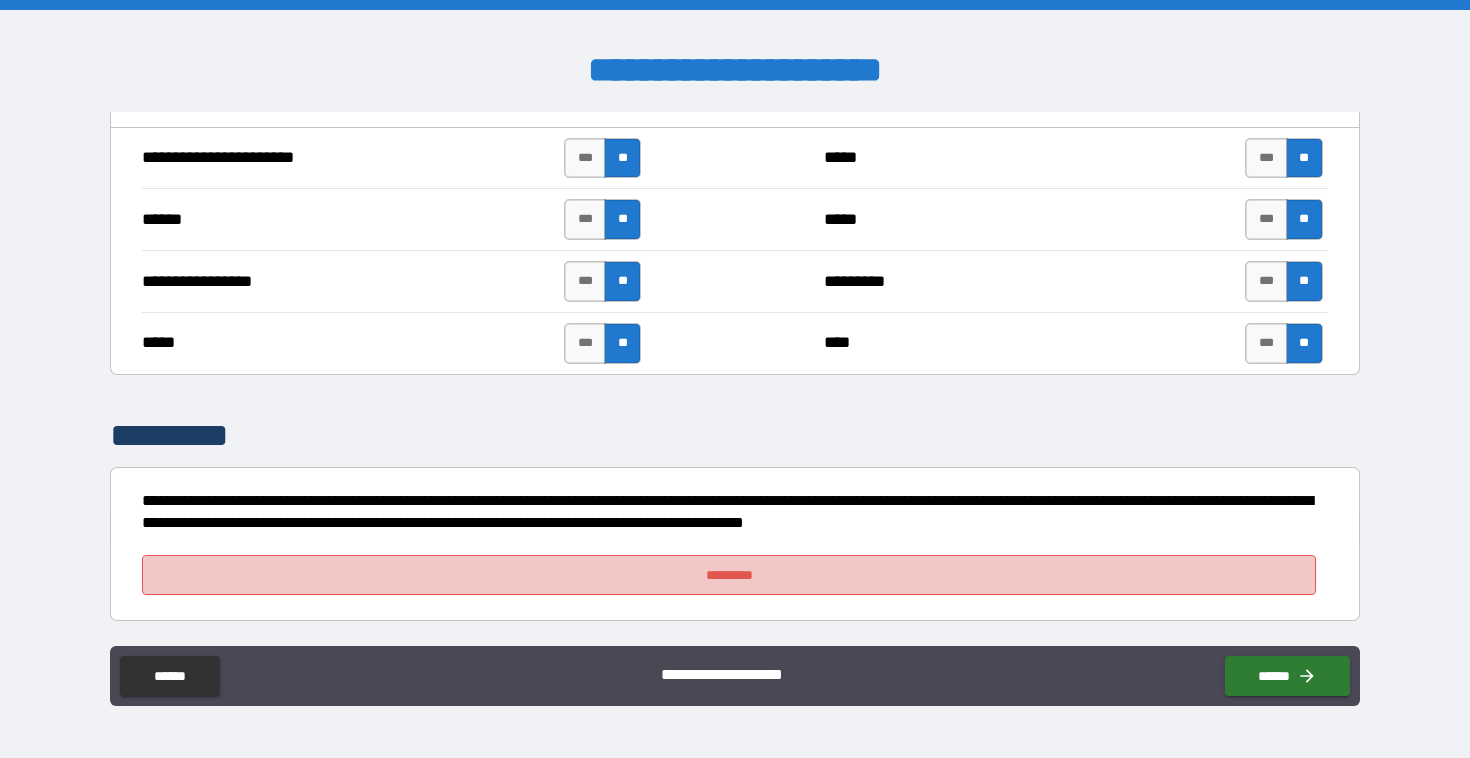 click on "*********" at bounding box center [728, 575] 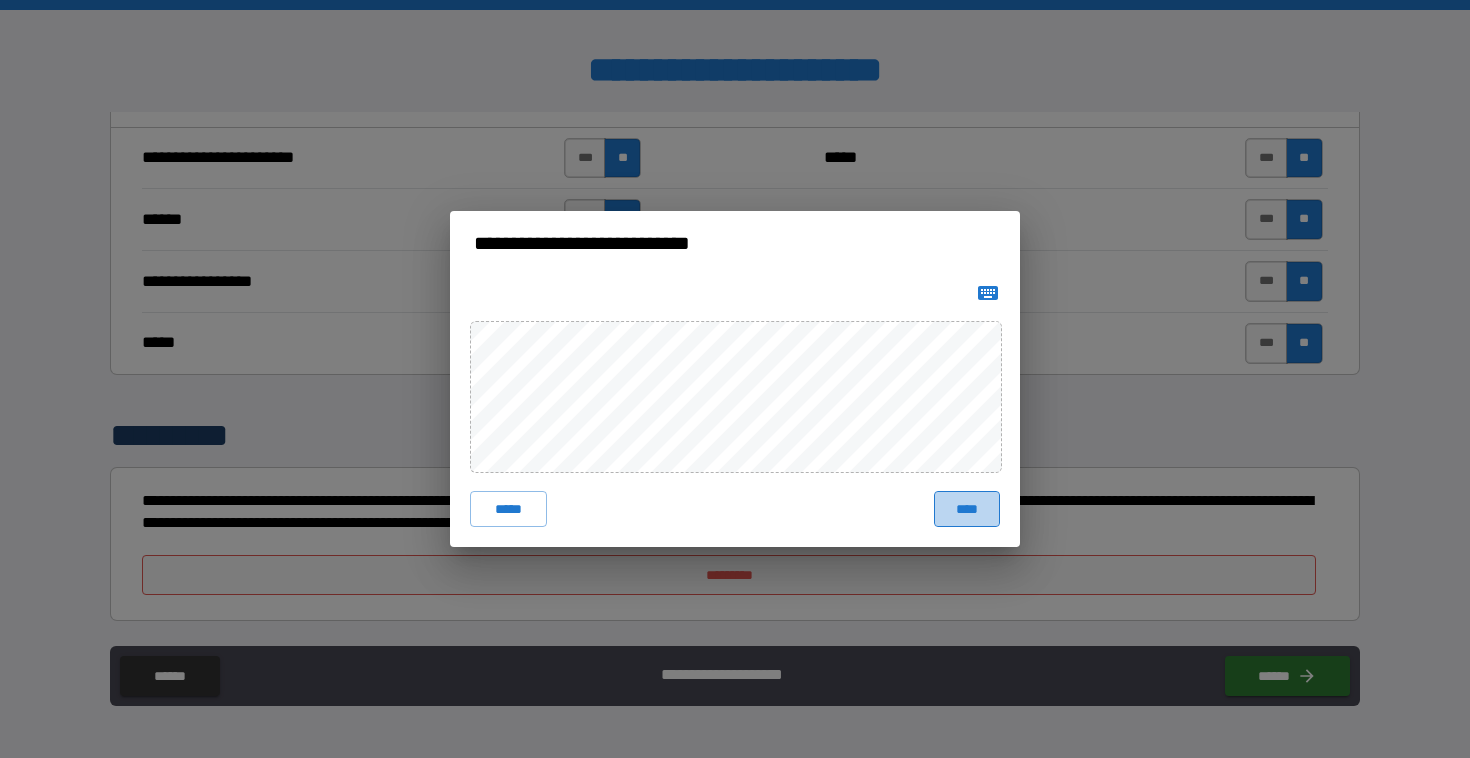 click on "****" at bounding box center [967, 509] 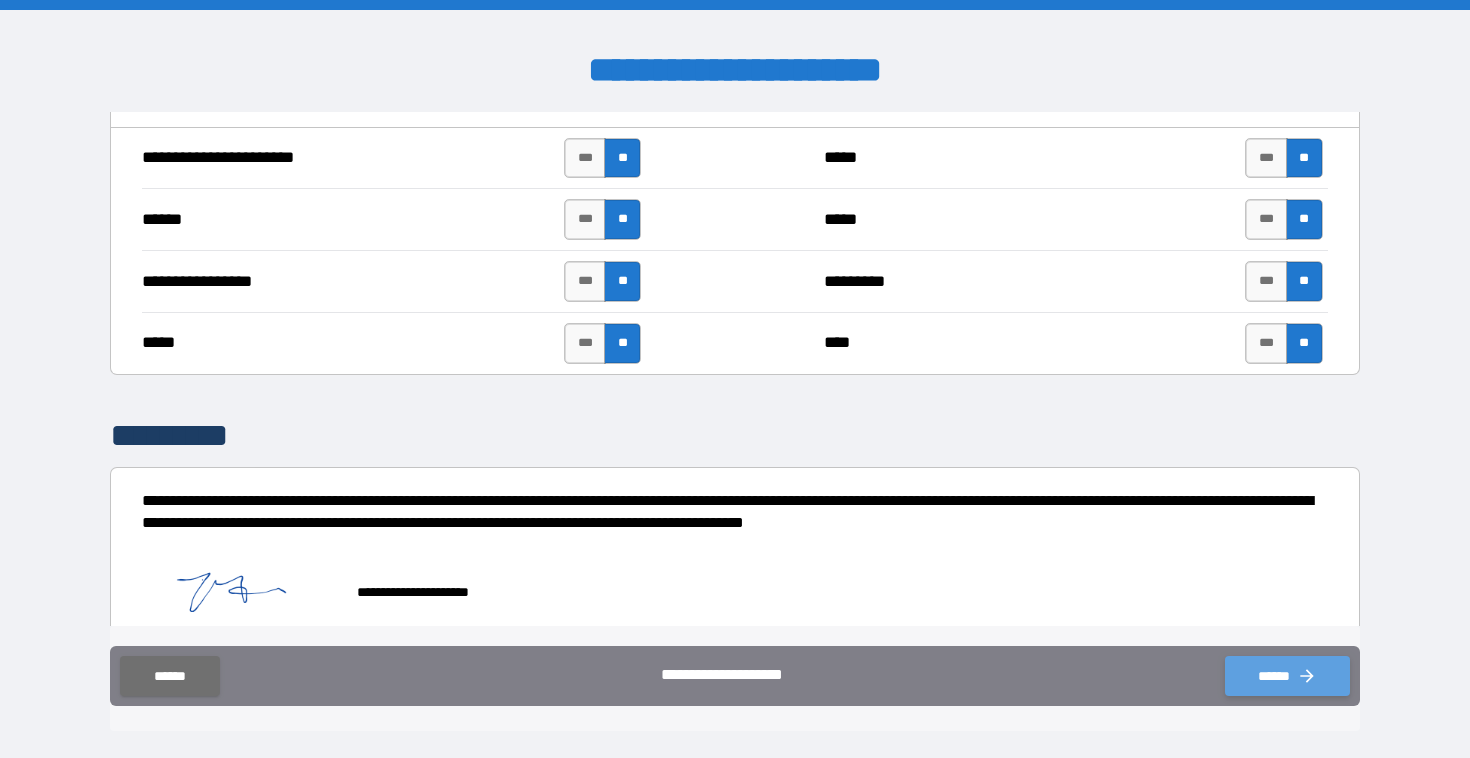 click on "******" at bounding box center (1287, 676) 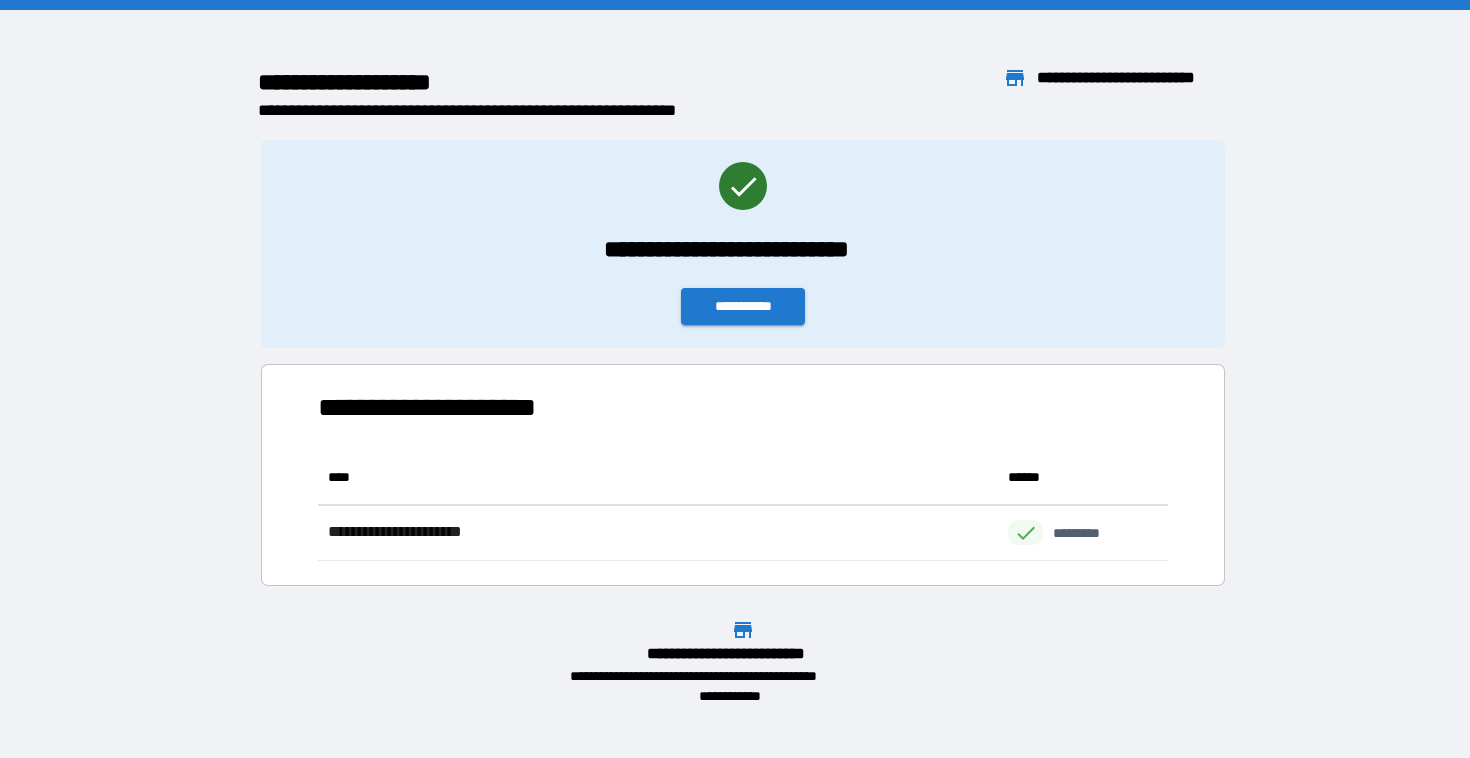 scroll, scrollTop: 1, scrollLeft: 1, axis: both 